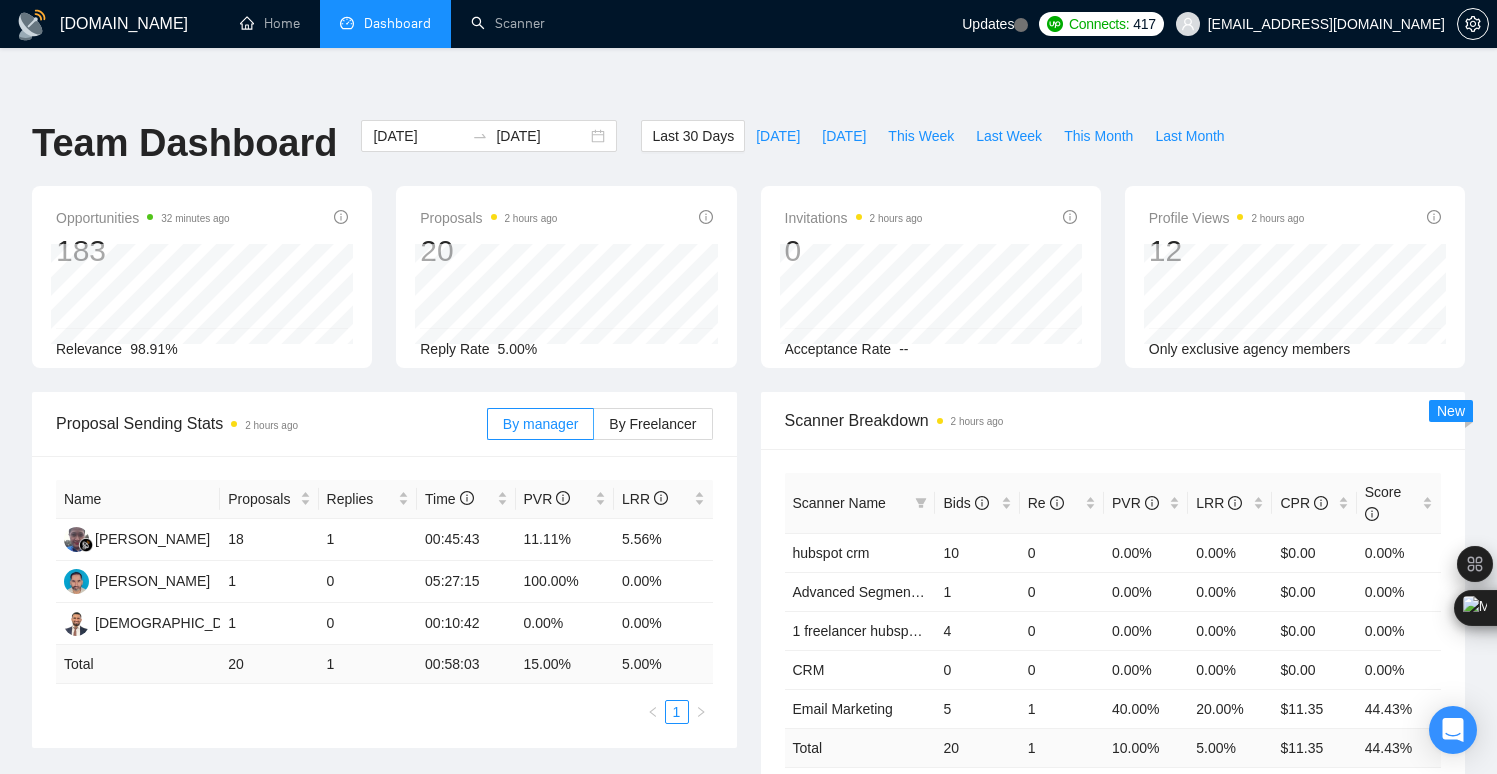 scroll, scrollTop: 0, scrollLeft: 0, axis: both 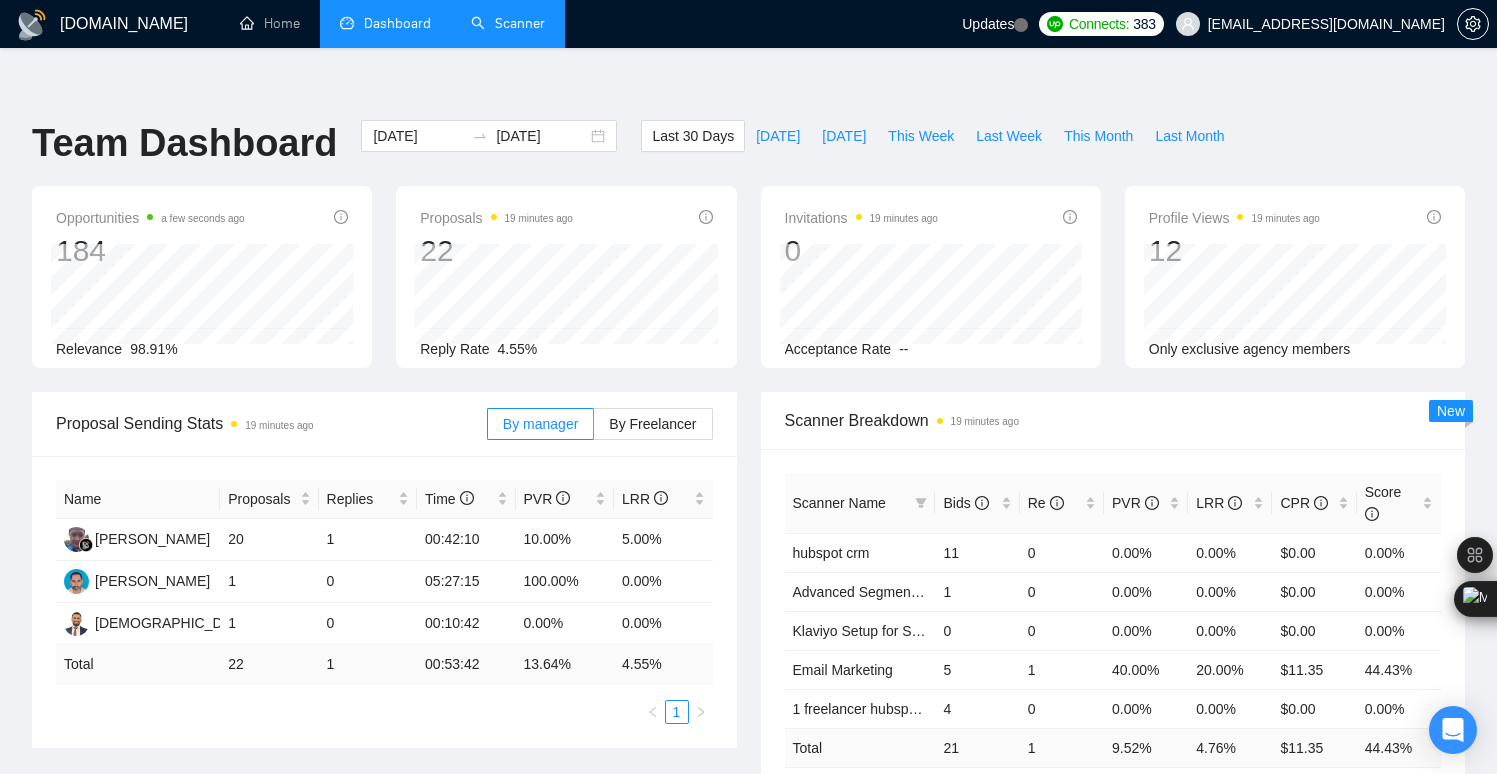 click on "Scanner" at bounding box center (508, 23) 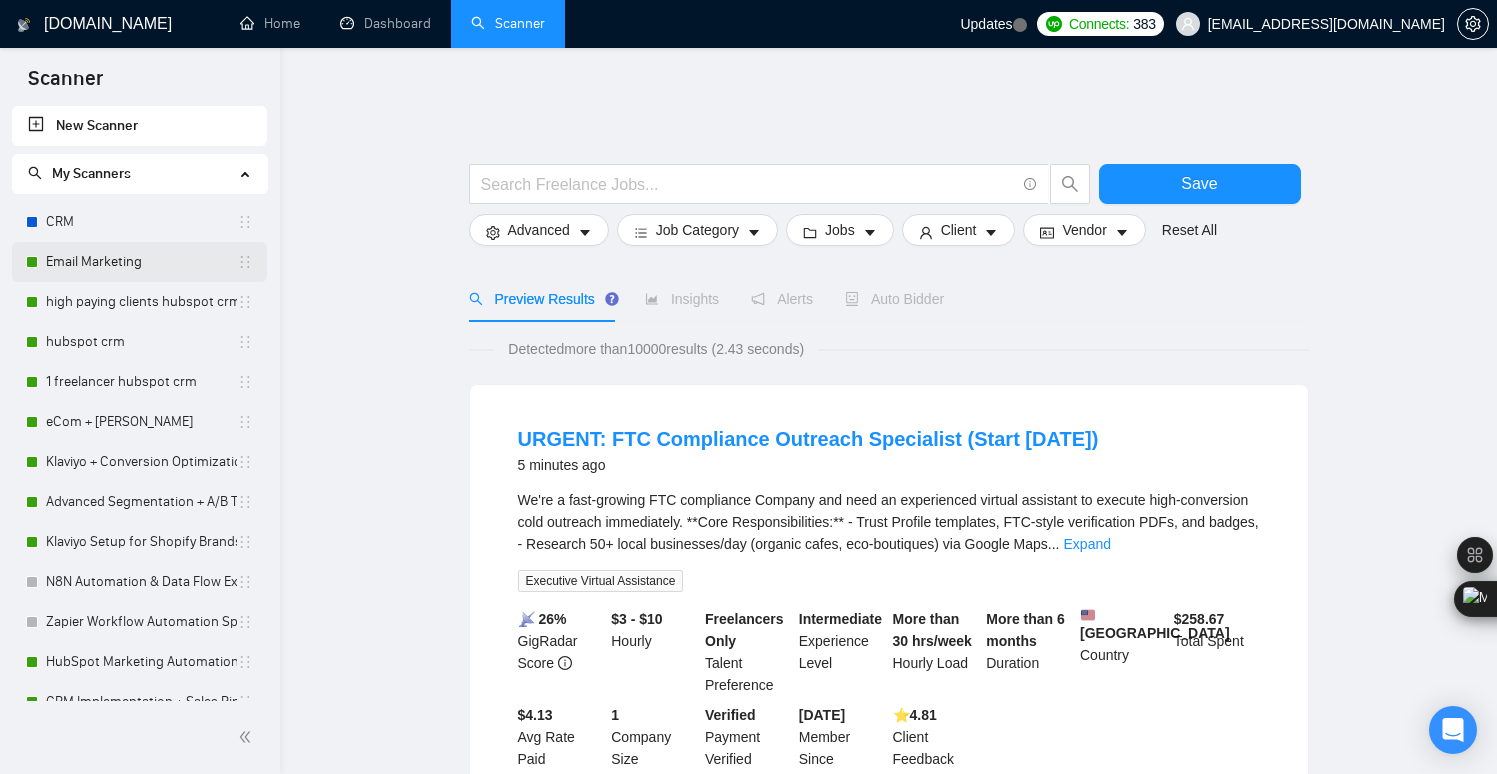 click on "Email Marketing" at bounding box center (141, 262) 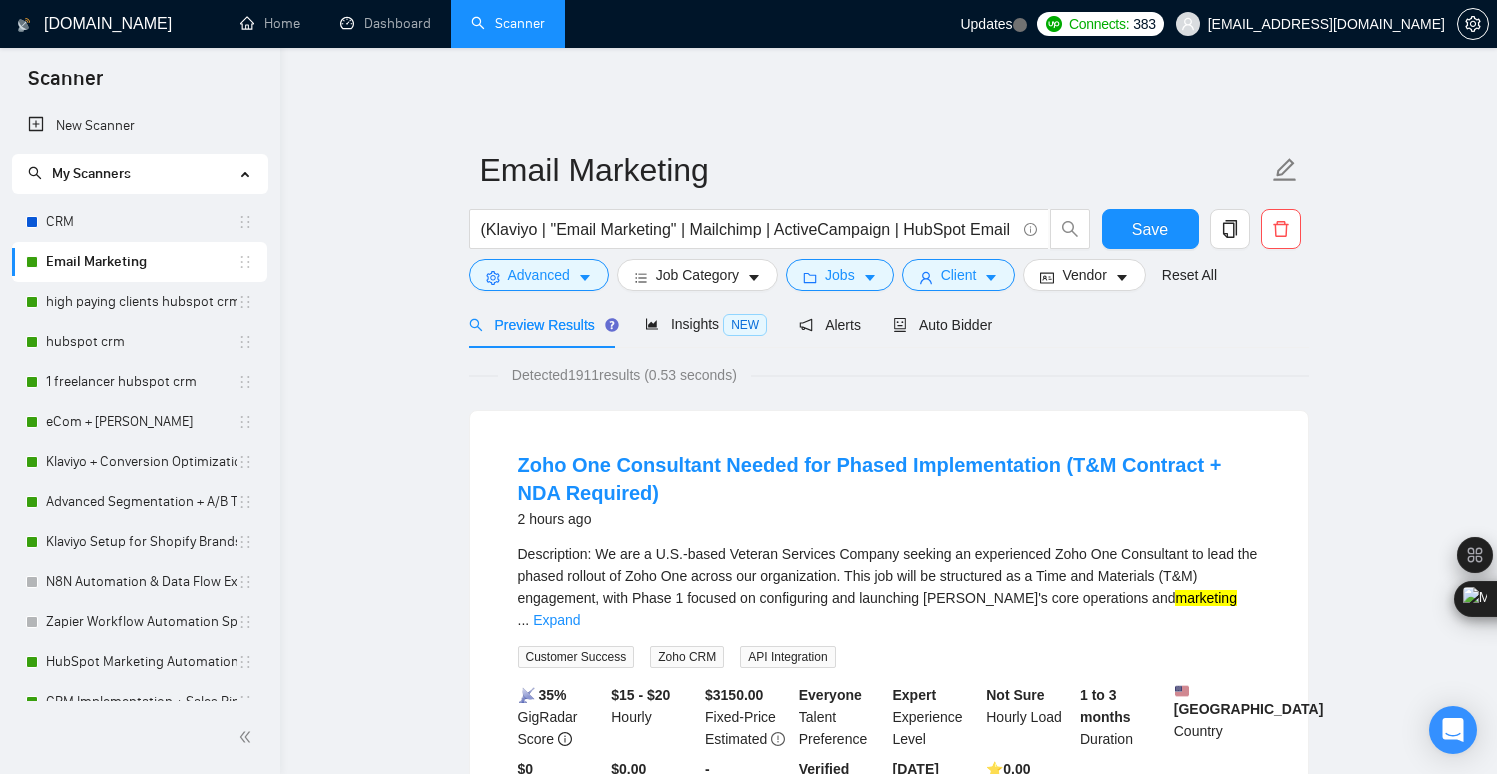 scroll, scrollTop: 0, scrollLeft: 0, axis: both 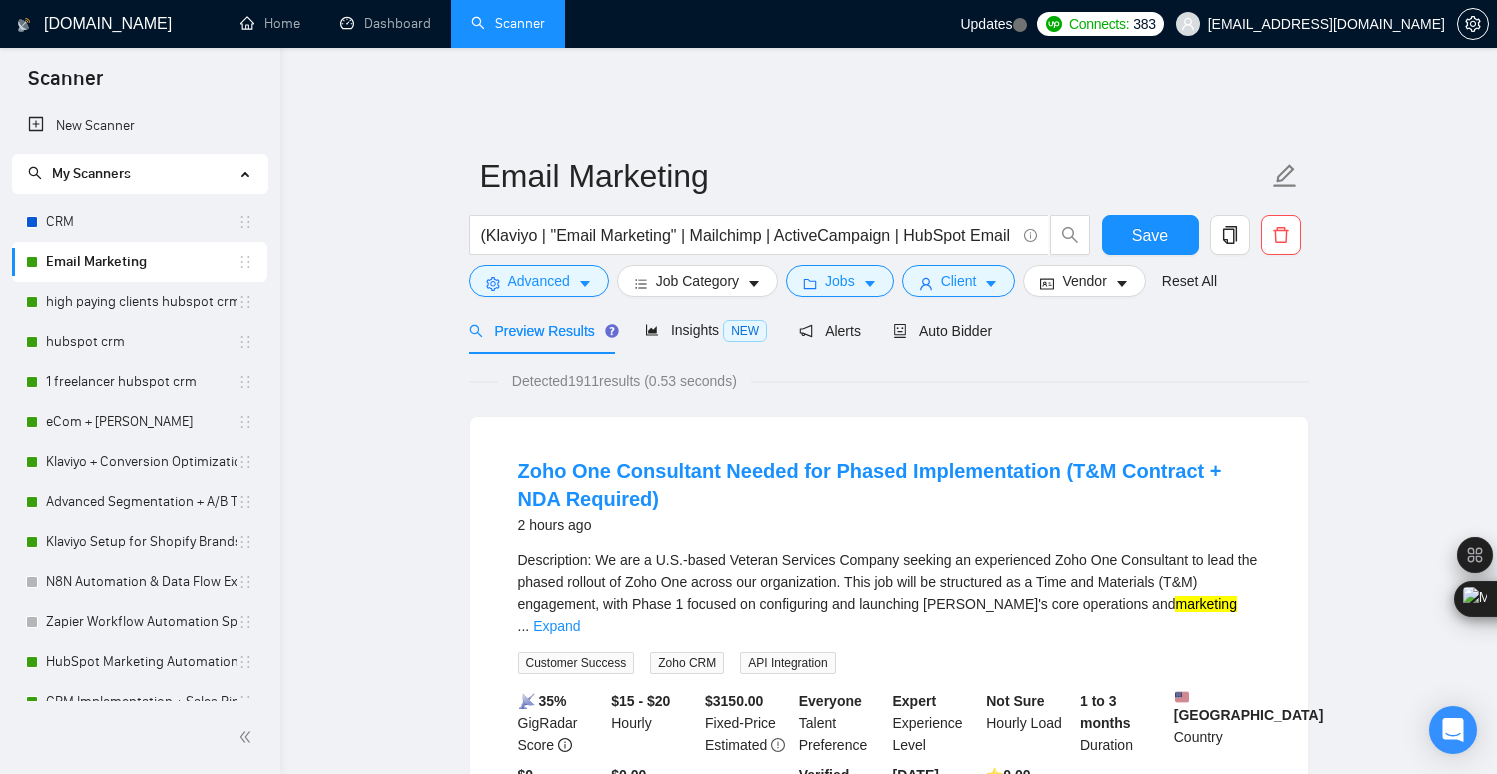 click on "Preview Results Insights NEW Alerts Auto Bidder" at bounding box center (889, 330) 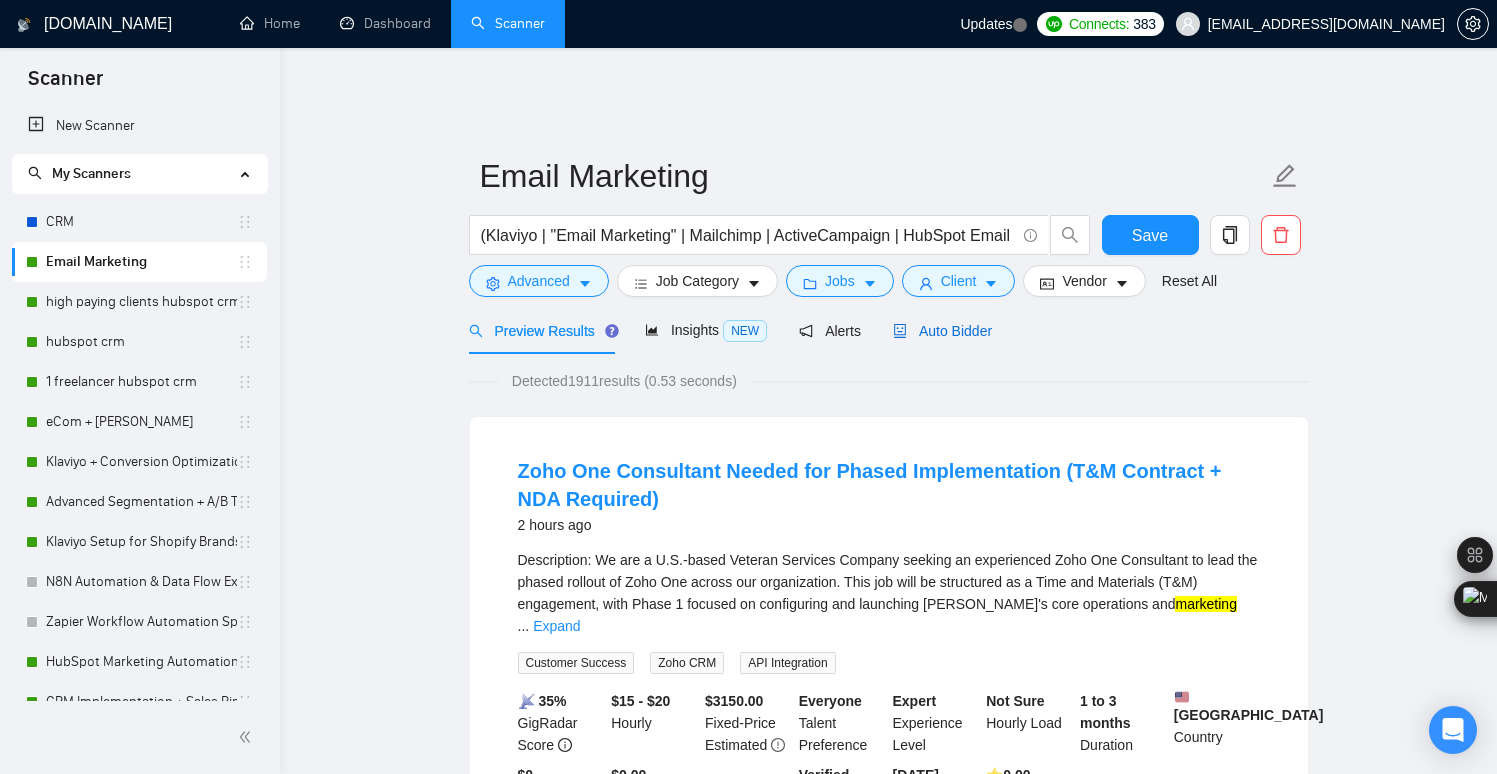 click on "Auto Bidder" at bounding box center (942, 331) 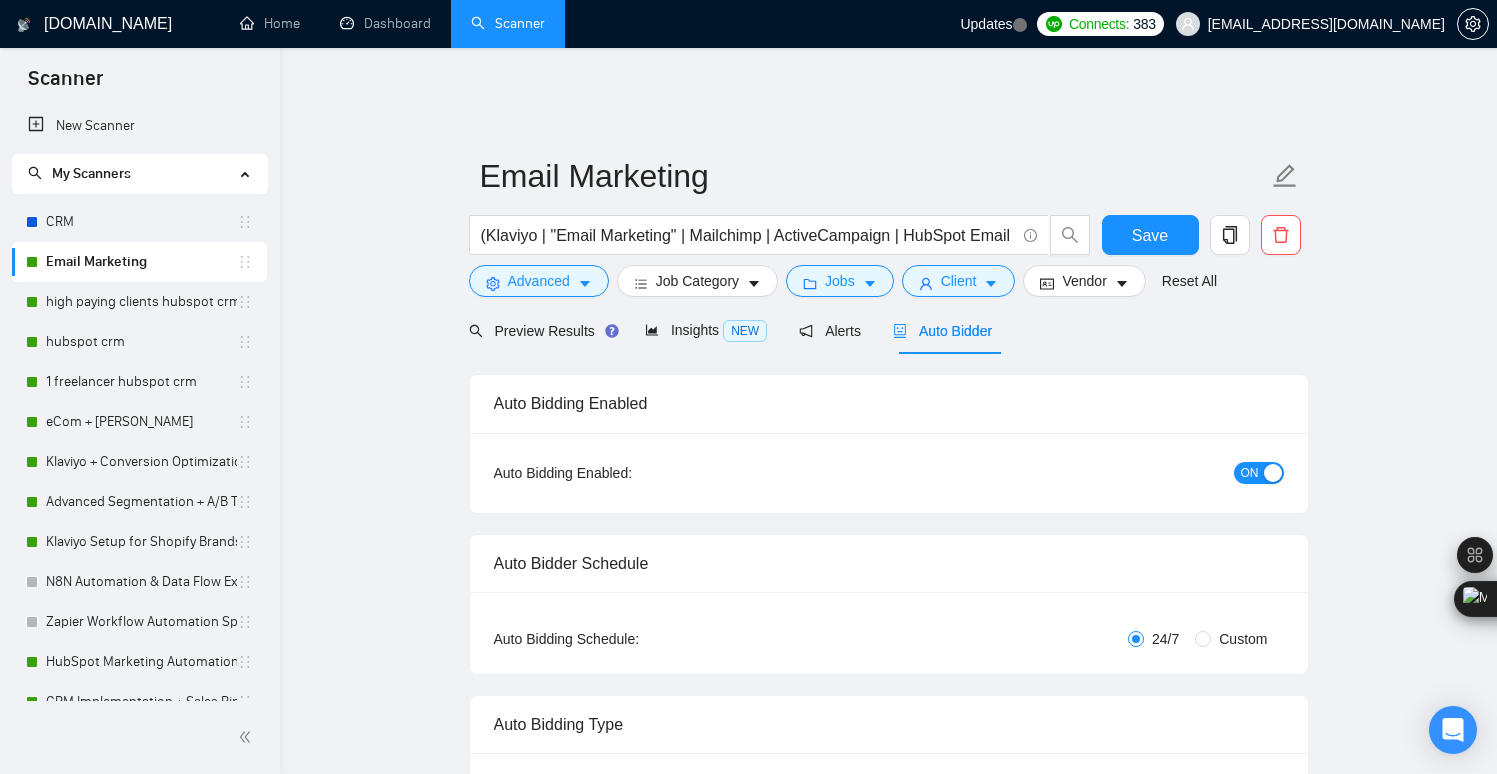 type 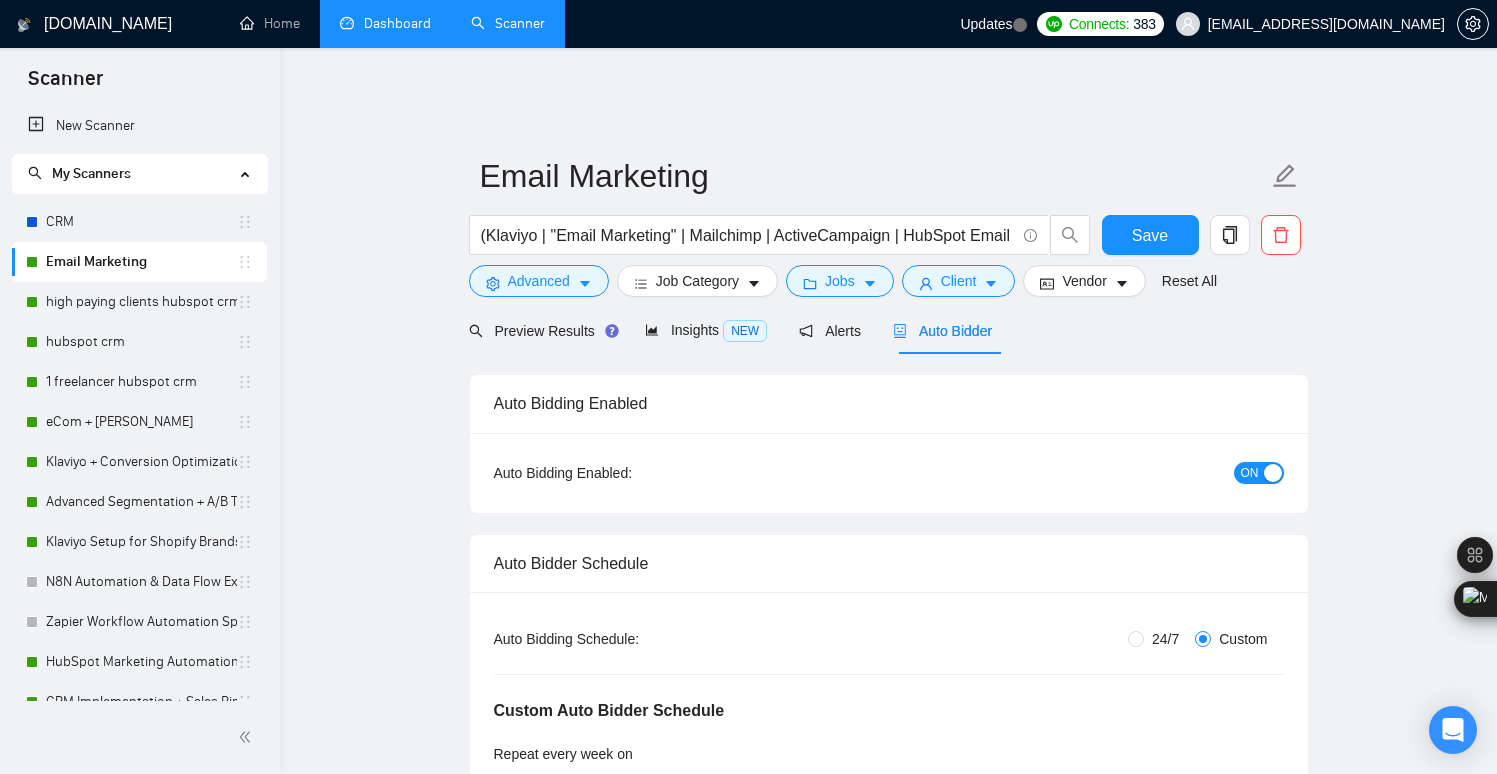 click on "Dashboard" at bounding box center [385, 23] 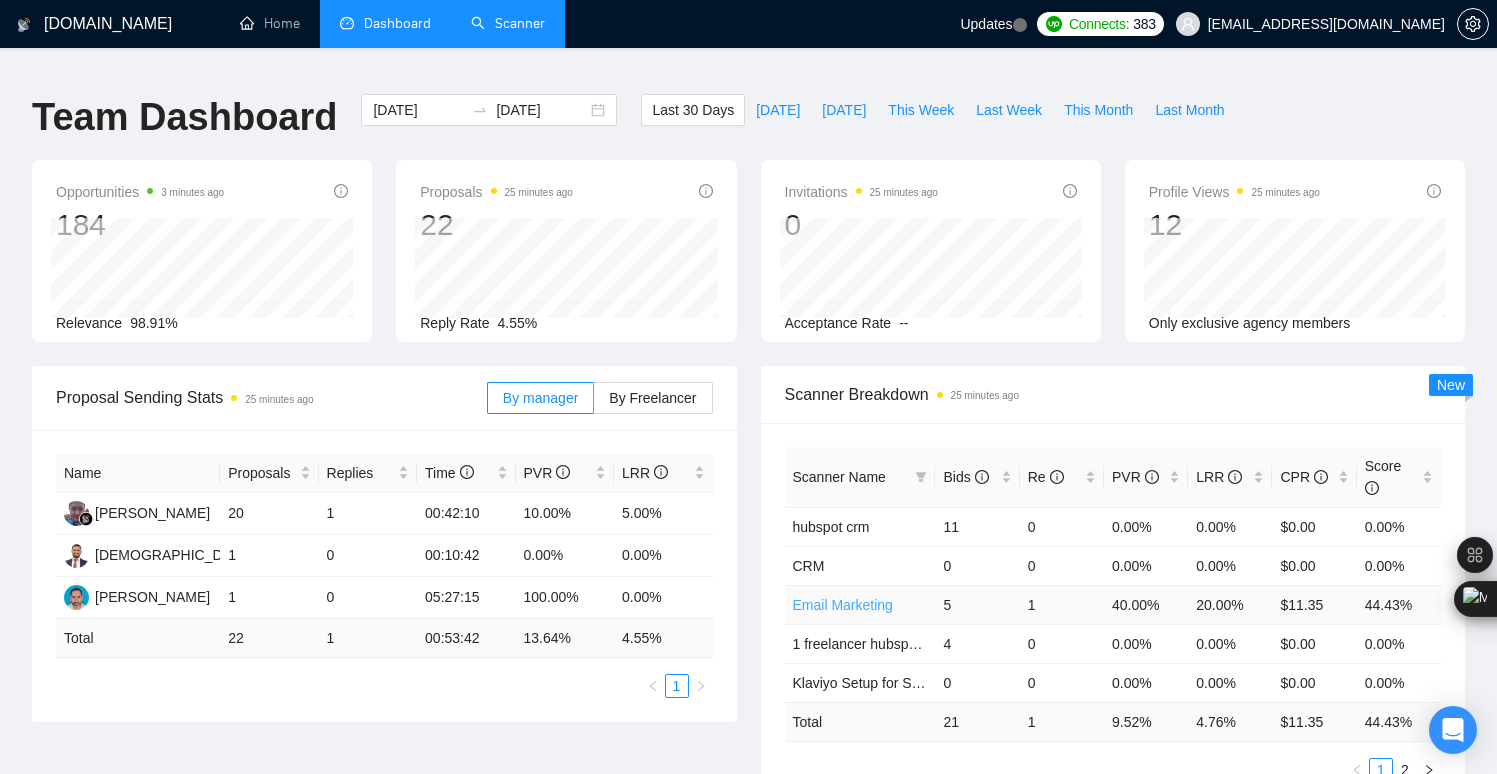 click on "Email Marketing" at bounding box center [843, 605] 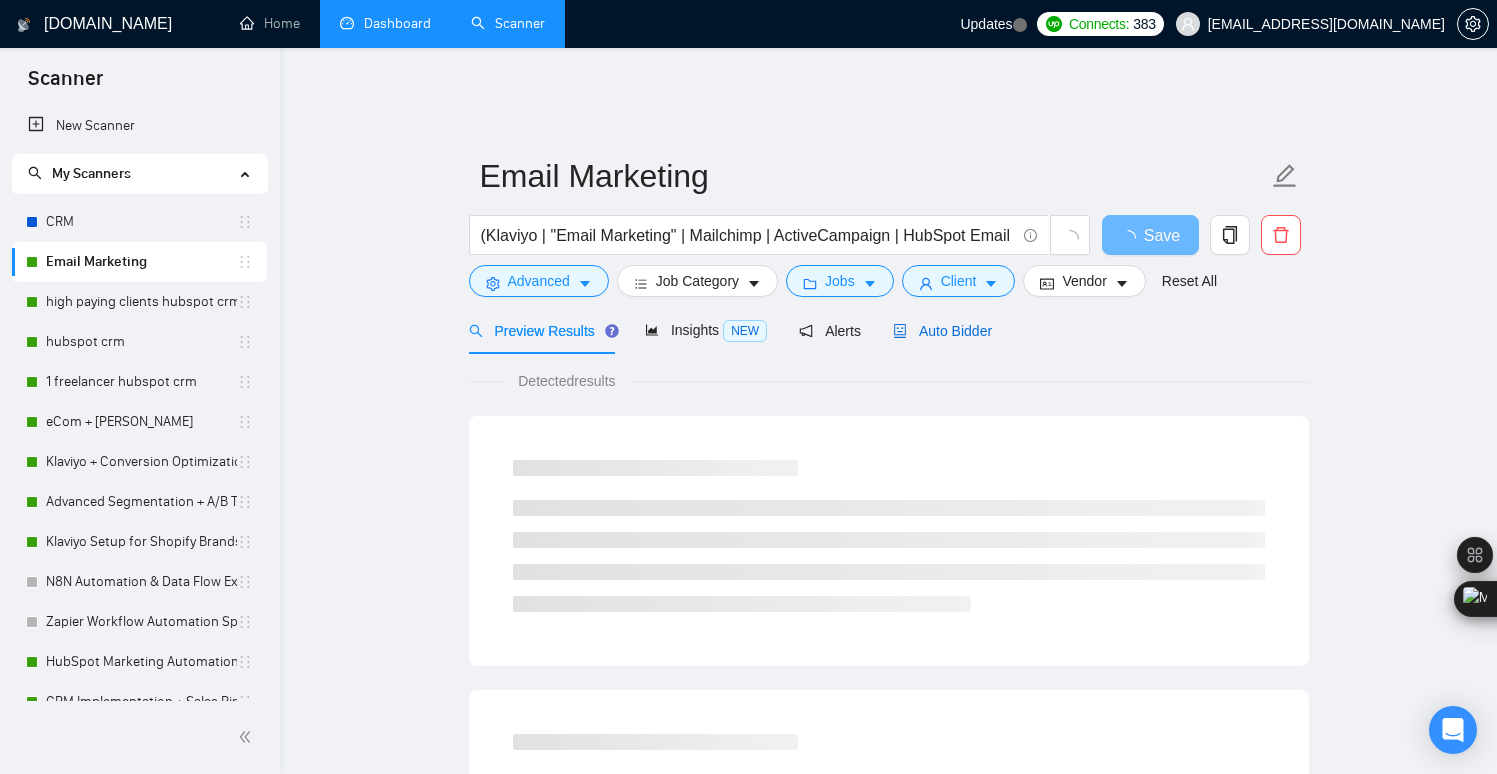 click on "Auto Bidder" at bounding box center (942, 331) 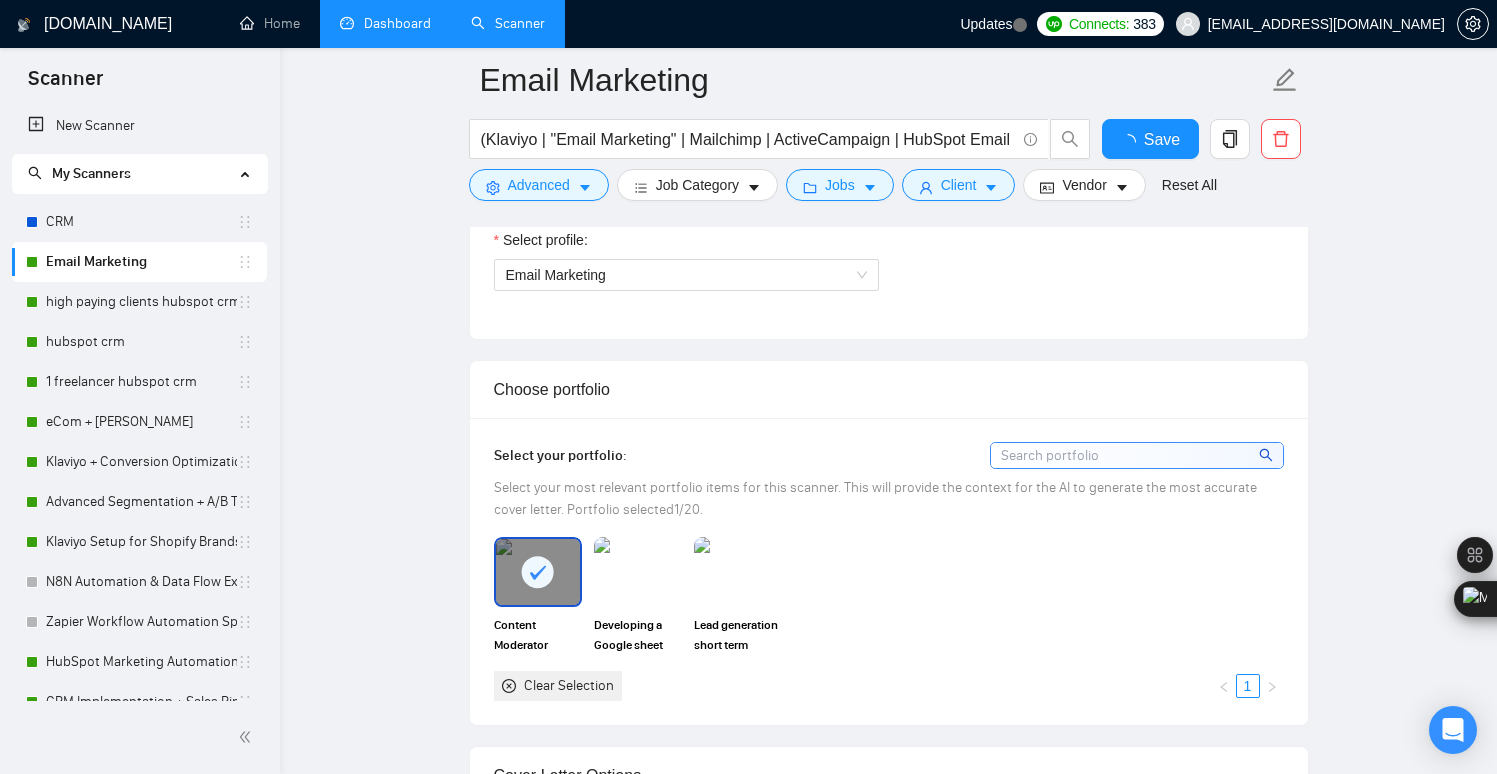 type 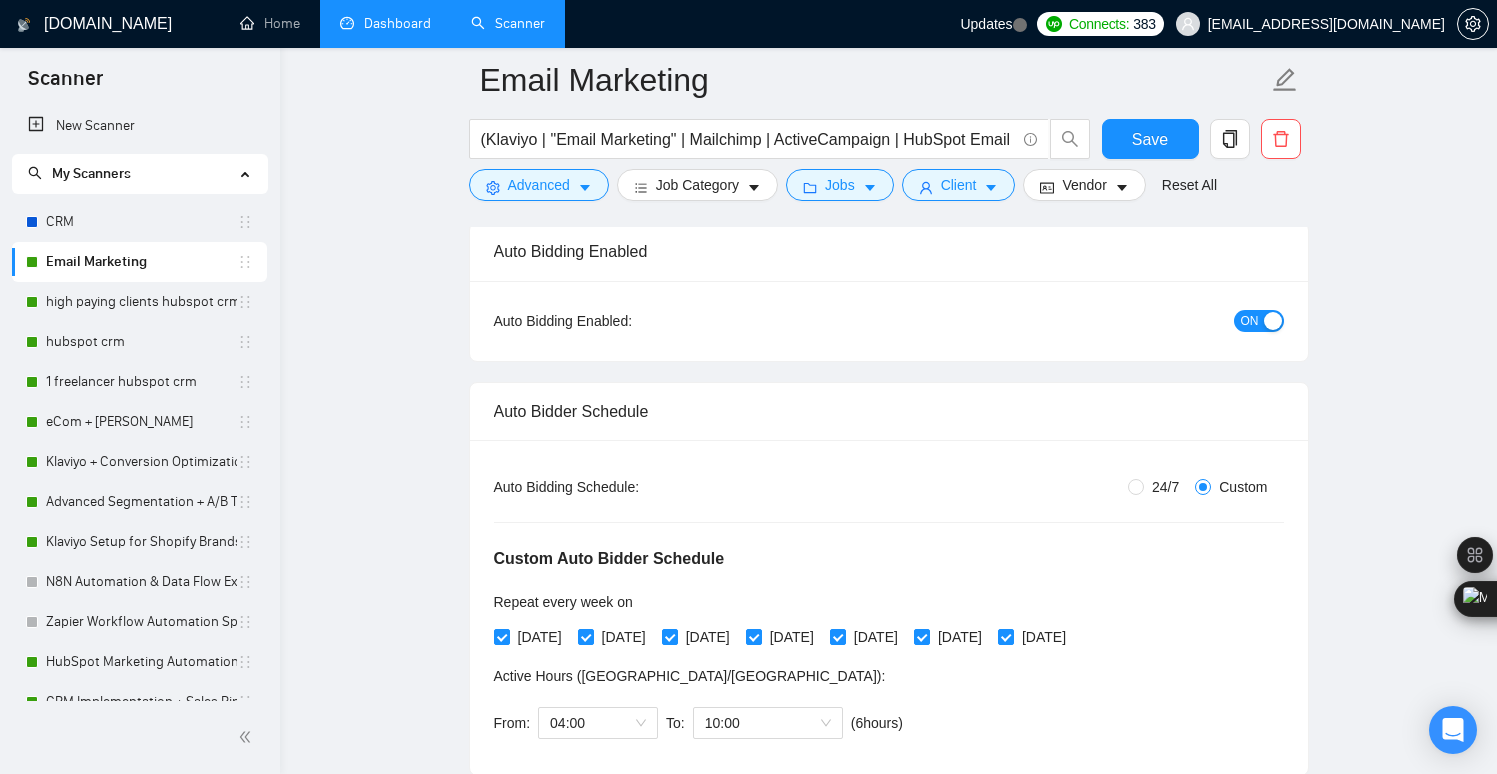 scroll, scrollTop: 0, scrollLeft: 0, axis: both 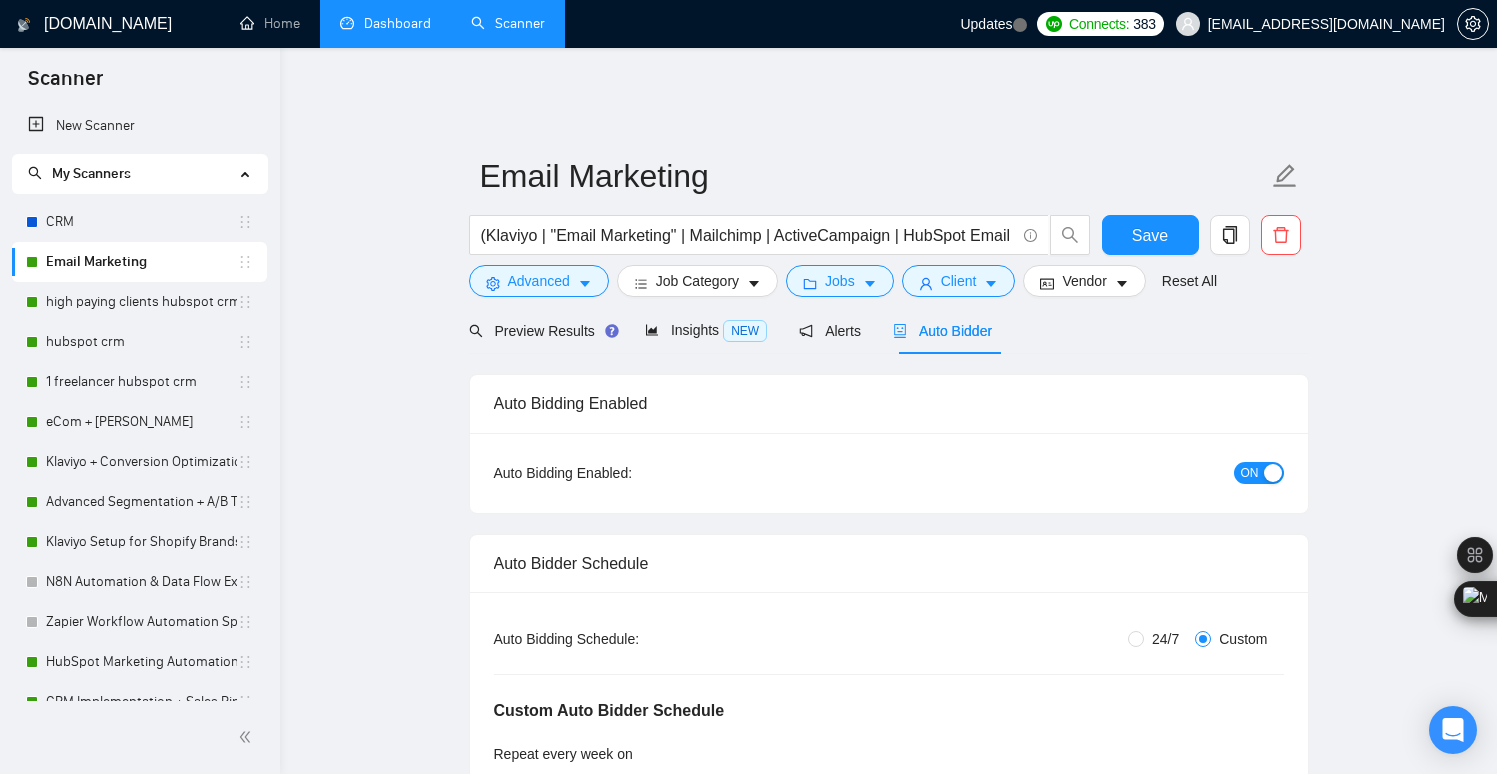 click on "Auto Bidding Enabled: ON" at bounding box center [889, 473] 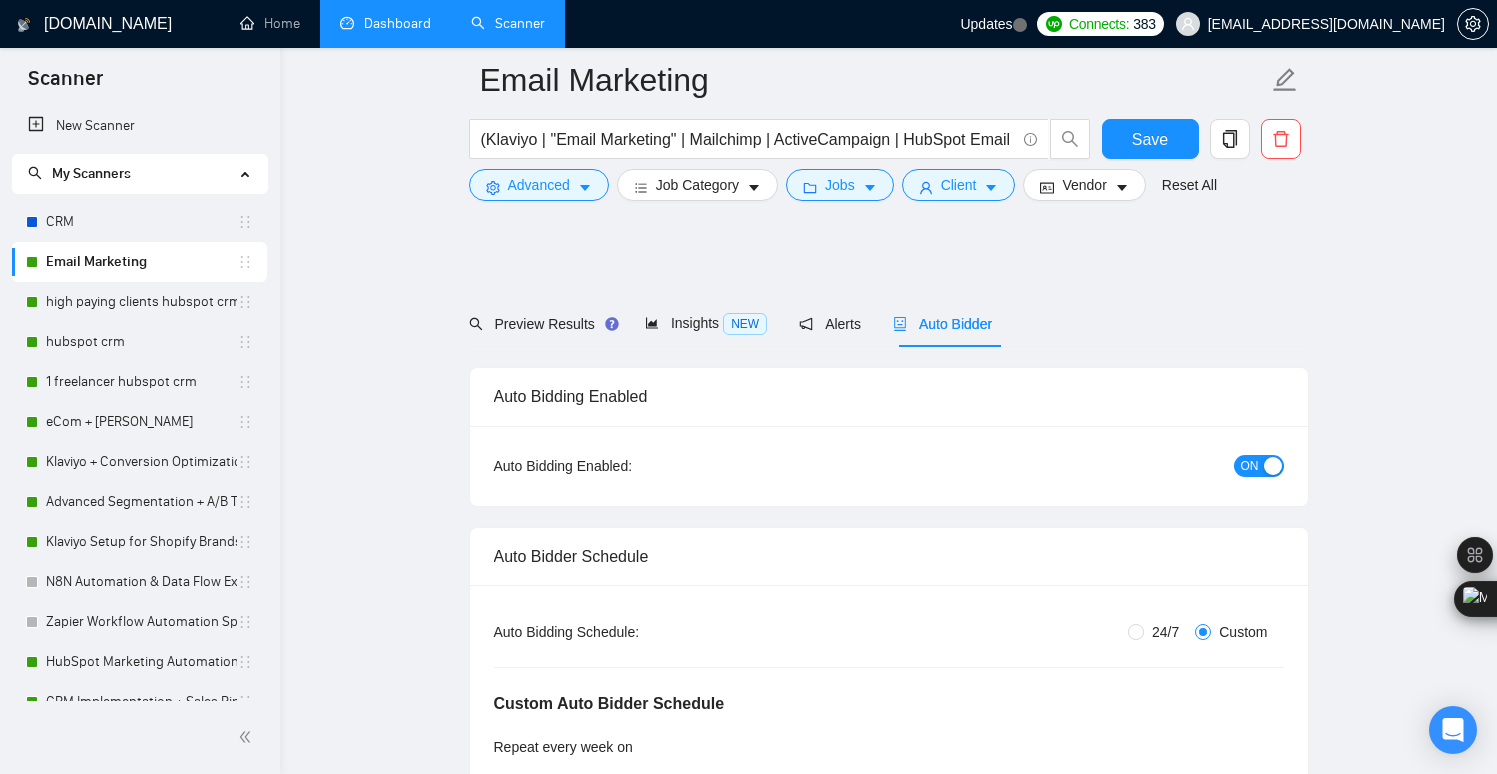 scroll, scrollTop: 0, scrollLeft: 0, axis: both 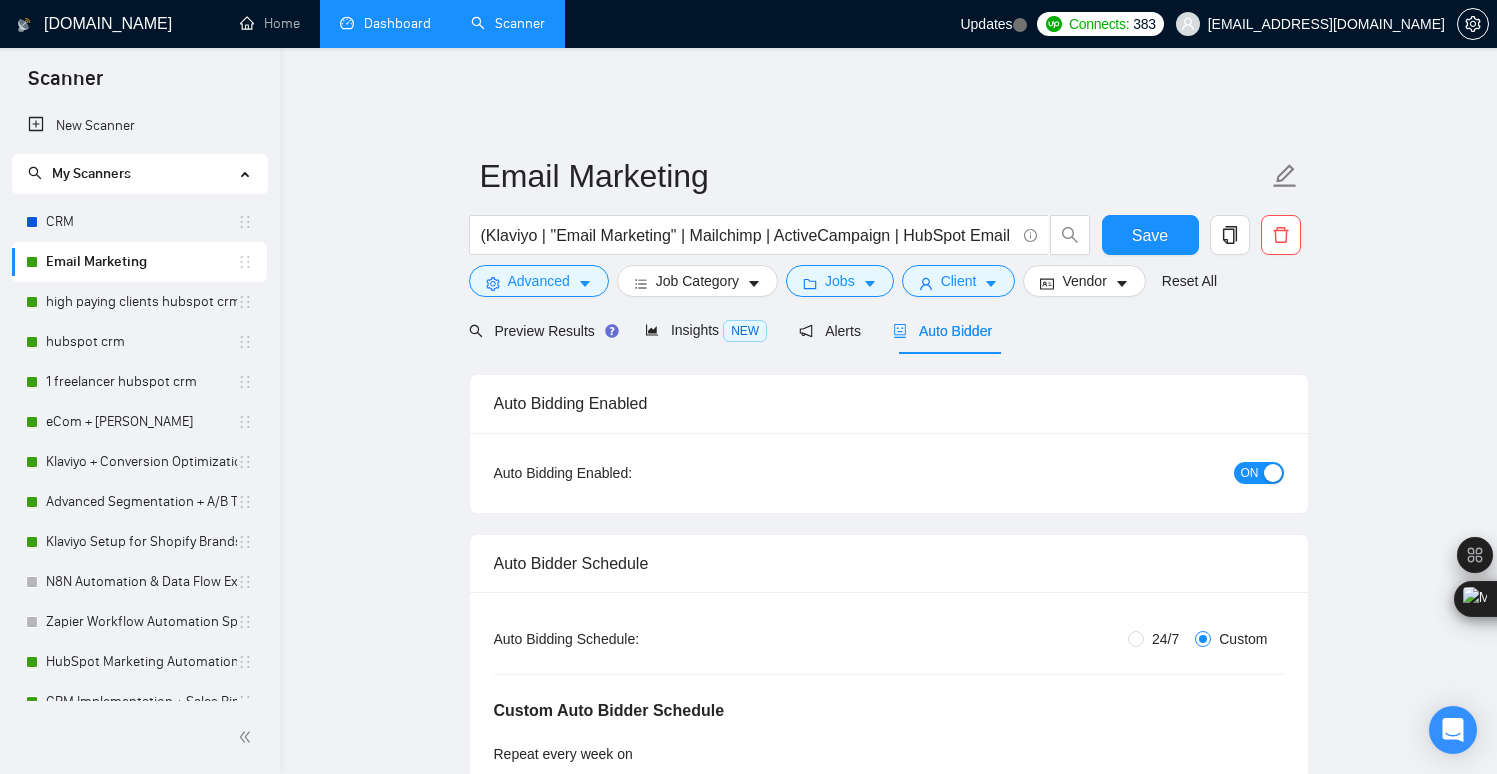 click on "Auto Bidder" at bounding box center (942, 331) 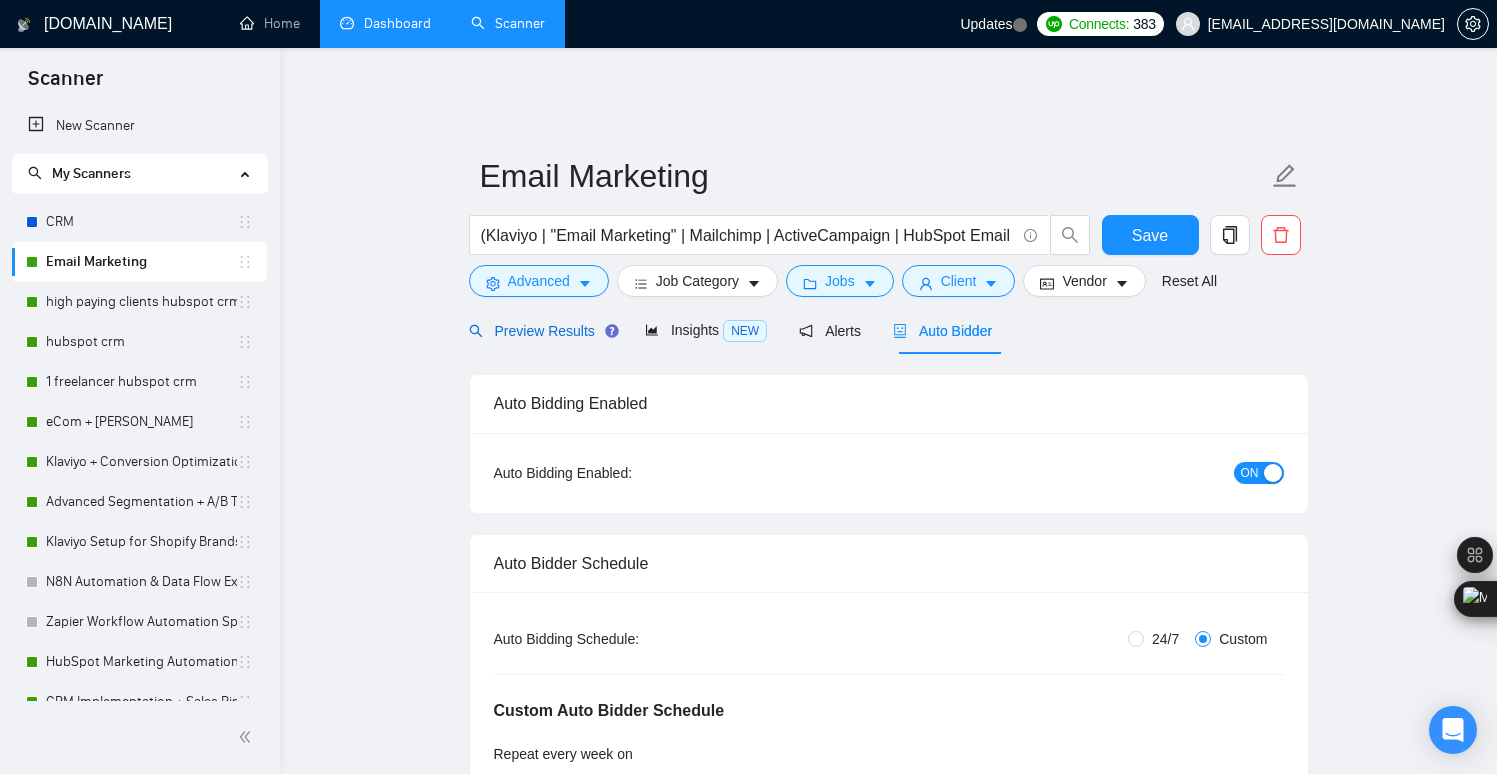 click on "Preview Results" at bounding box center [541, 331] 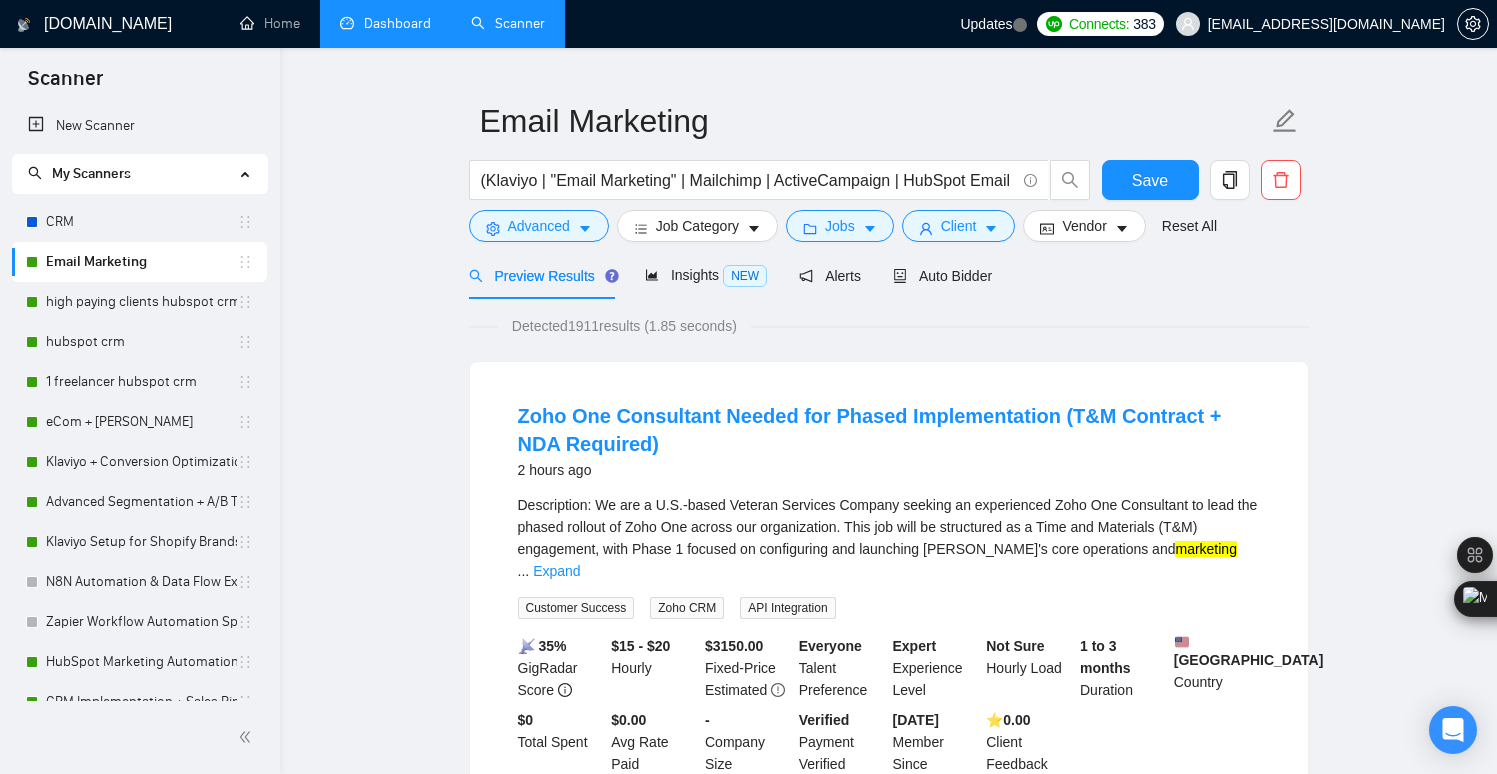 scroll, scrollTop: 56, scrollLeft: 0, axis: vertical 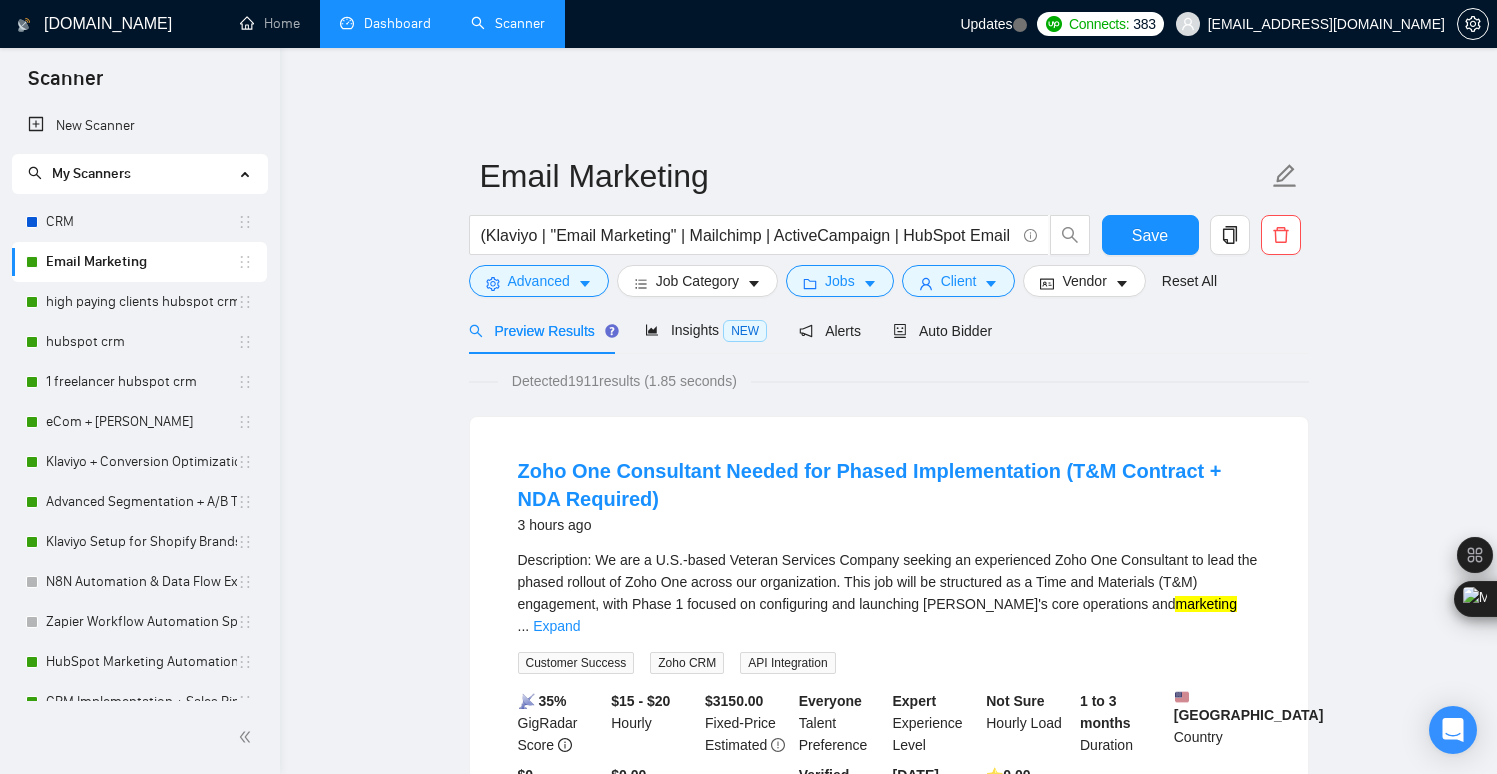 click on "Dashboard" at bounding box center (385, 23) 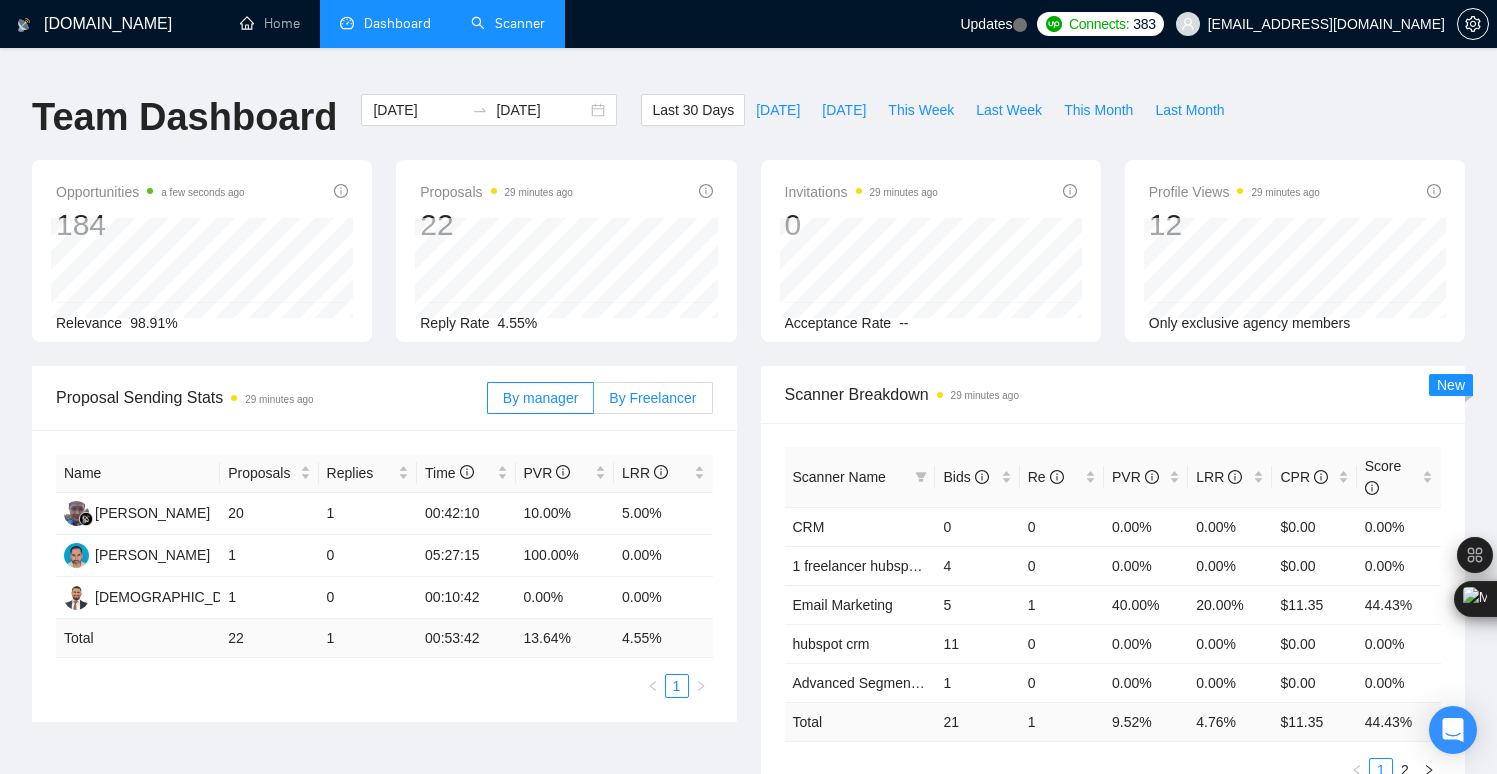 click on "By Freelancer" at bounding box center (653, 398) 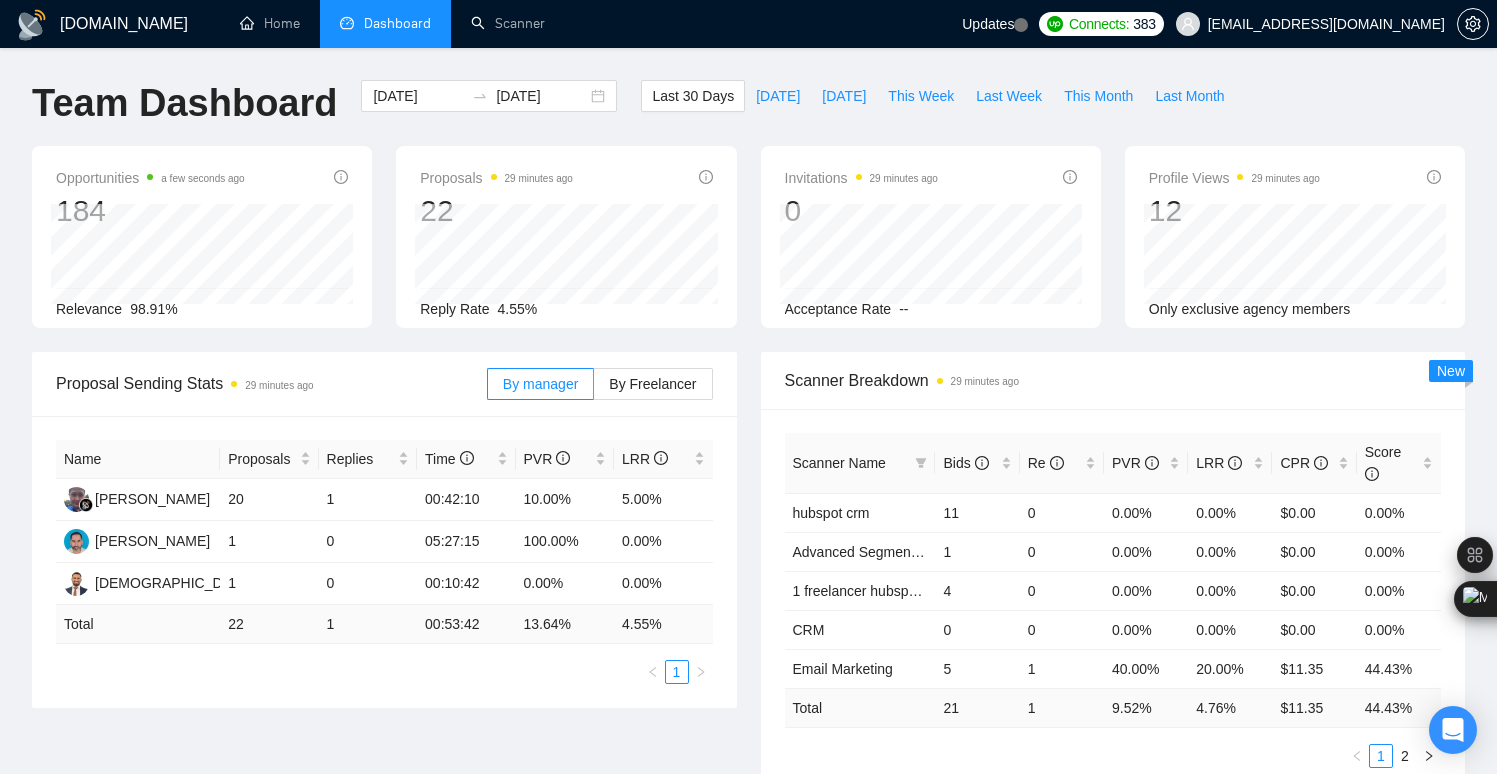 scroll, scrollTop: 0, scrollLeft: 0, axis: both 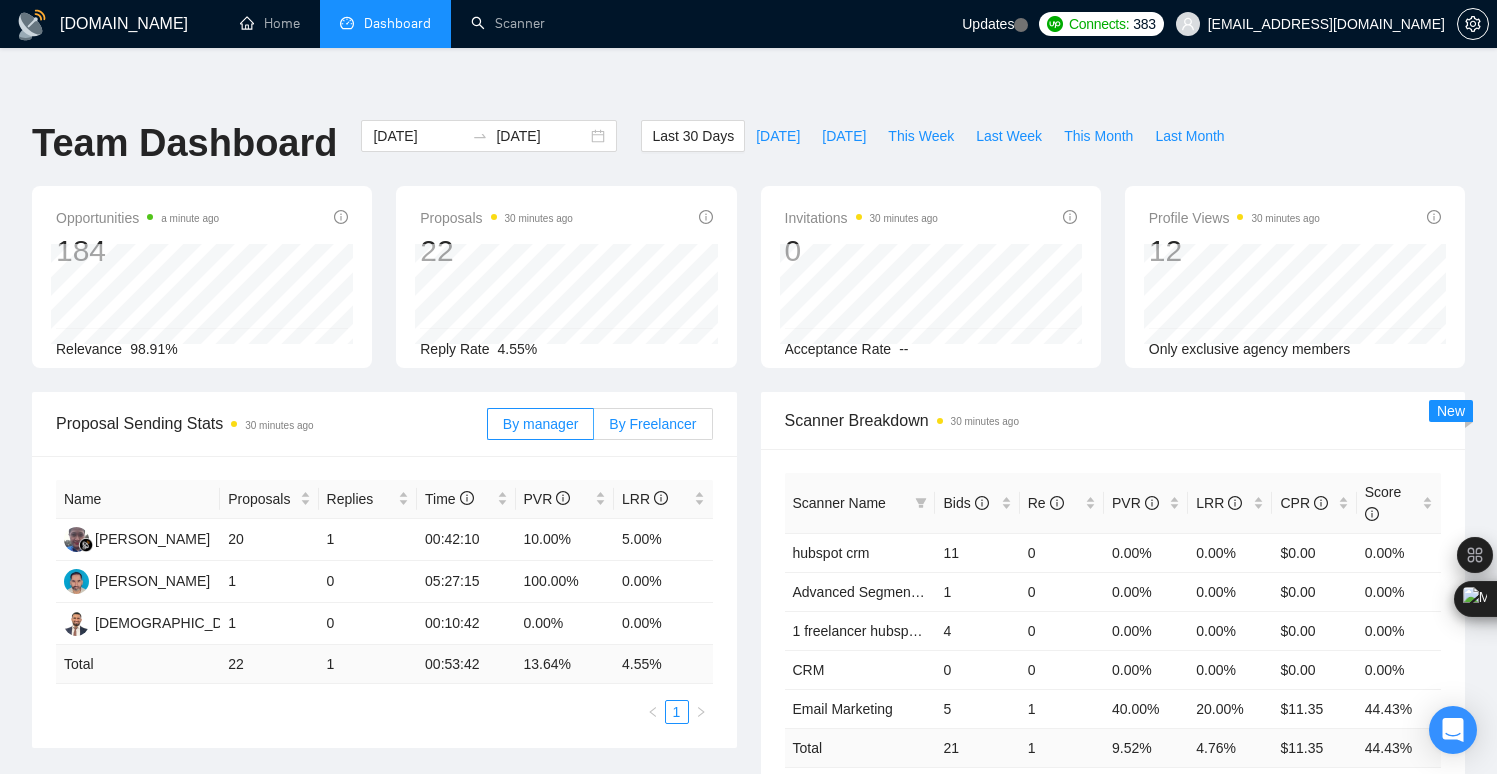 click on "By Freelancer" at bounding box center (652, 424) 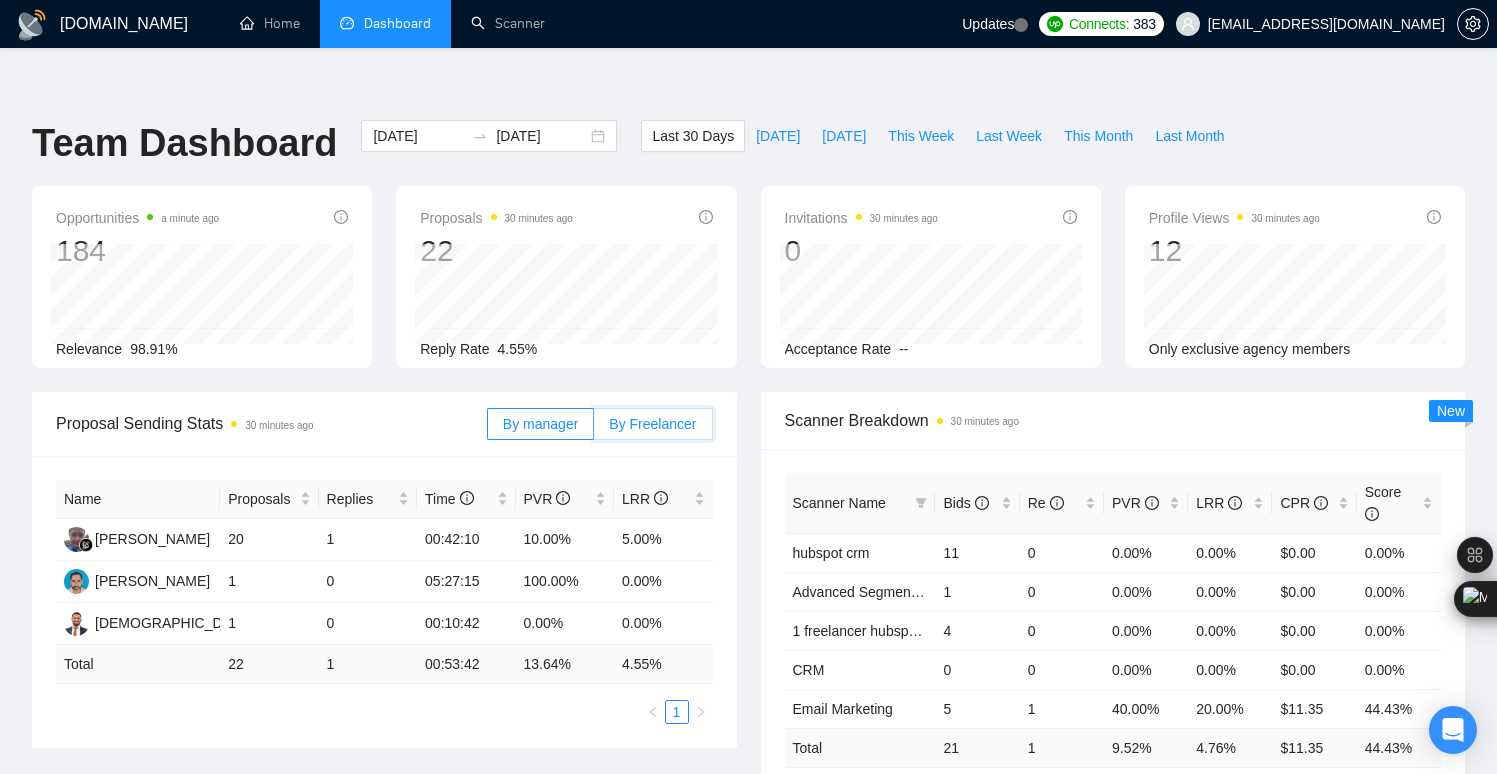 click on "By Freelancer" at bounding box center (594, 429) 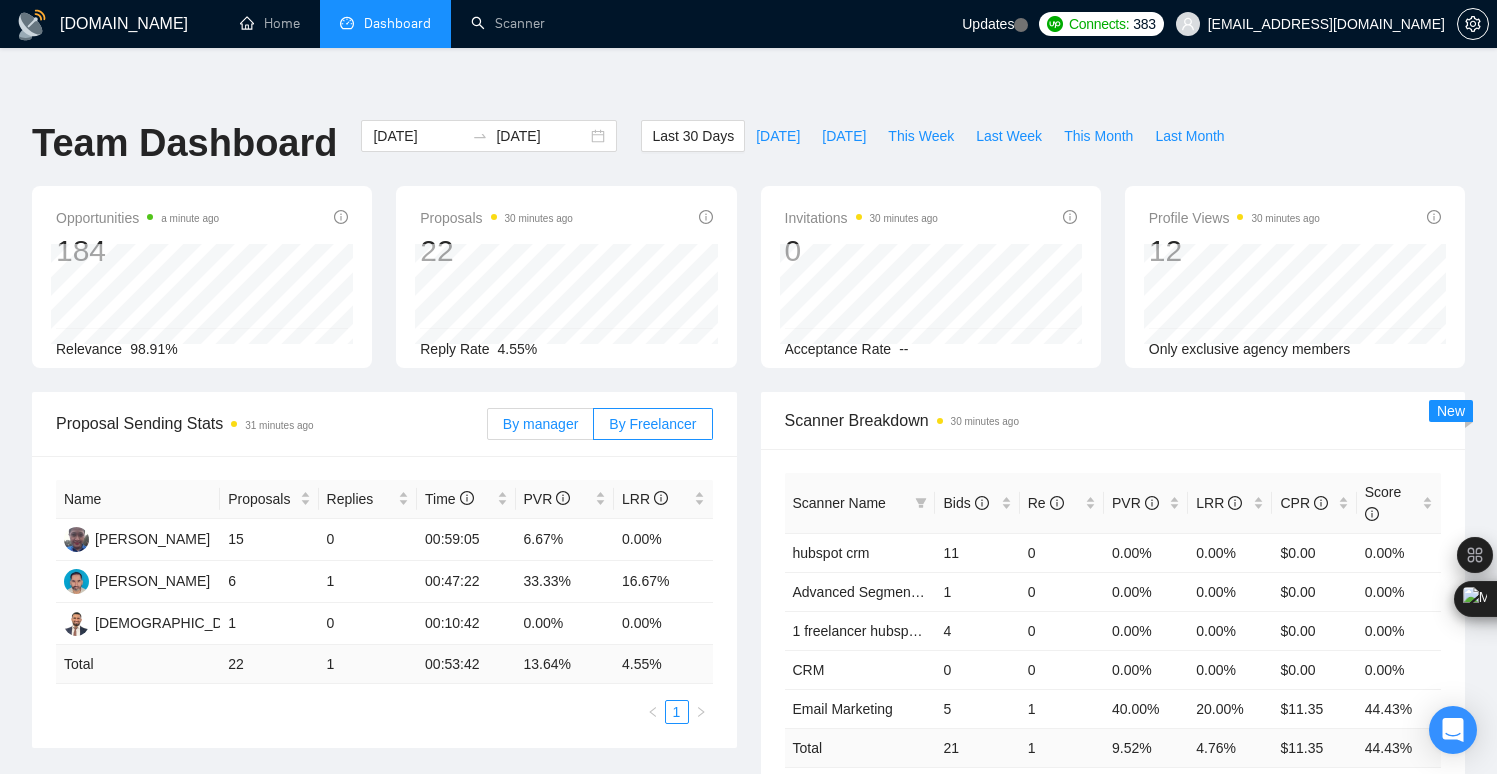 click on "By manager" at bounding box center [540, 424] 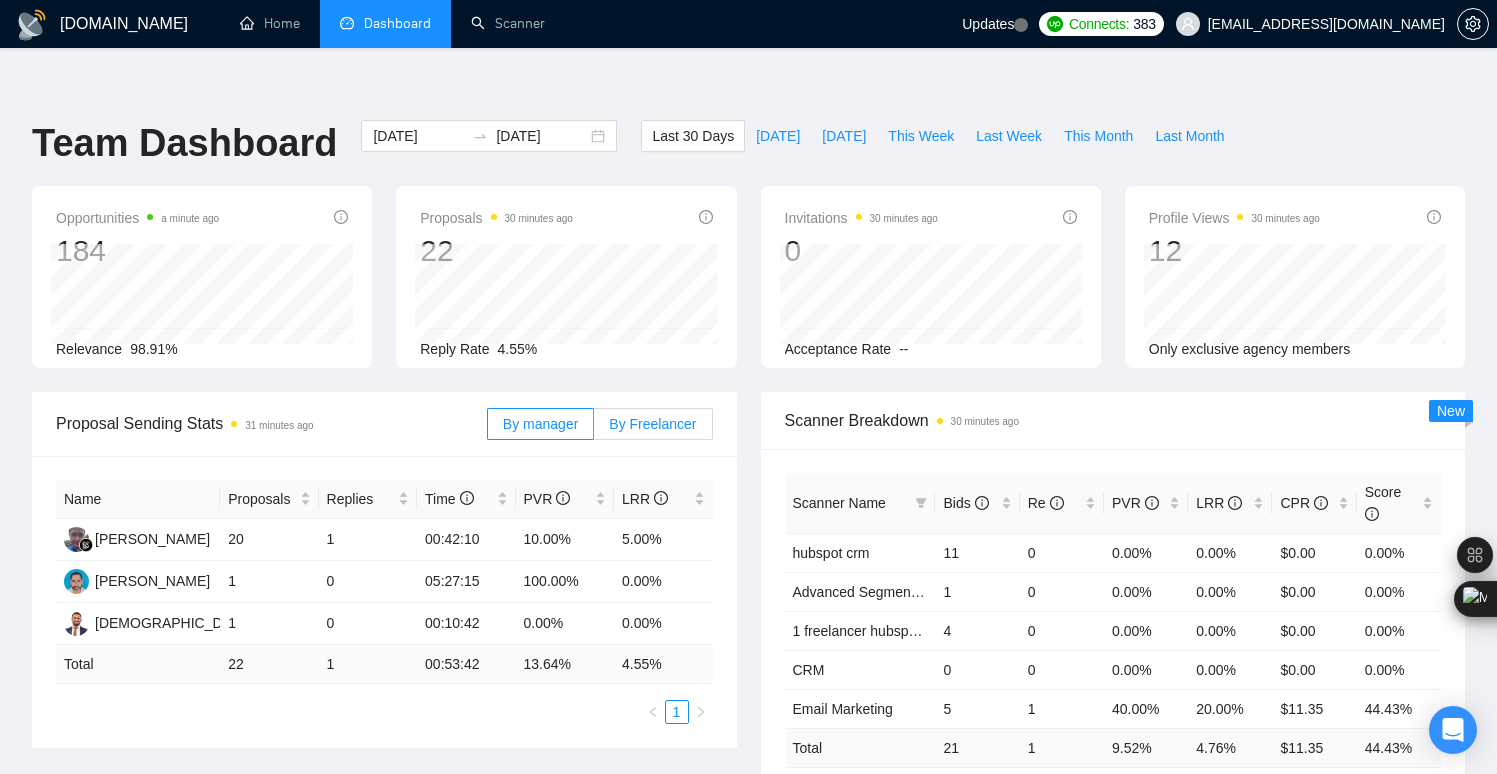 click on "By Freelancer" at bounding box center (652, 424) 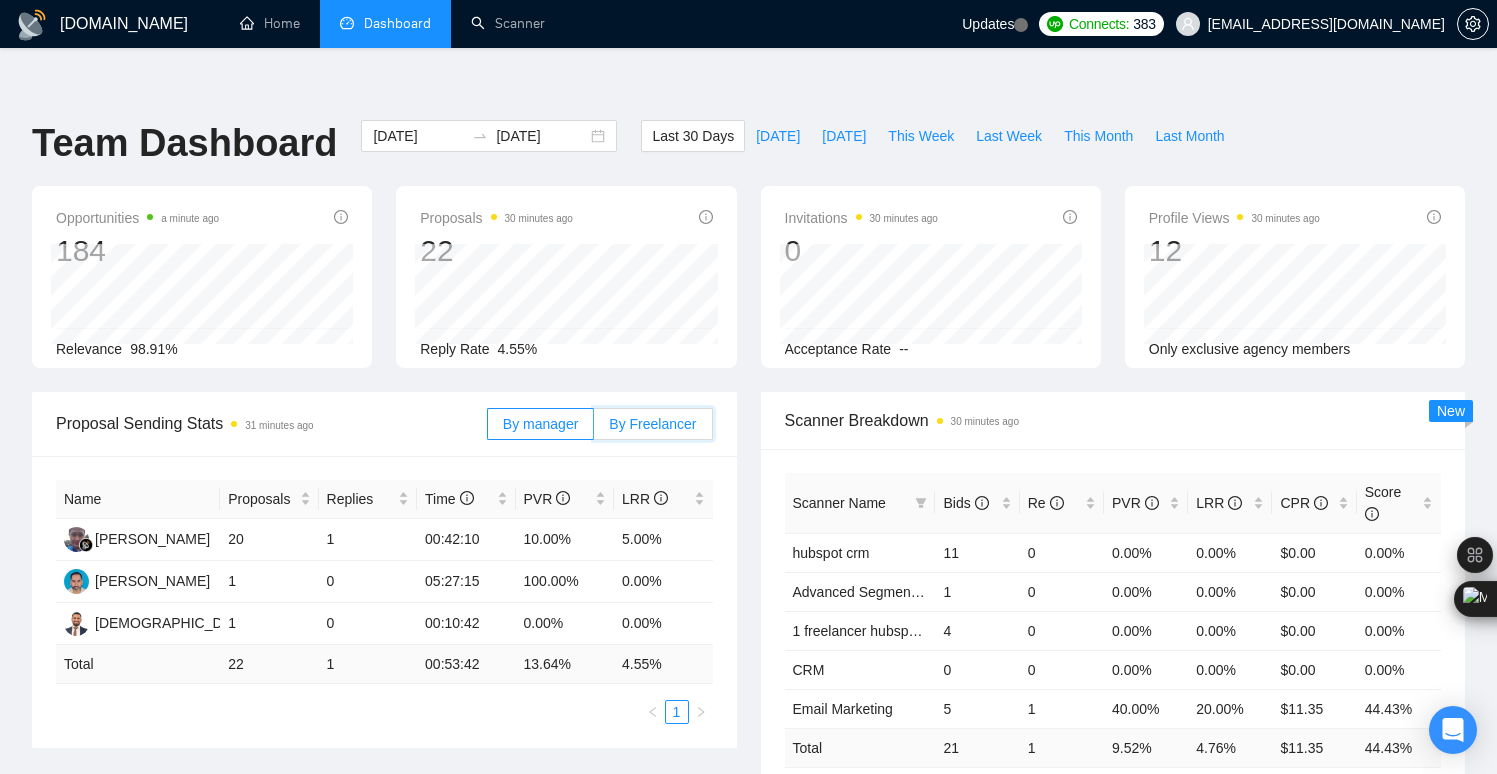 click on "By Freelancer" at bounding box center [594, 429] 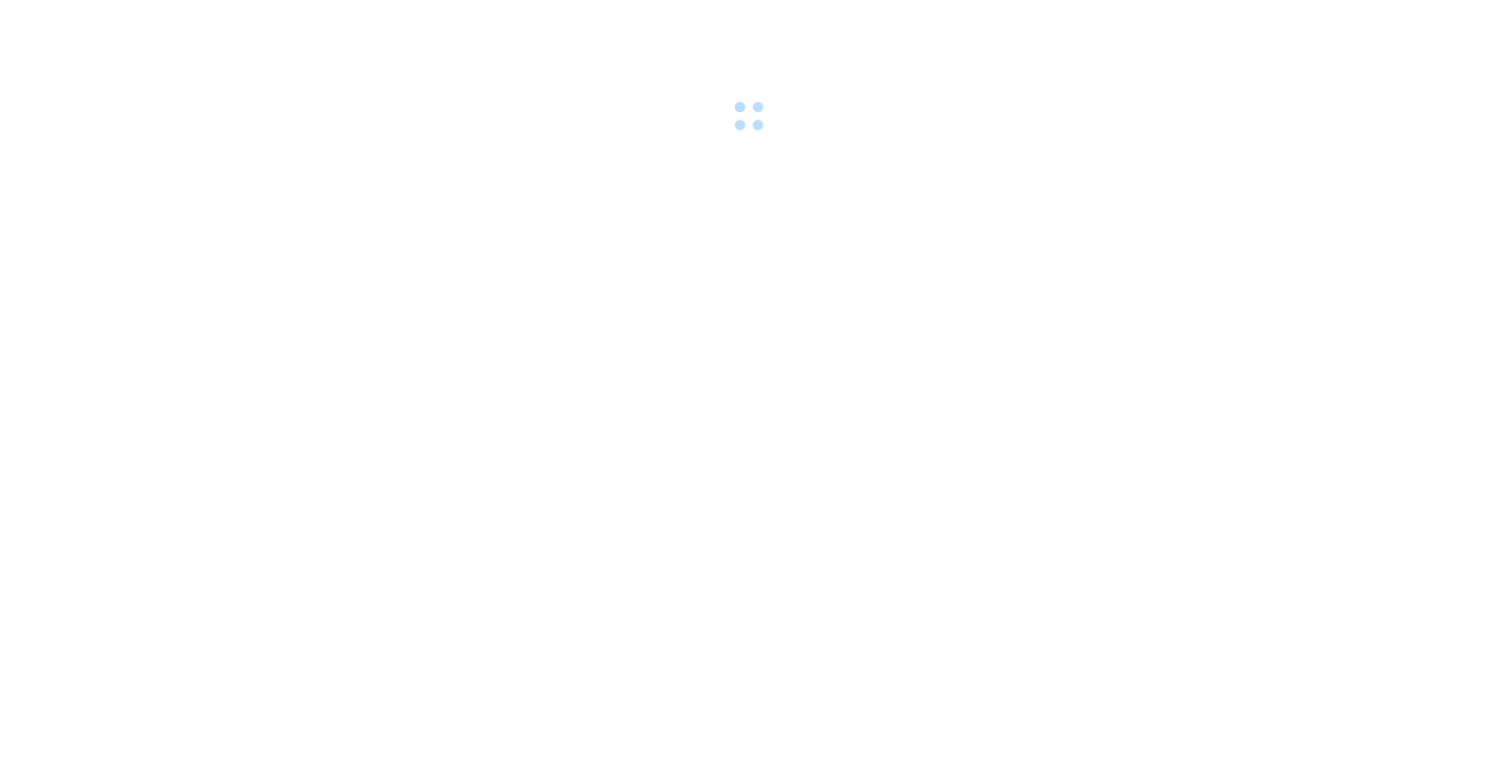 scroll, scrollTop: 0, scrollLeft: 0, axis: both 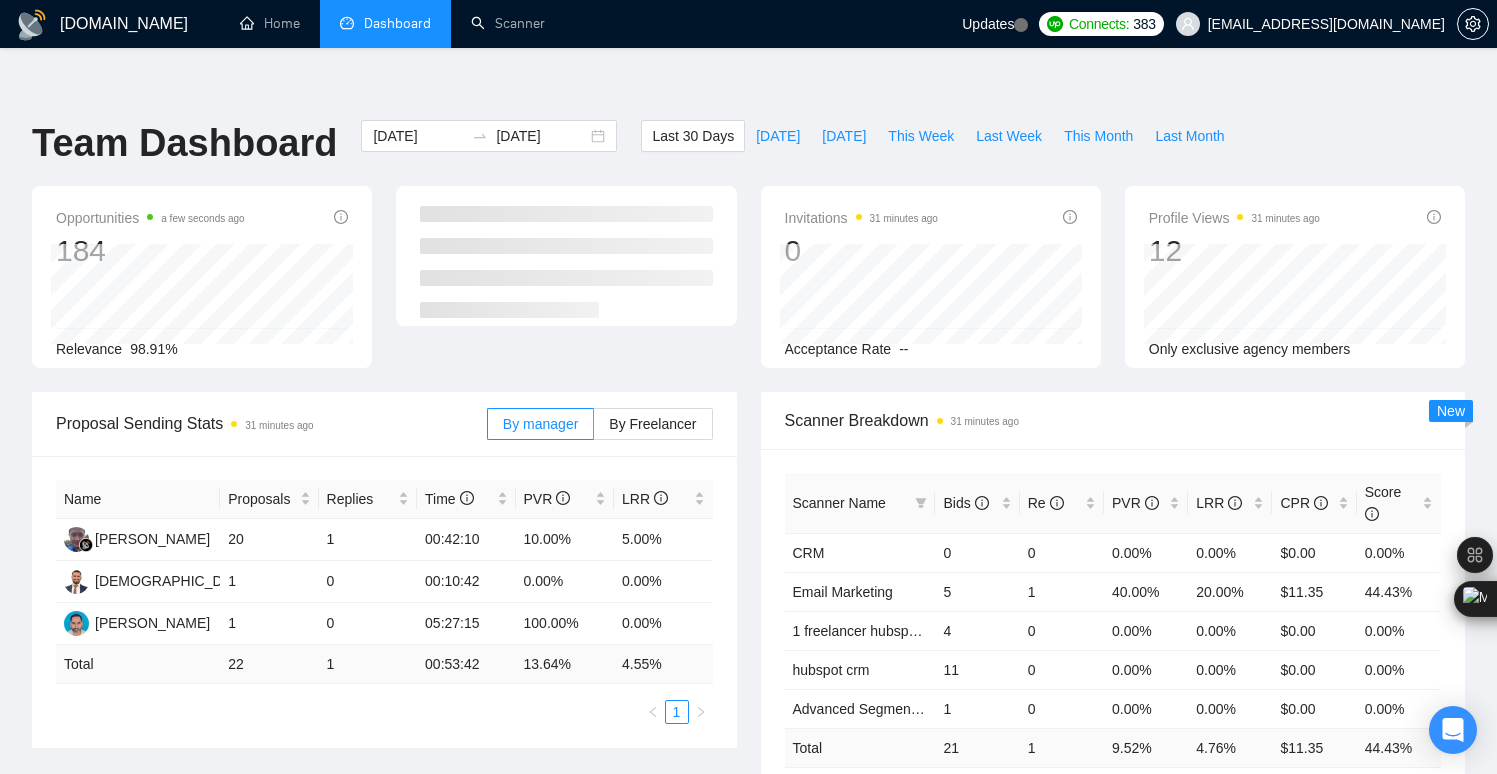 click on "By Freelancer" at bounding box center [652, 424] 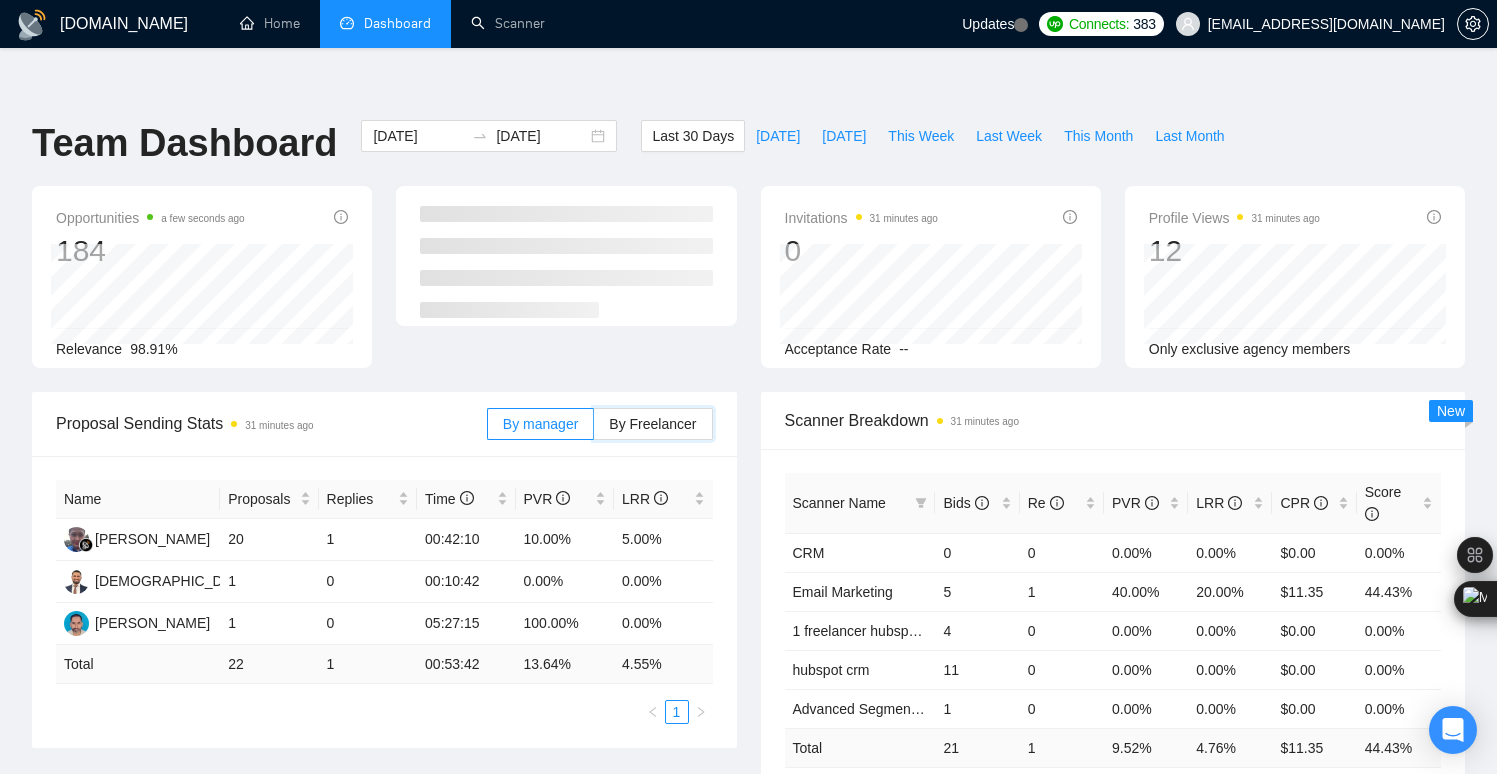 click on "By Freelancer" at bounding box center (594, 429) 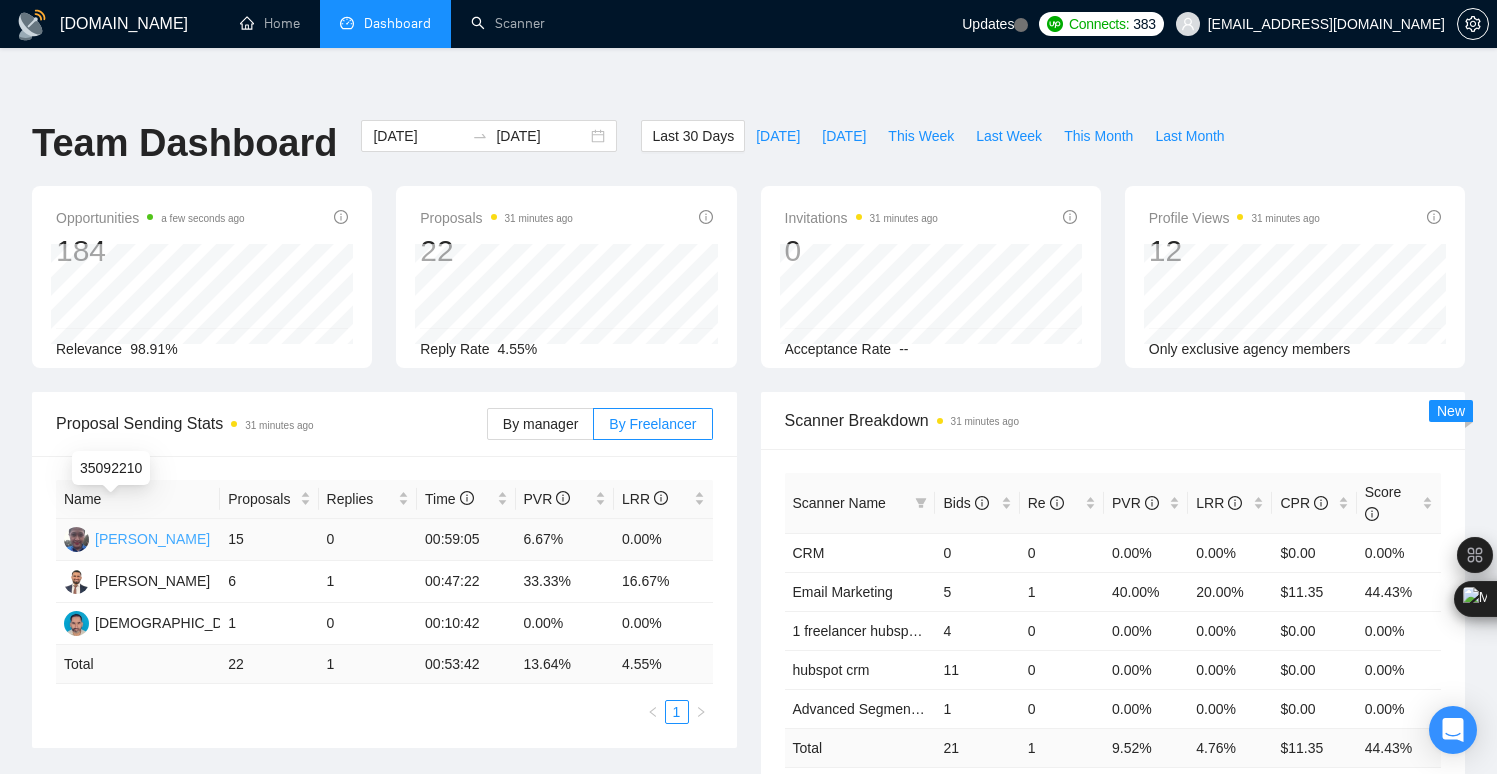 click on "[PERSON_NAME]" at bounding box center (152, 539) 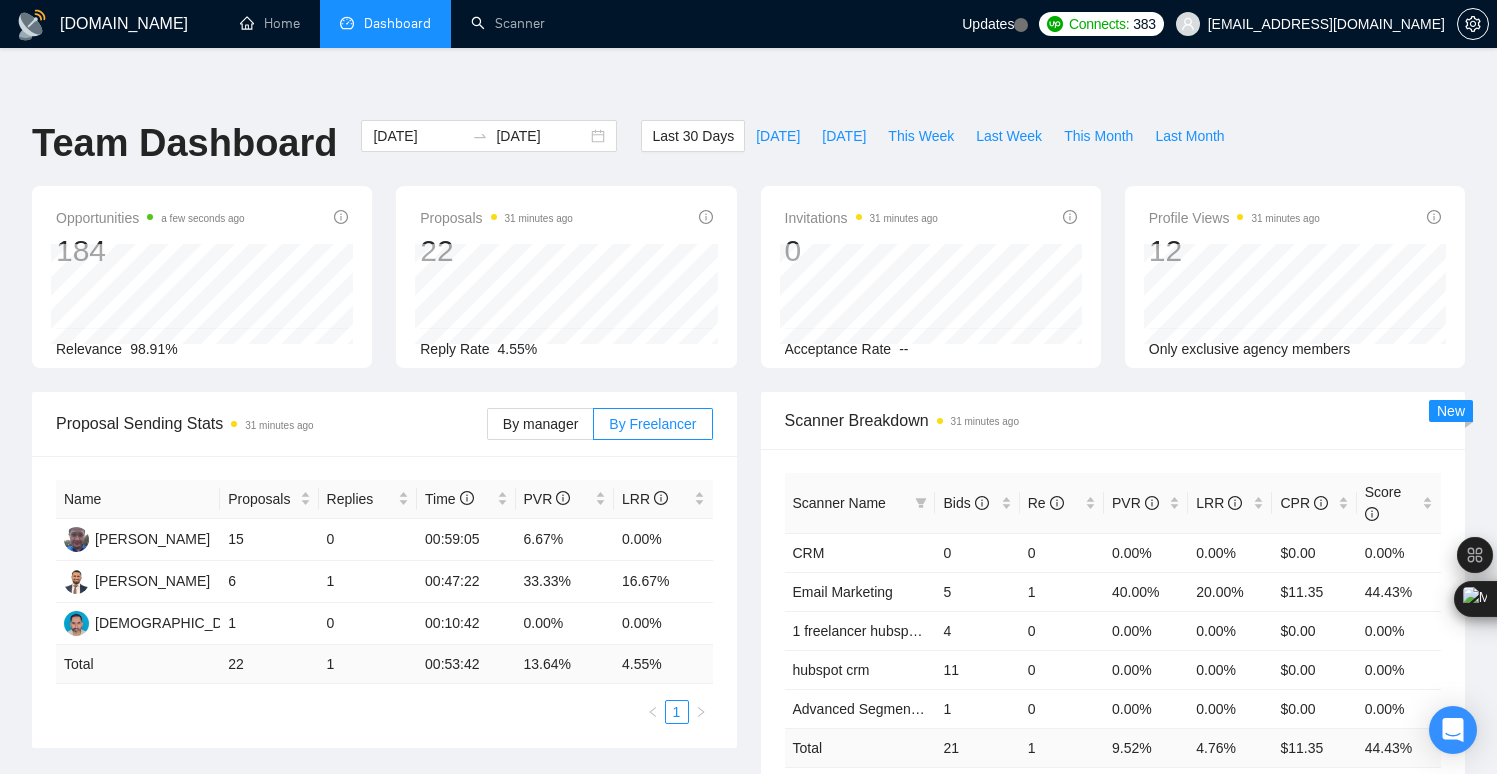 click on "Name Proposals Replies Time   PVR   LRR   Rehmat Ali 15 0 00:59:05 6.67% 0.00% Mujahid Khan 6 1 00:47:22 33.33% 16.67% Muhammad Imran Javid 1 0 00:10:42 0.00% 0.00% Total 22 1 00:53:42 13.64 % 4.55 % 1" at bounding box center (384, 602) 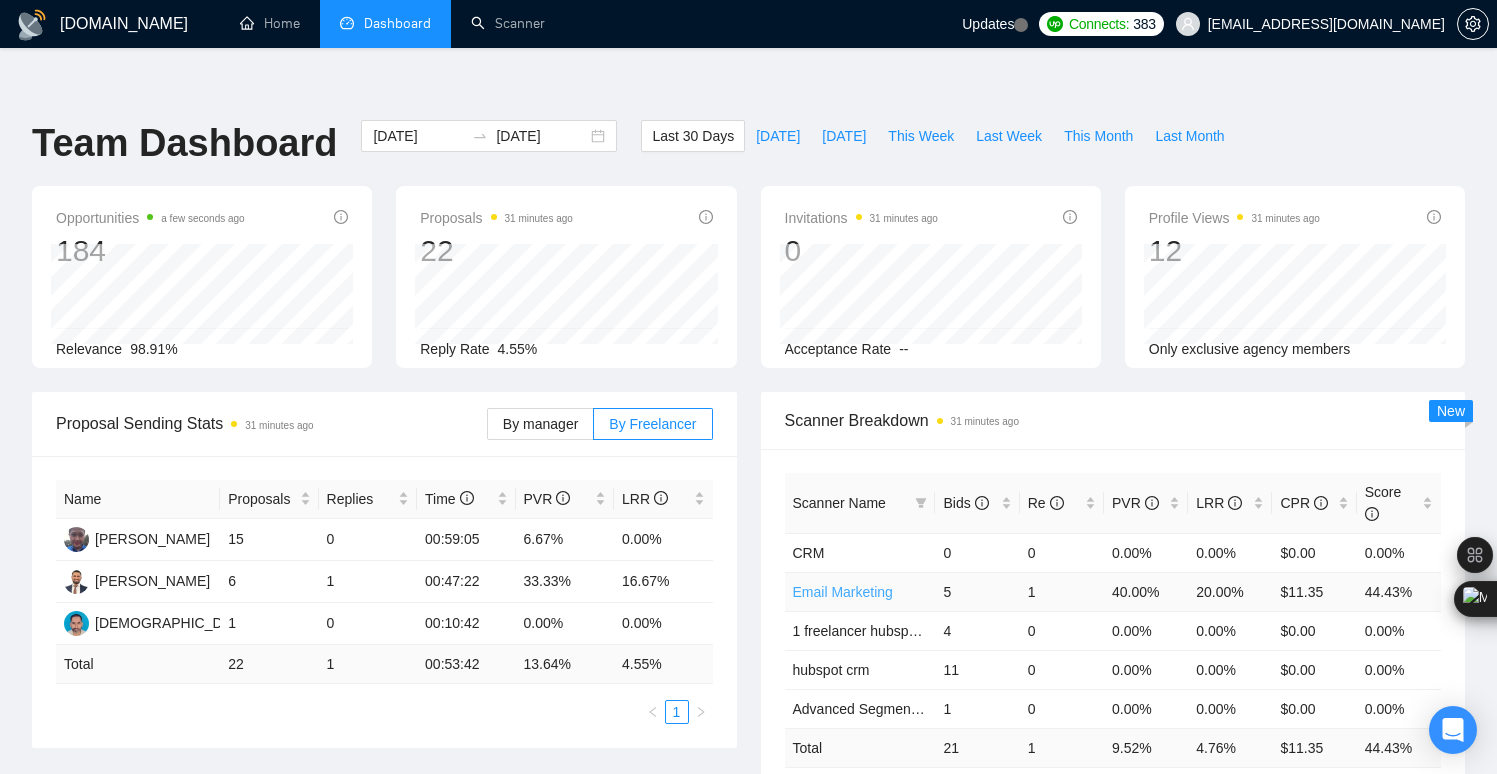 click on "Email Marketing" at bounding box center (843, 592) 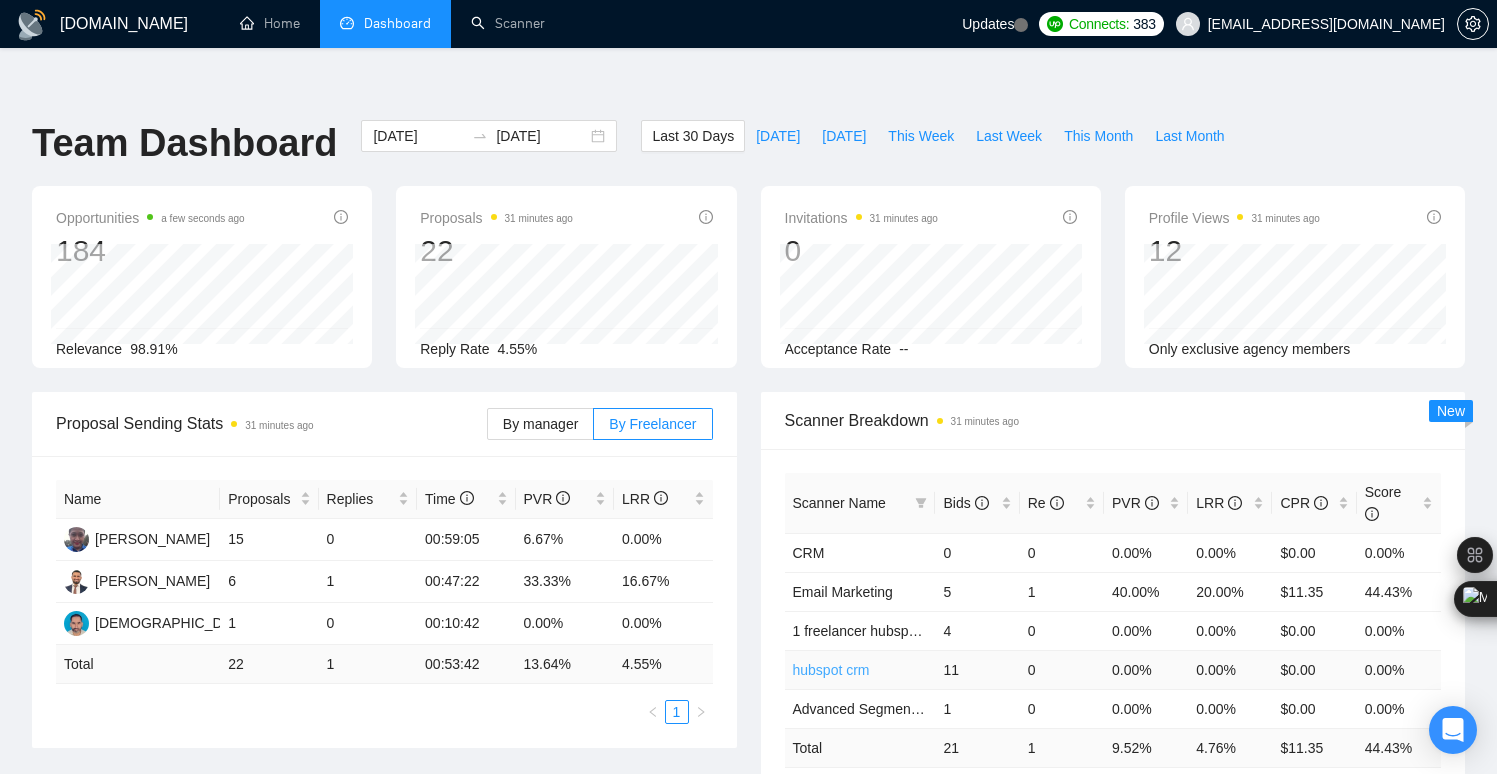 click on "hubspot crm" at bounding box center [831, 670] 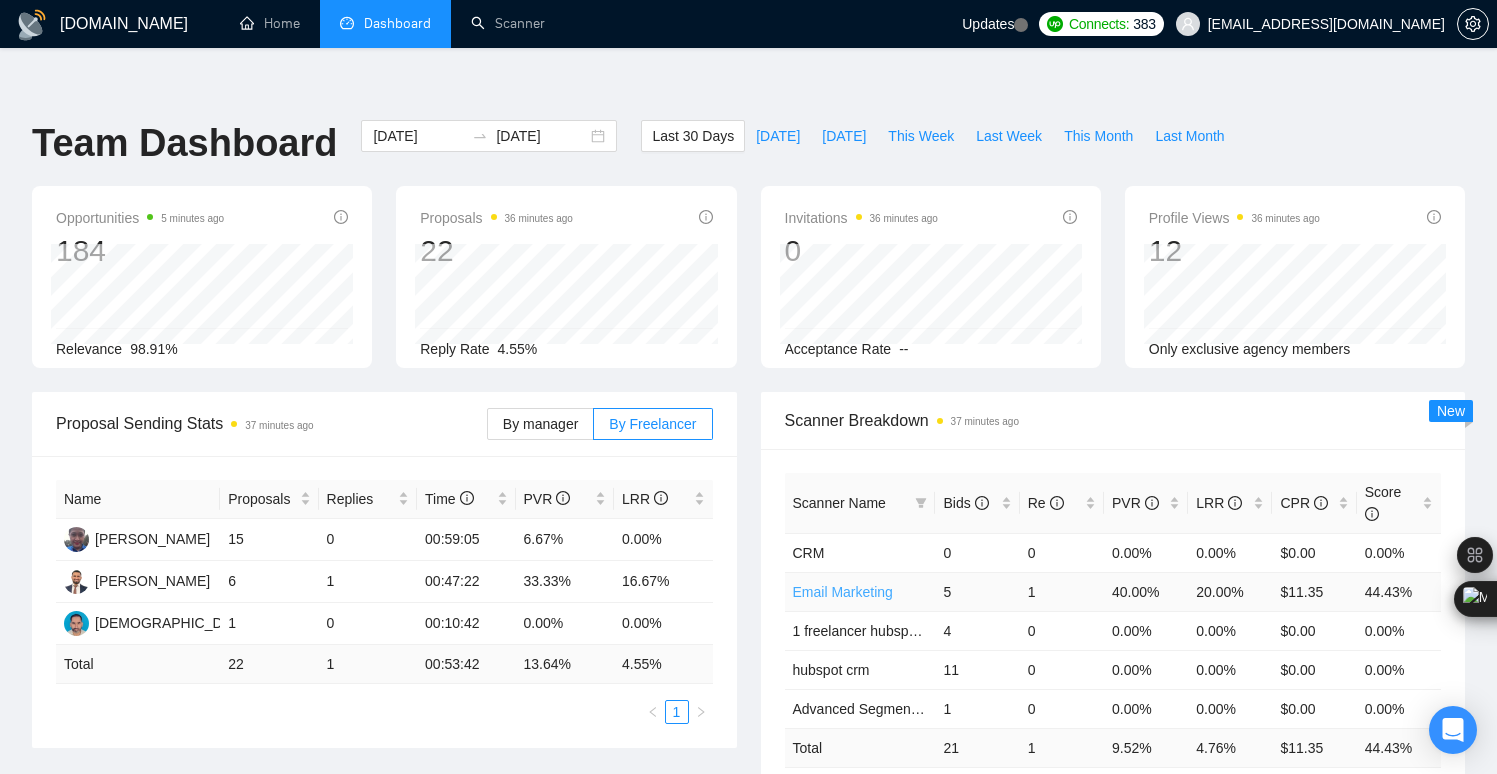 click on "Email Marketing" at bounding box center (843, 592) 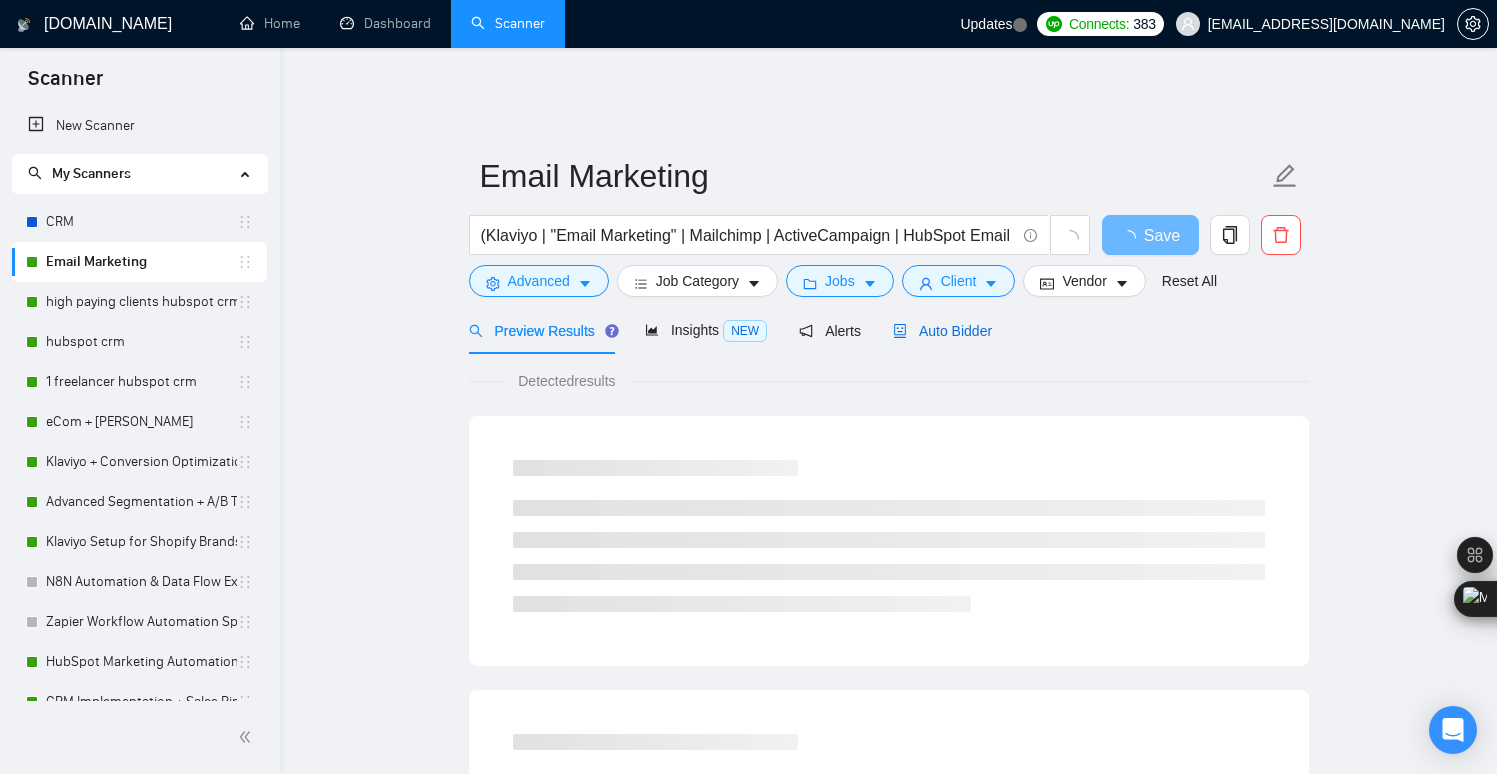 click on "Auto Bidder" at bounding box center [942, 331] 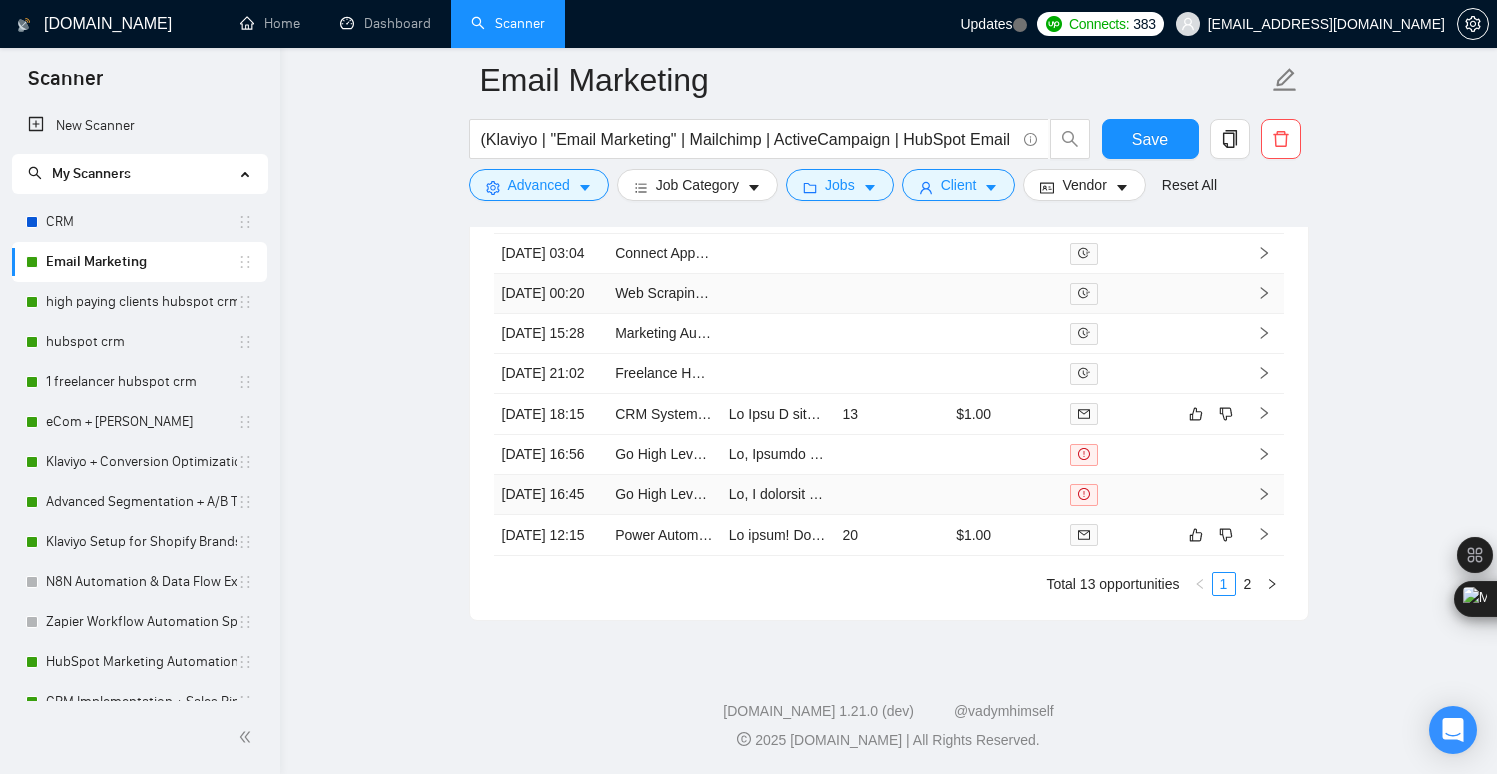 scroll, scrollTop: 5078, scrollLeft: 0, axis: vertical 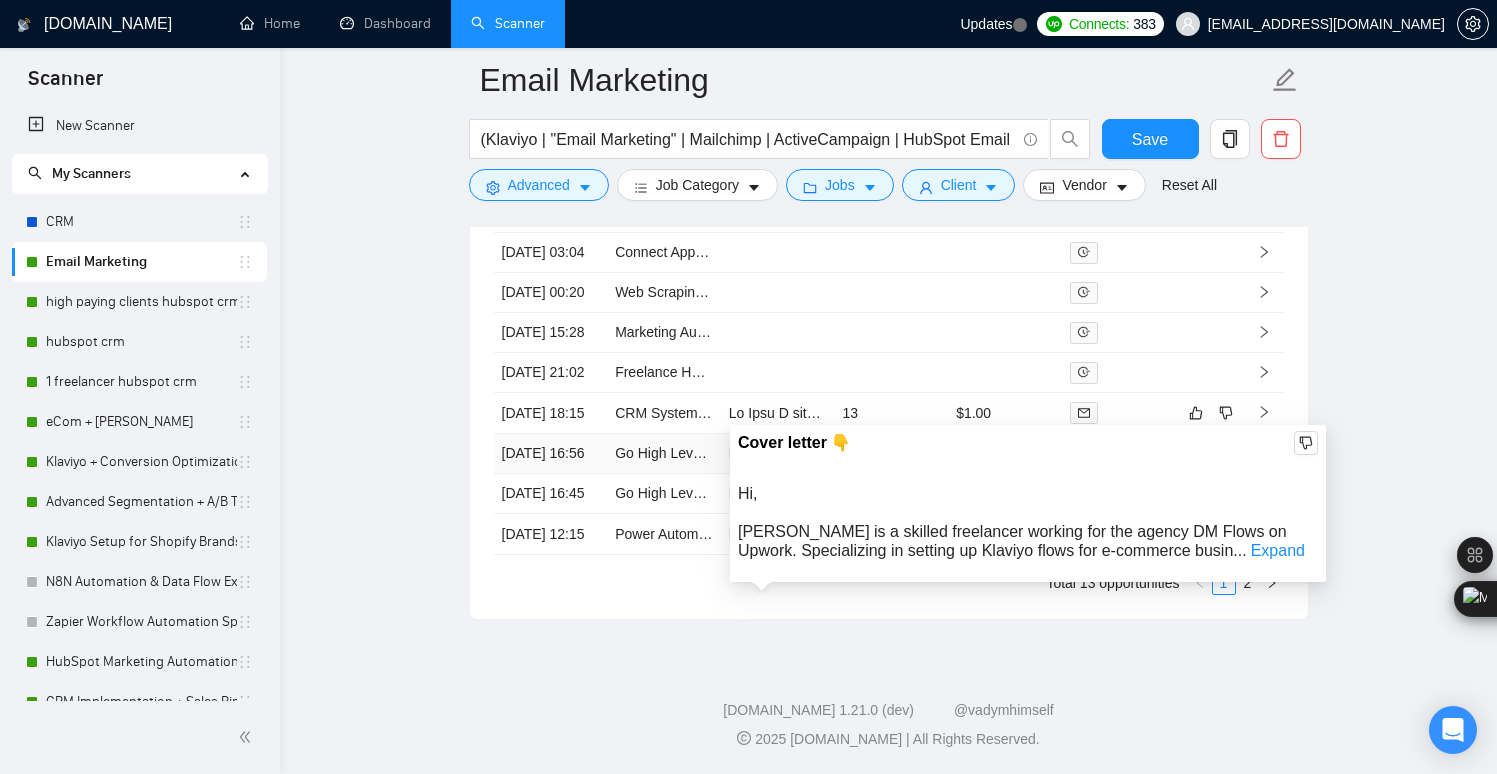 click at bounding box center [4175, 453] 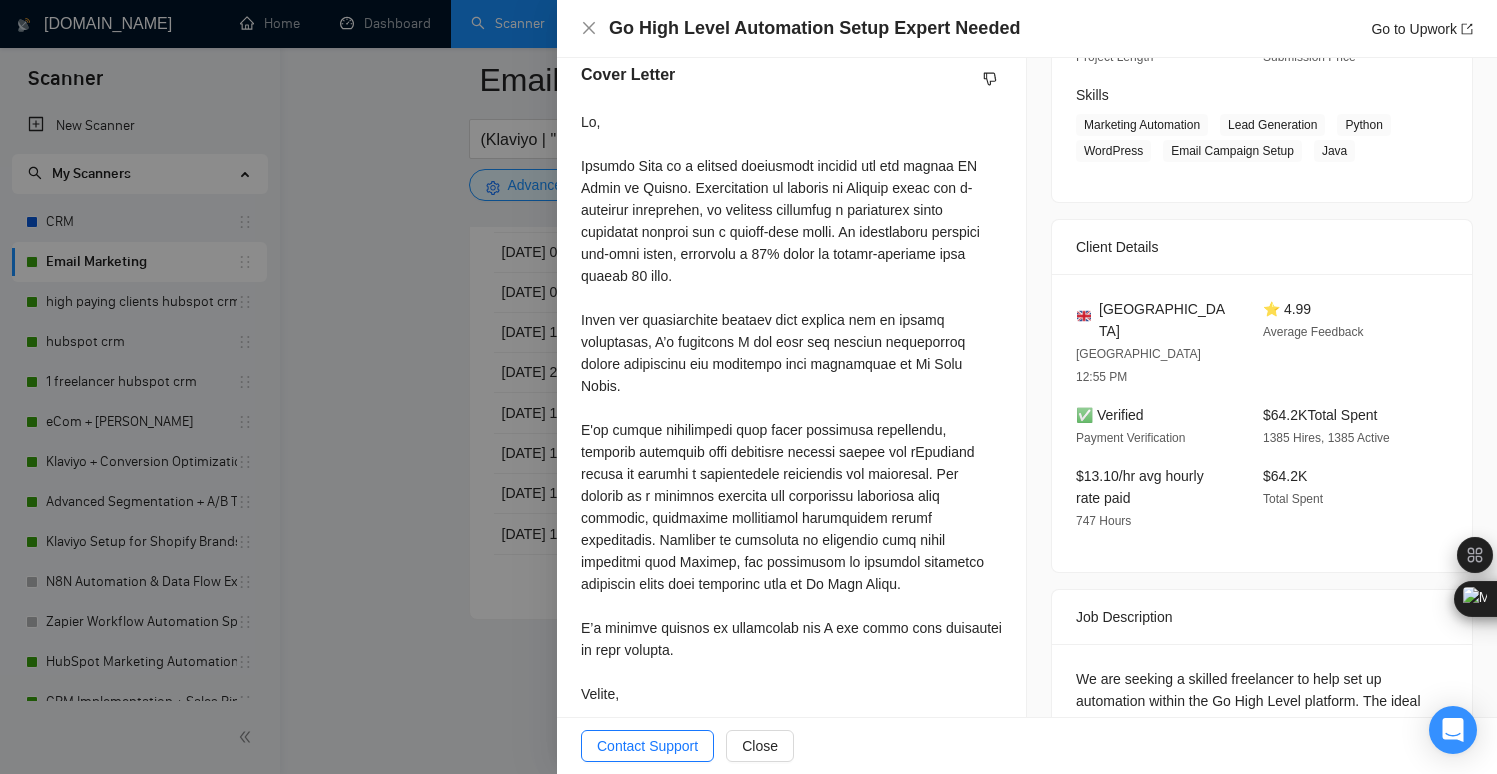 scroll, scrollTop: 0, scrollLeft: 0, axis: both 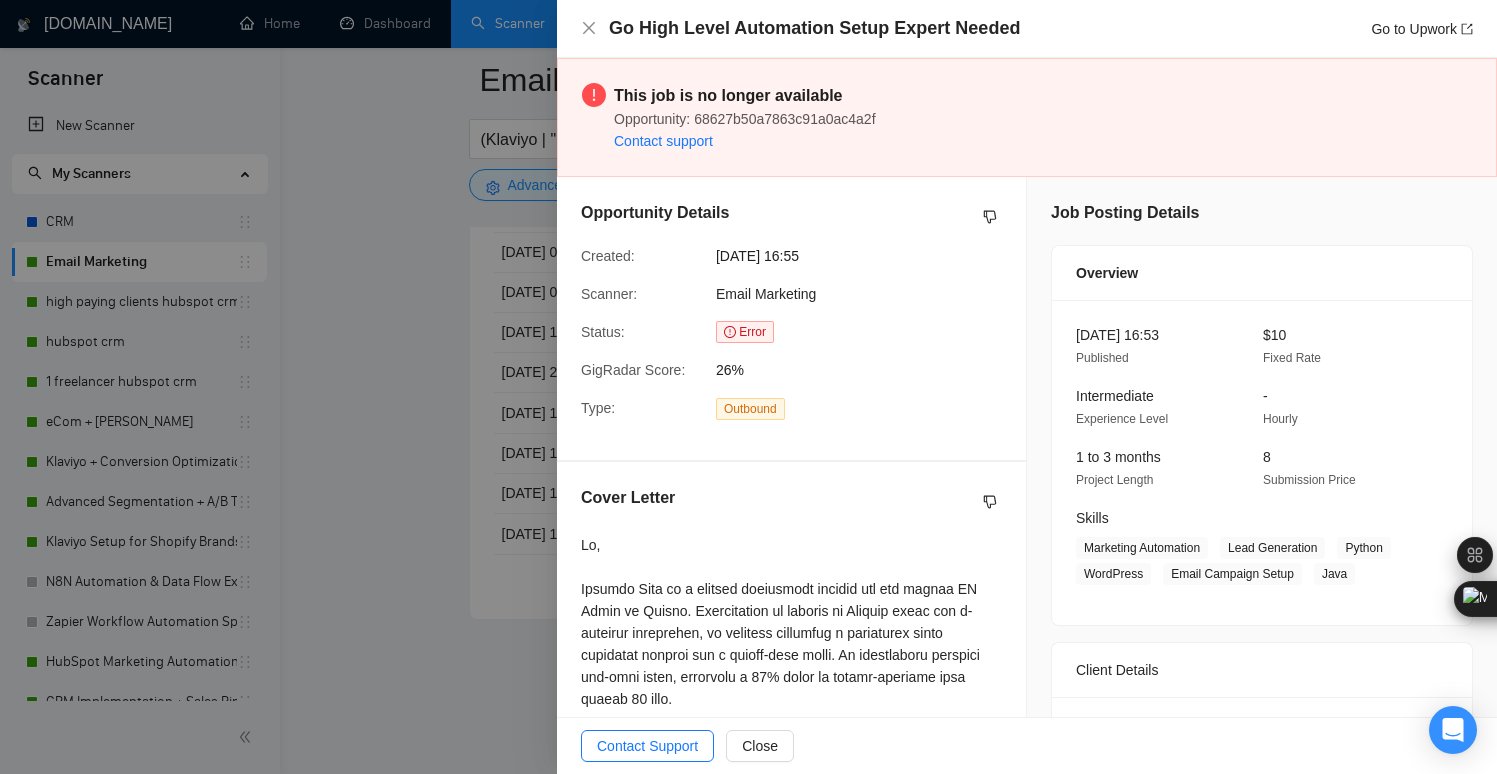 click at bounding box center [748, 387] 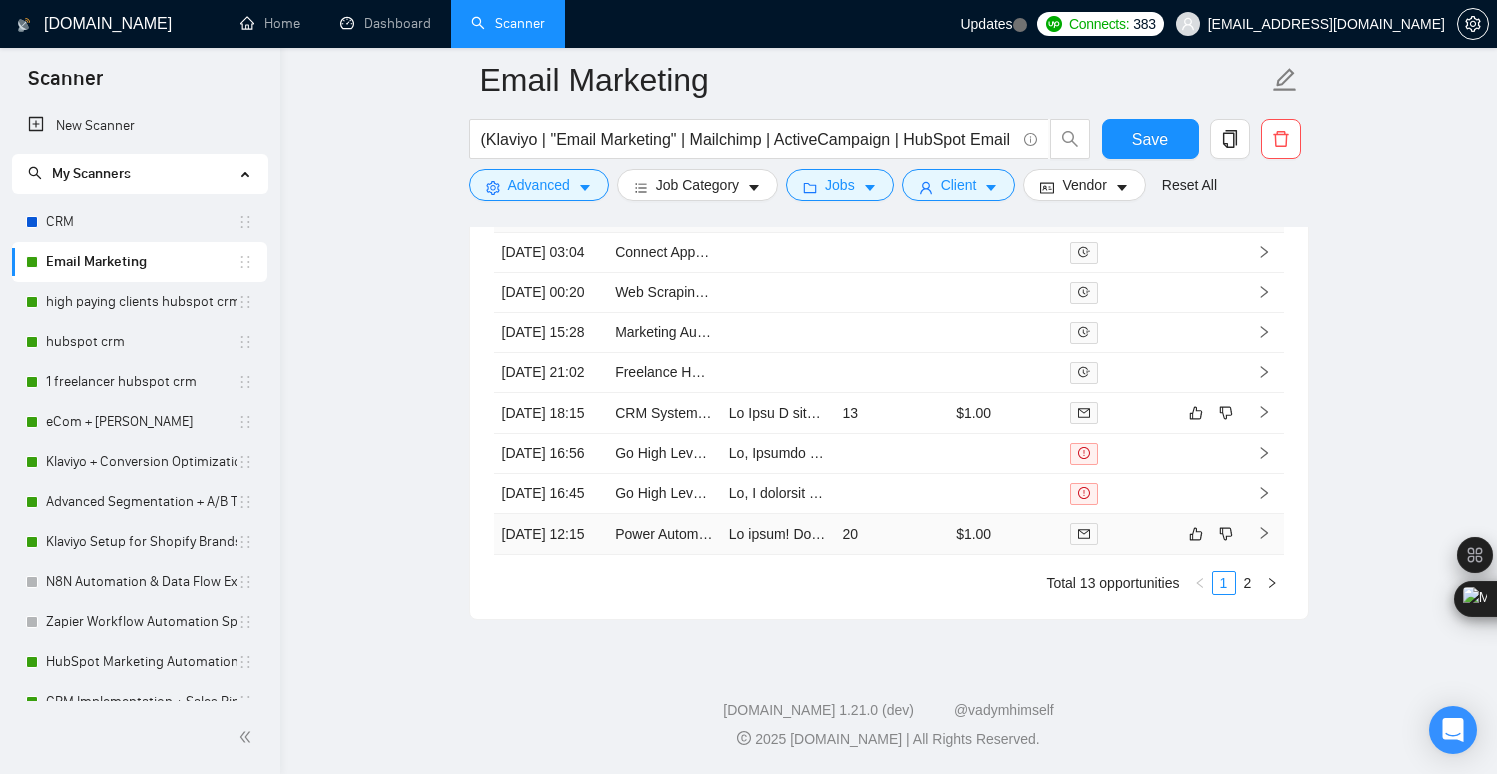 scroll, scrollTop: 5194, scrollLeft: 0, axis: vertical 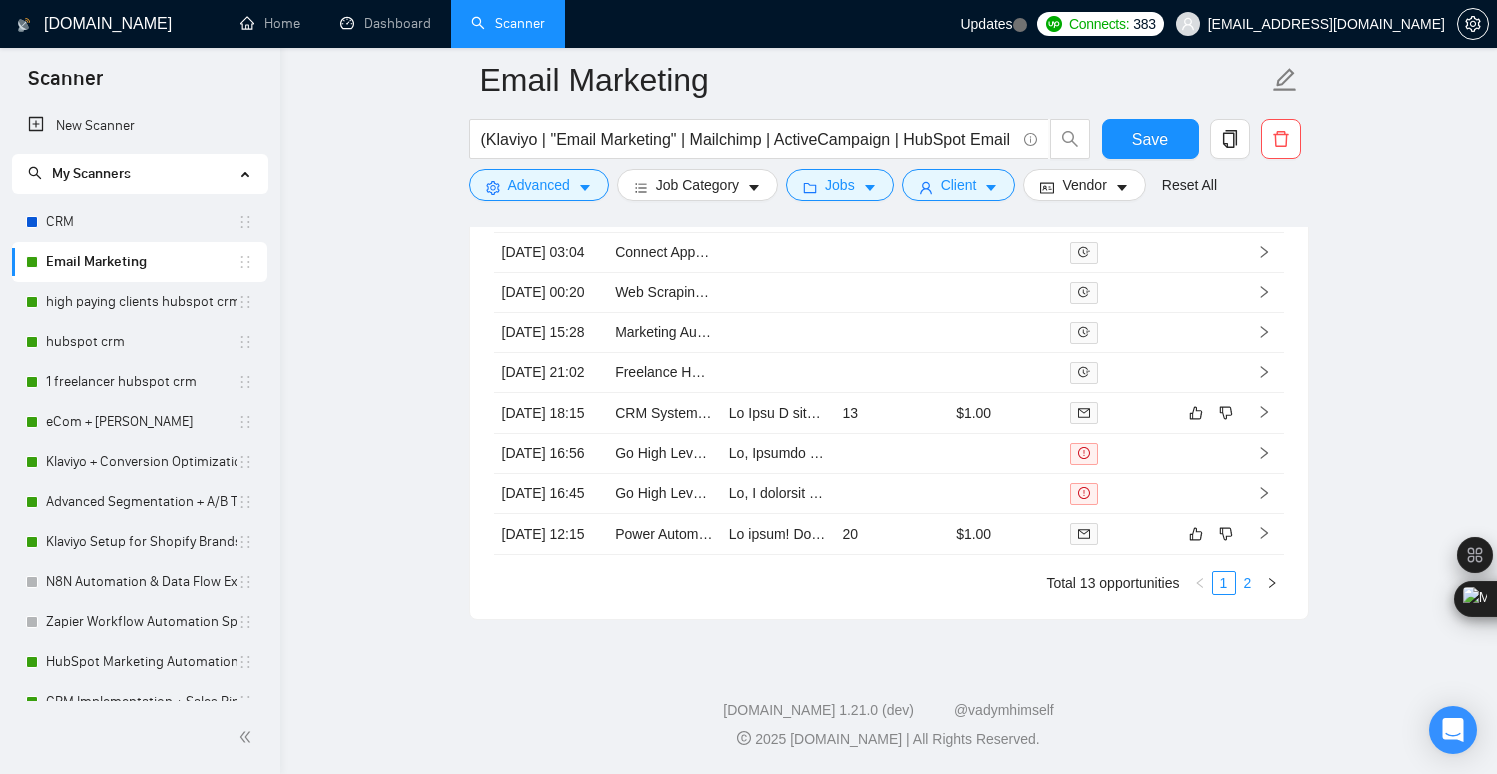 click on "2" at bounding box center [1248, 583] 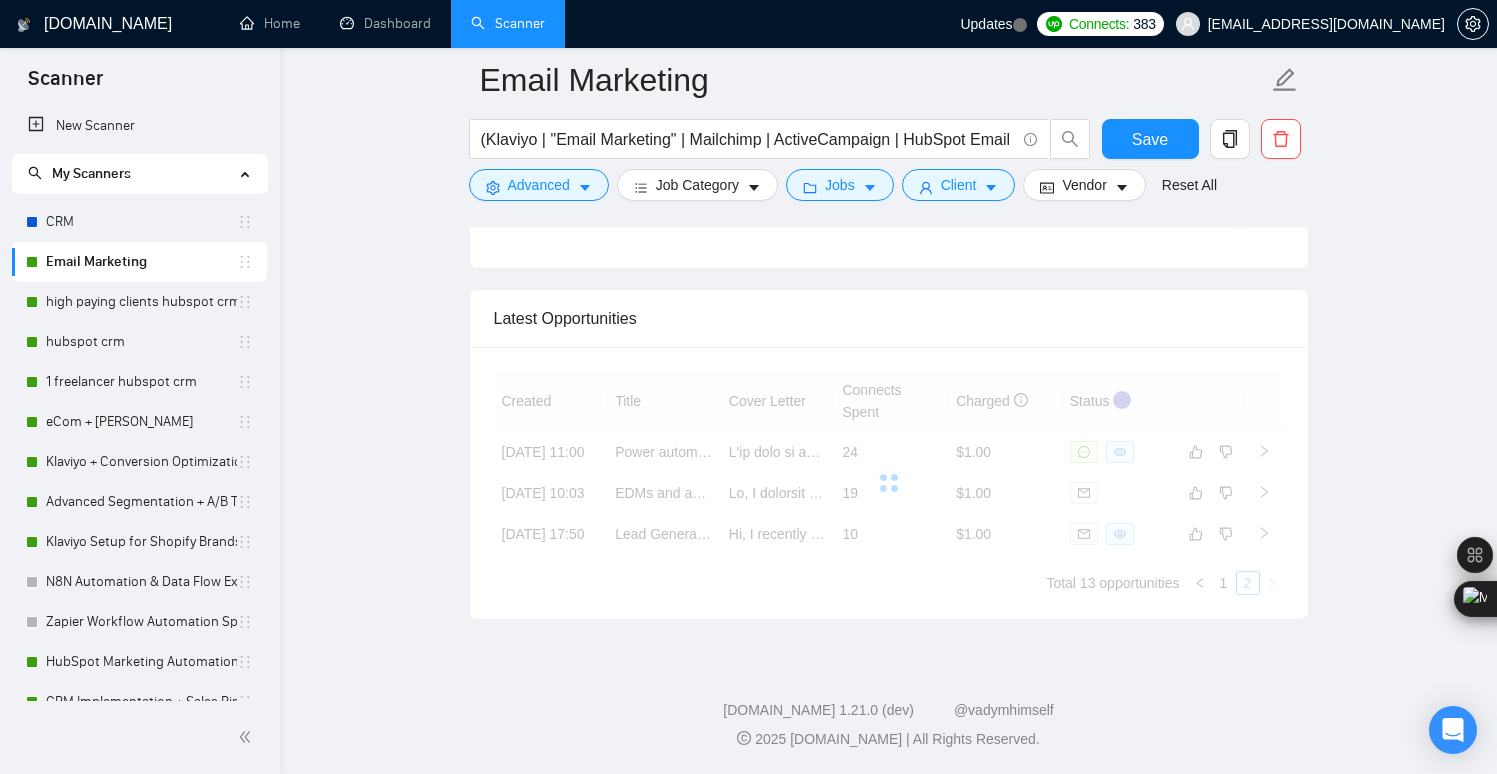 scroll, scrollTop: 4767, scrollLeft: 0, axis: vertical 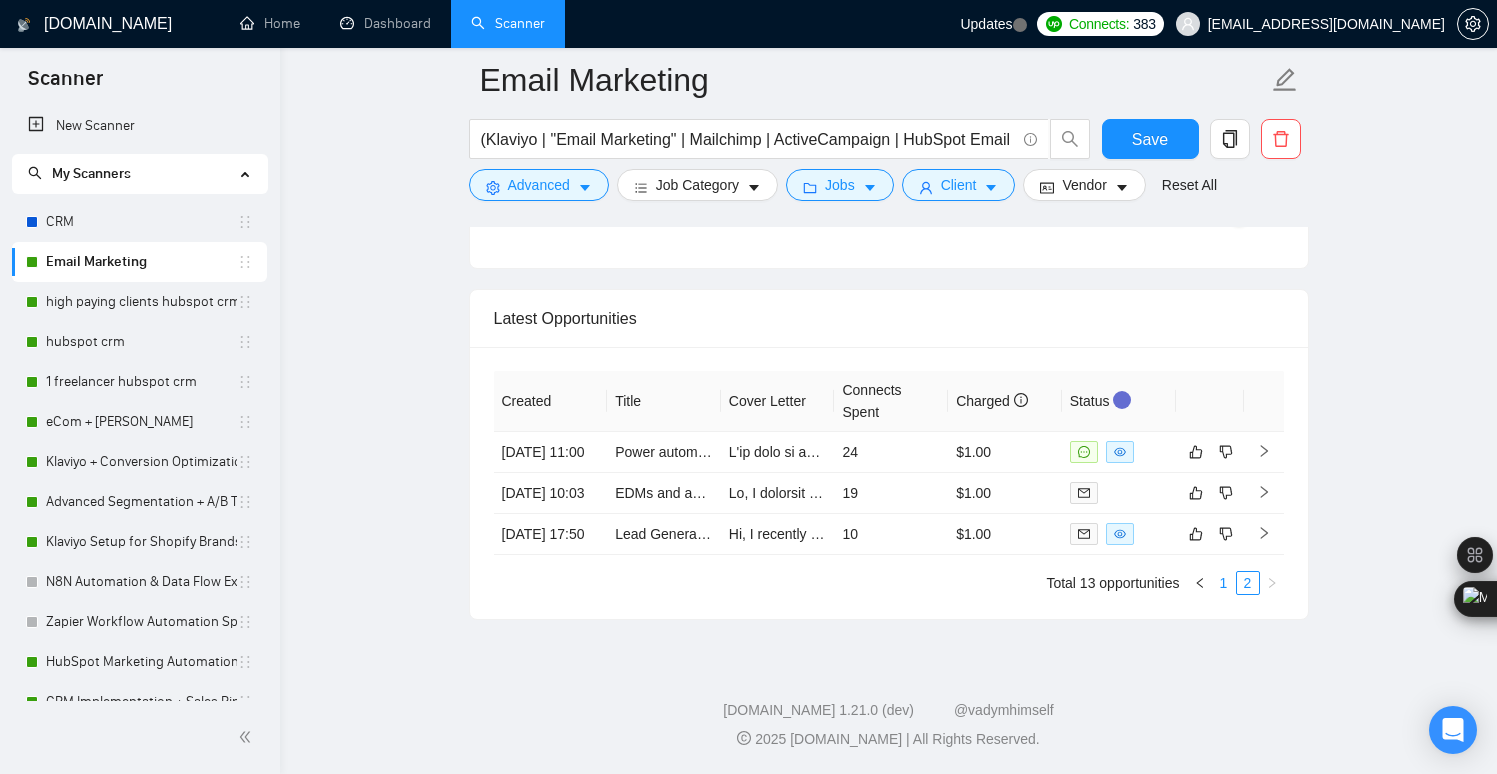 click on "1" at bounding box center [1224, 583] 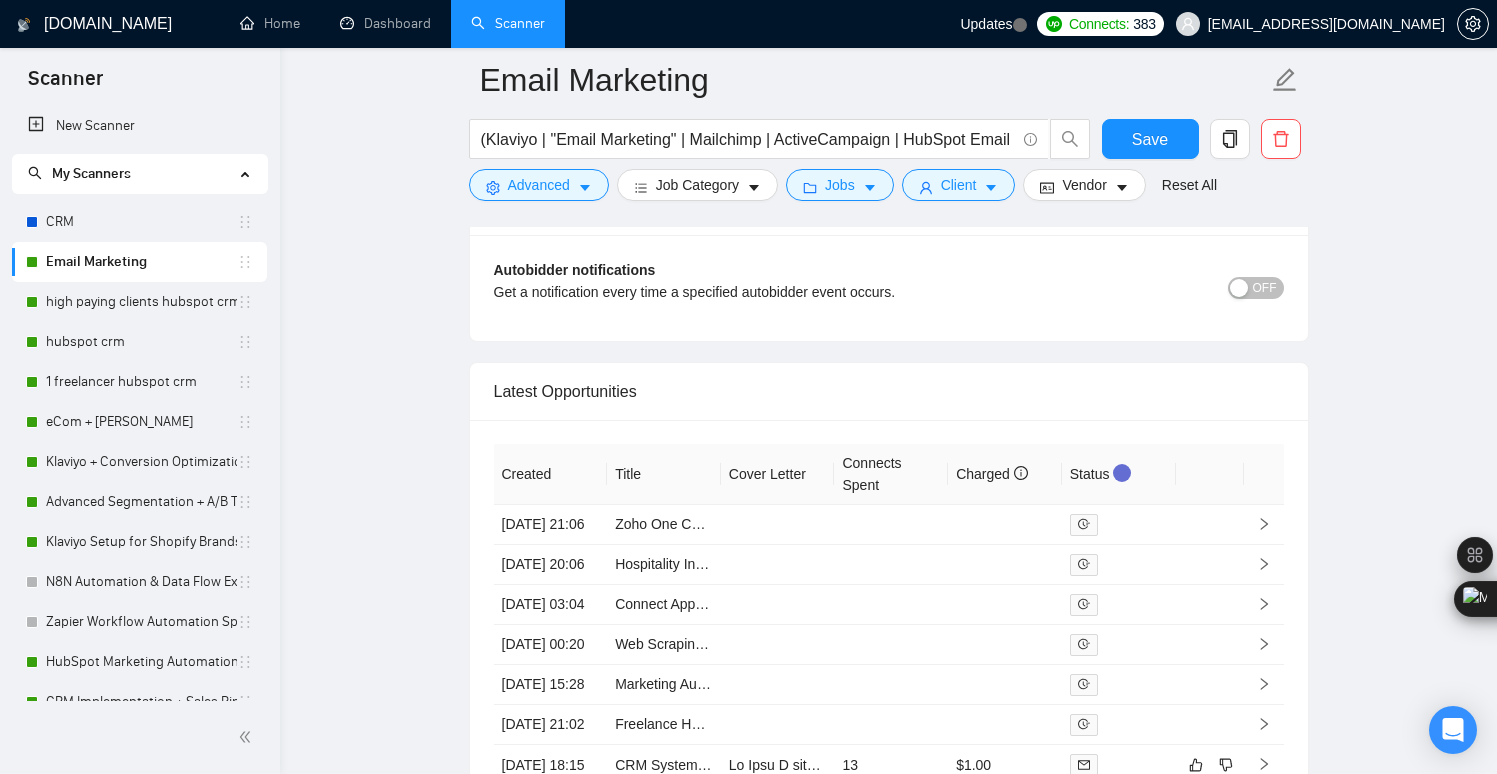 scroll, scrollTop: 4691, scrollLeft: 0, axis: vertical 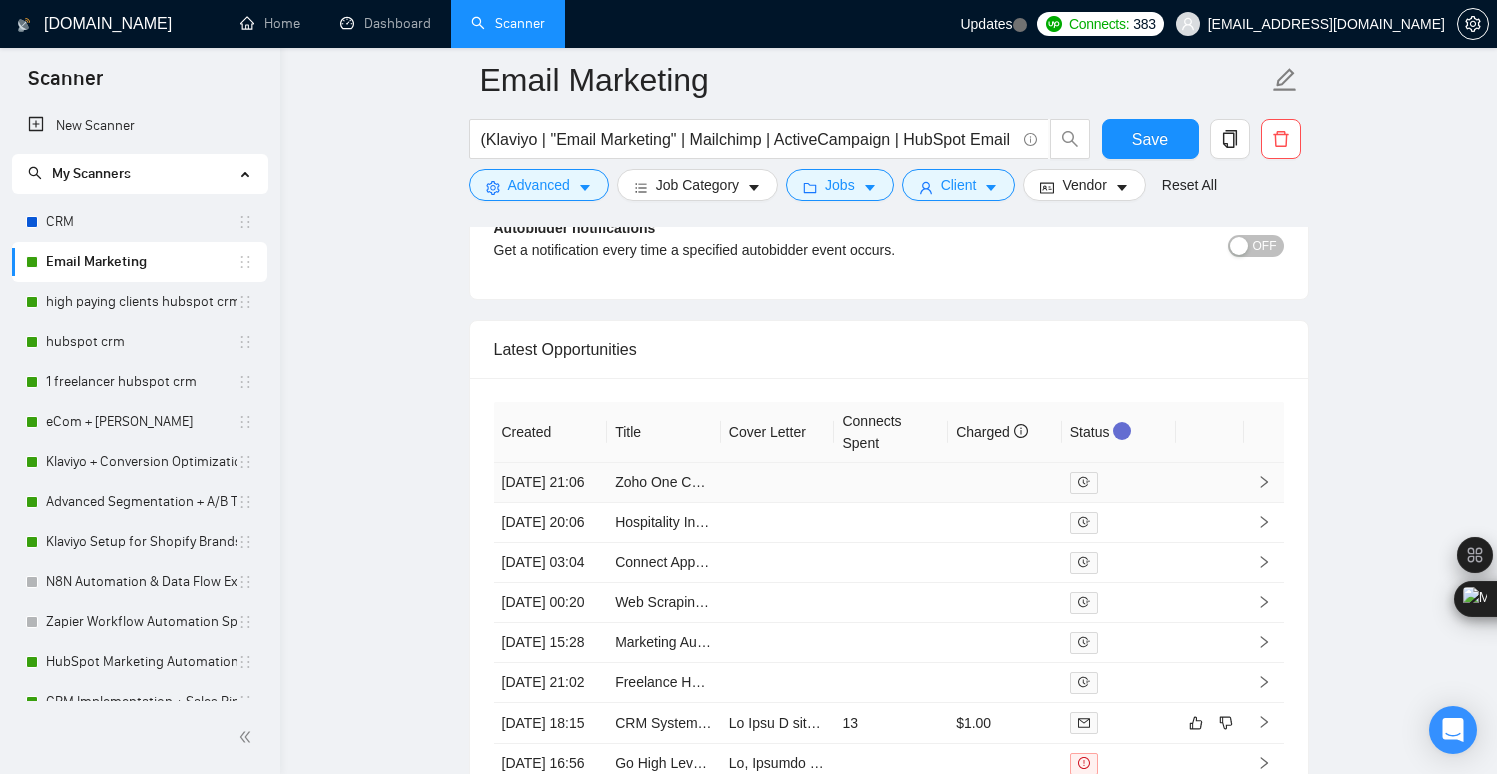 click at bounding box center (778, 483) 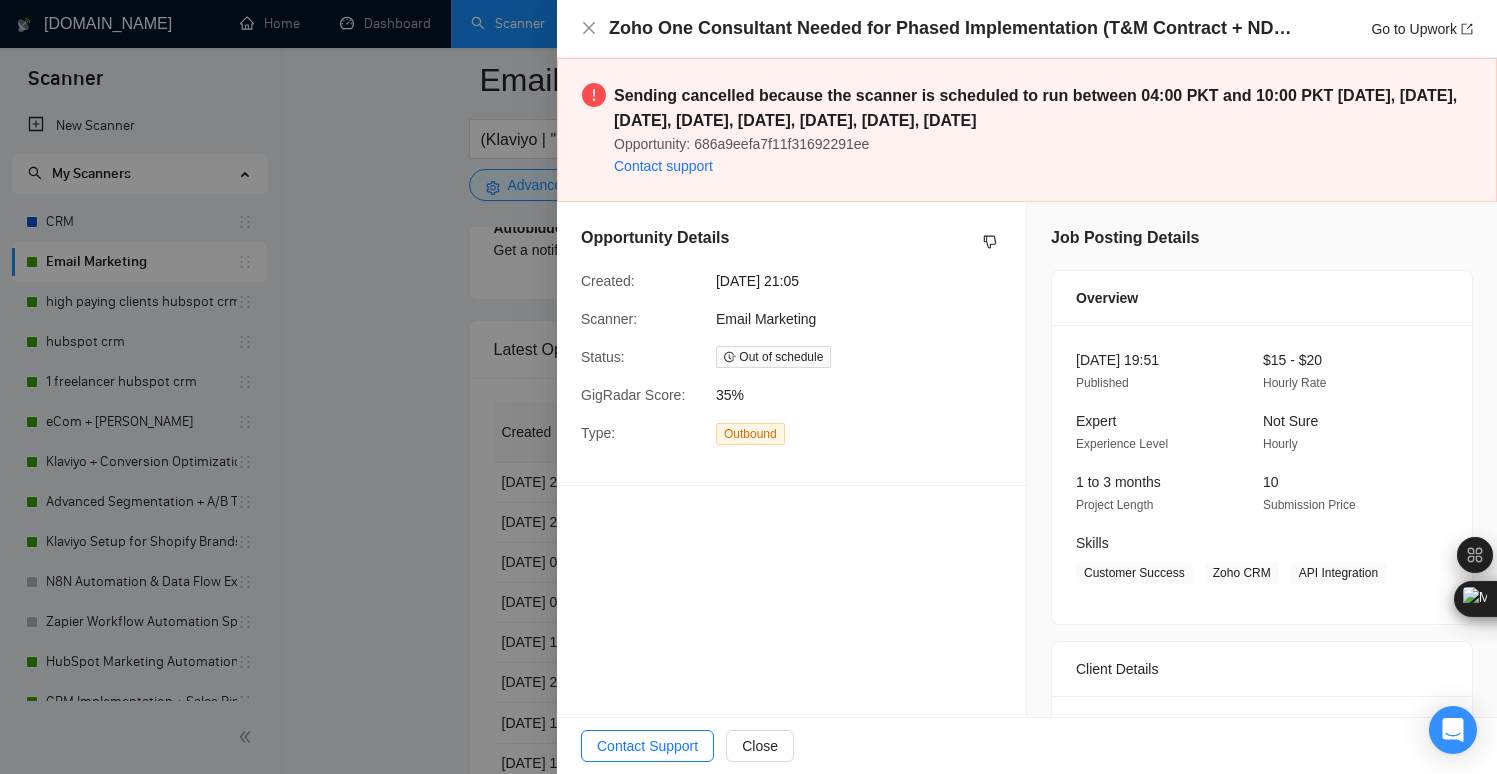 click at bounding box center [748, 387] 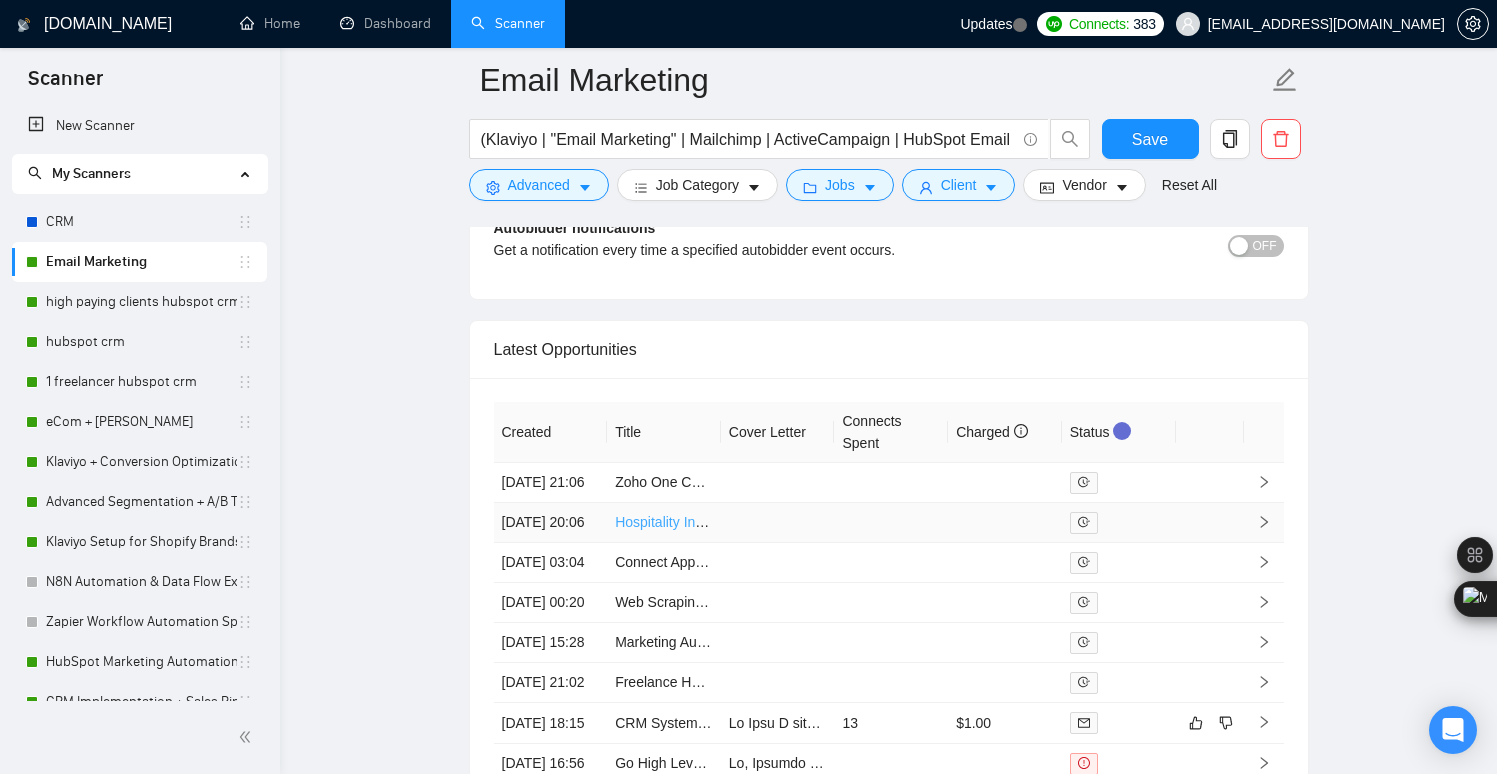 click on "Hospitality Industry Automation Specialist - Funnel, Chatbot, and AI Setup" at bounding box center [843, 522] 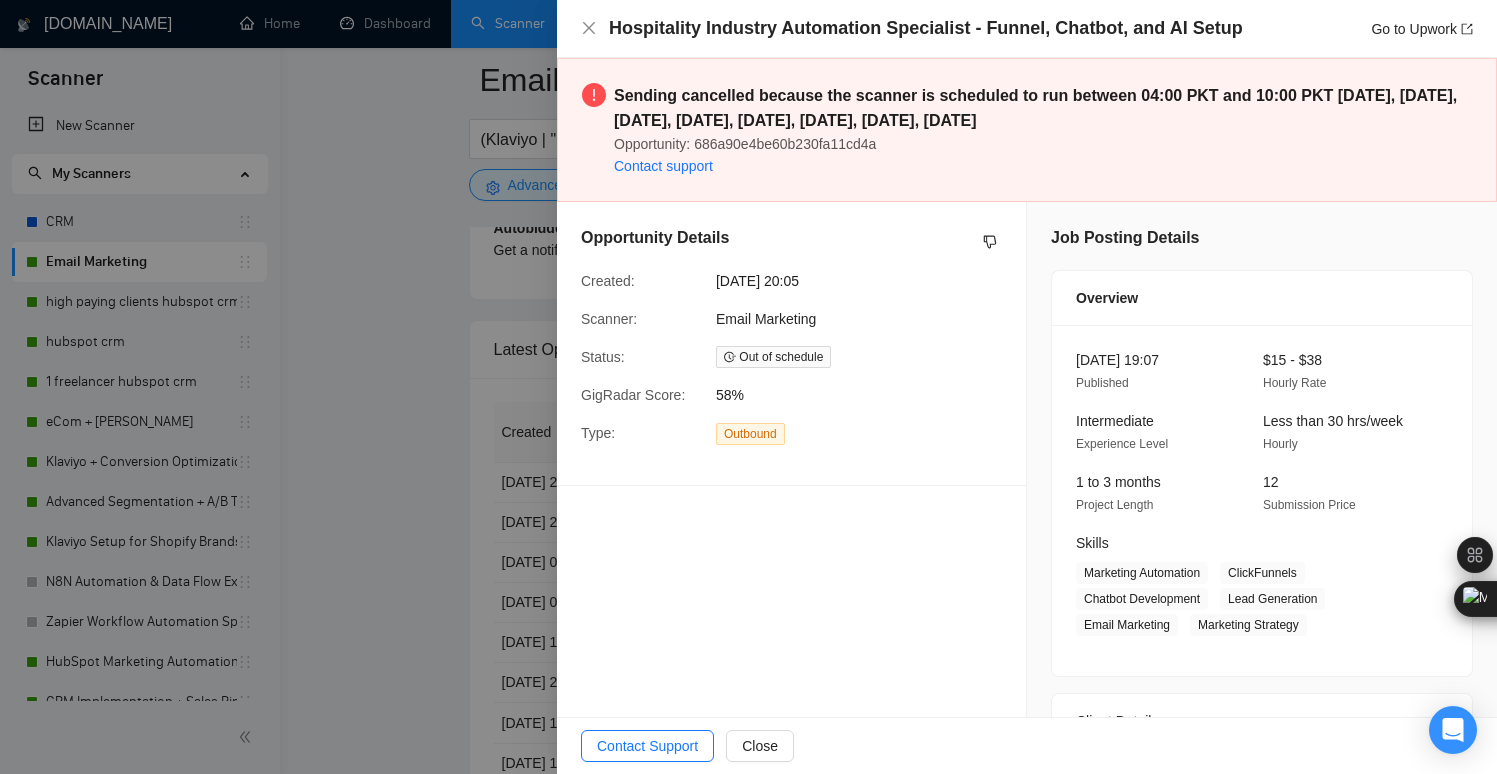click at bounding box center (748, 387) 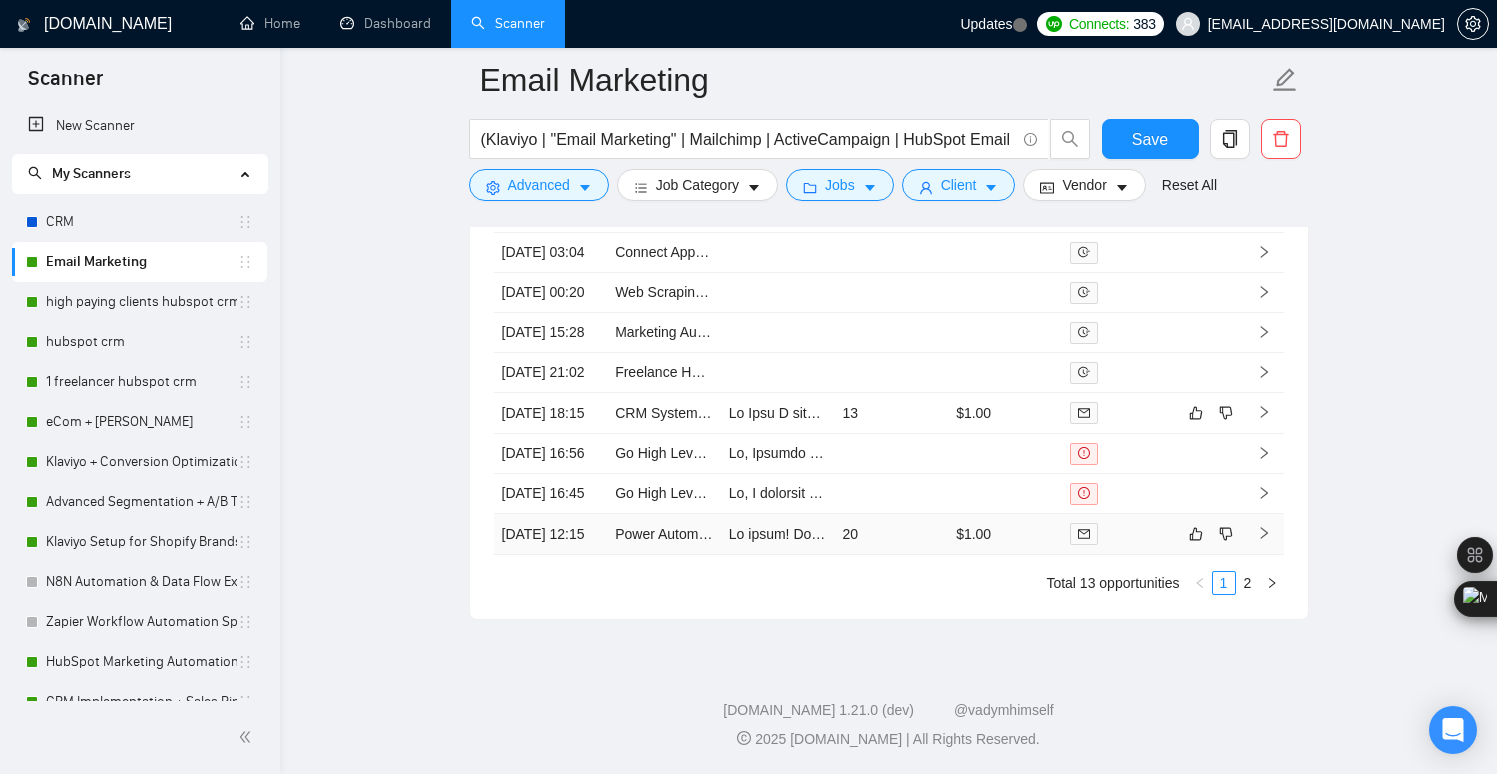 scroll, scrollTop: 5192, scrollLeft: 0, axis: vertical 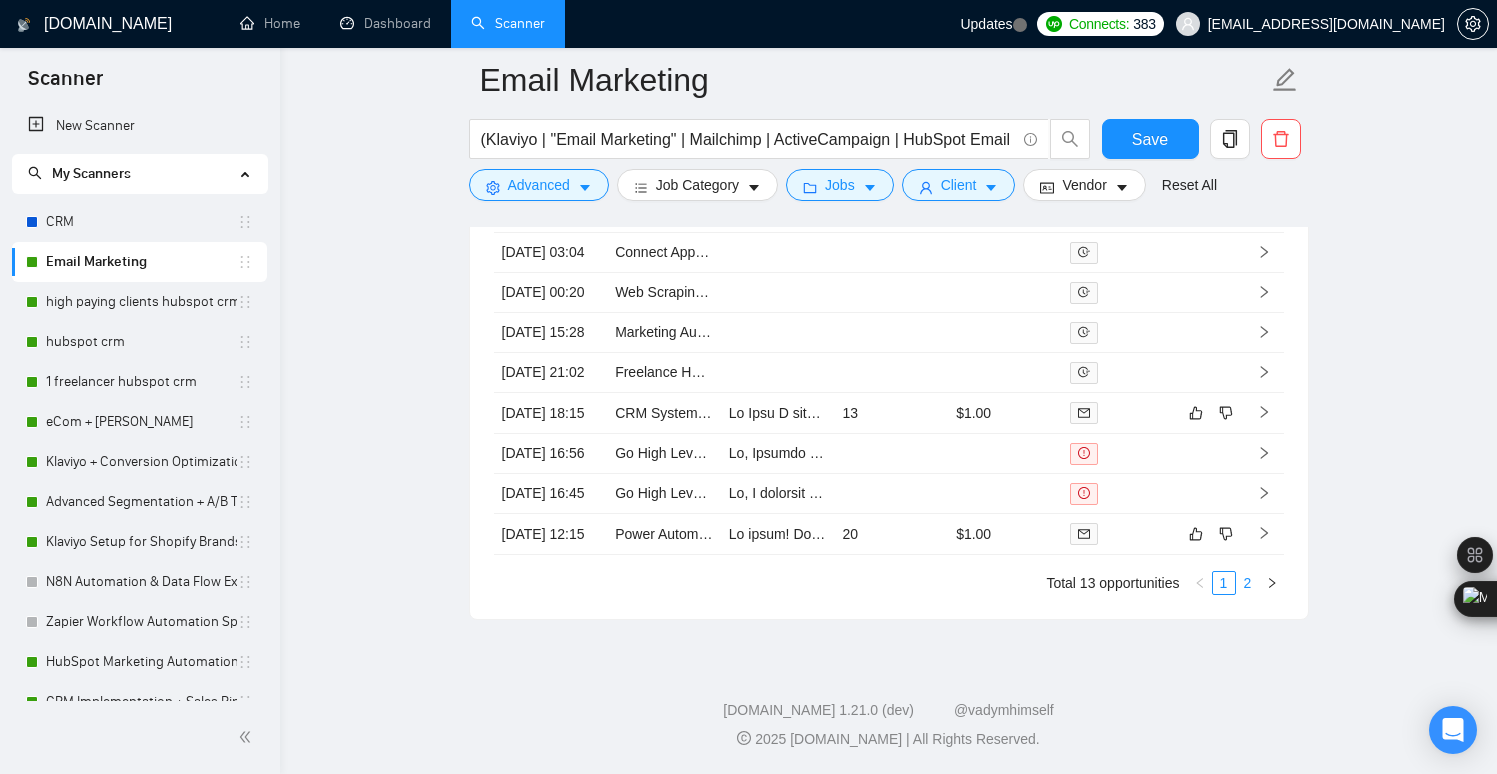click on "2" at bounding box center (1248, 583) 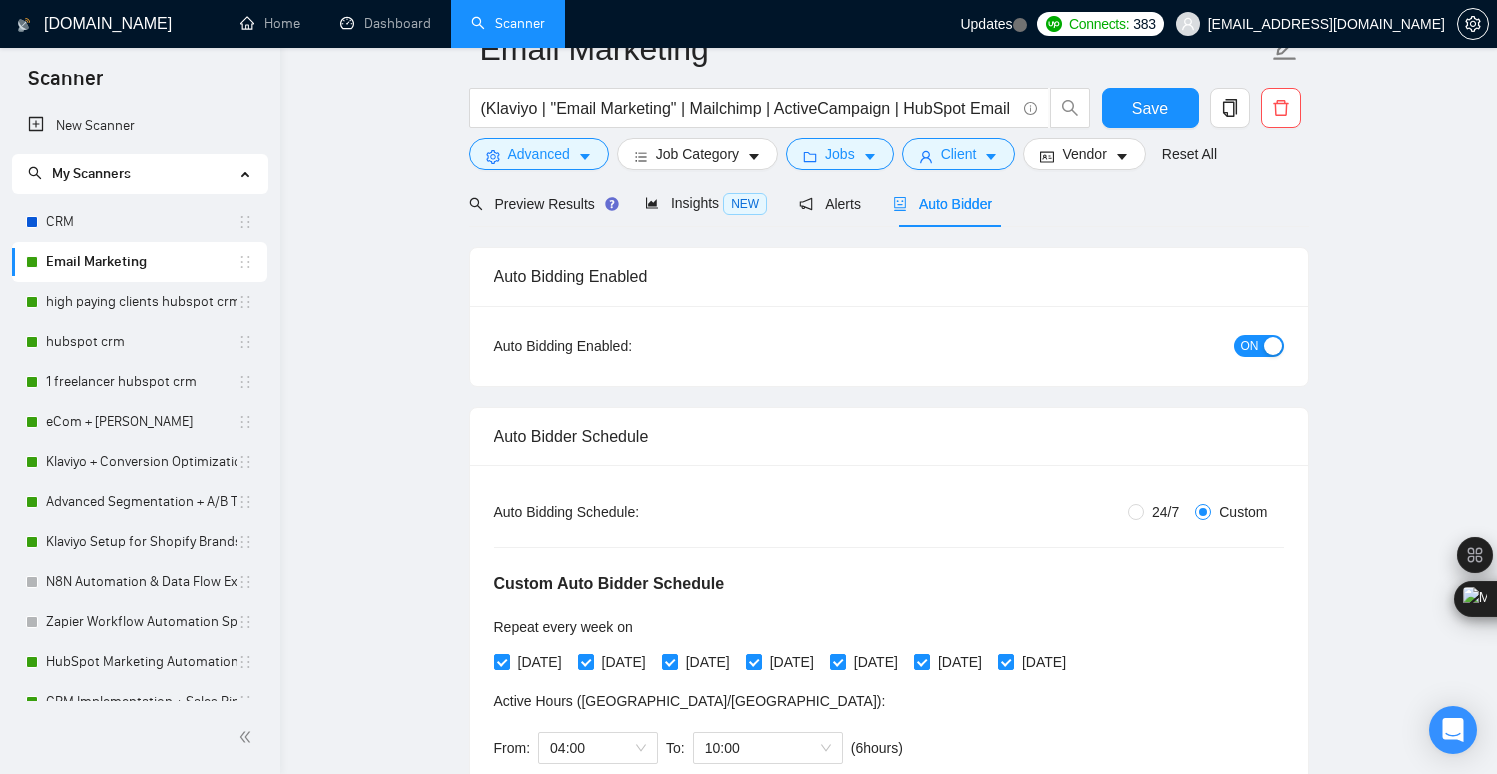 scroll, scrollTop: 0, scrollLeft: 0, axis: both 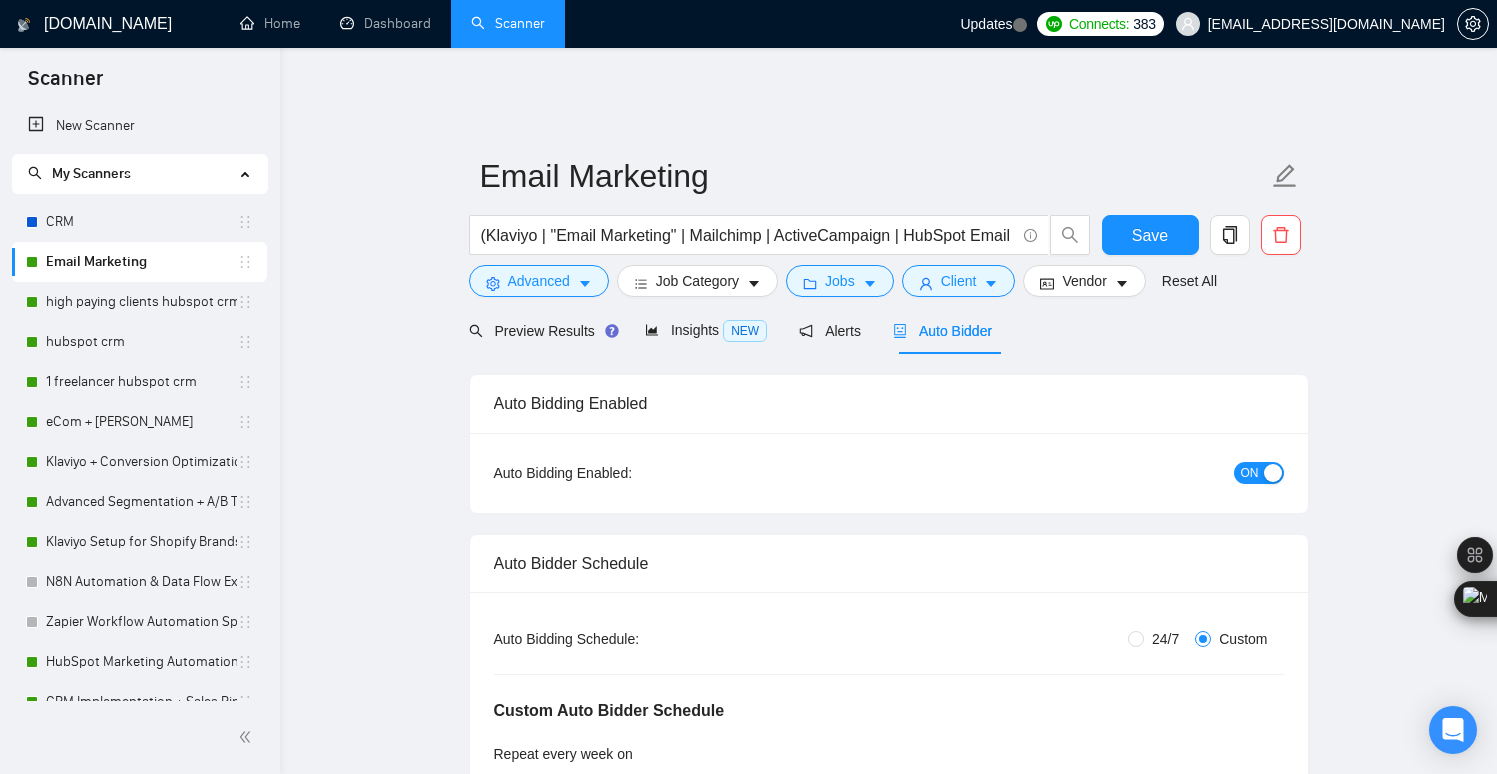 click on "Email Marketing" at bounding box center (141, 262) 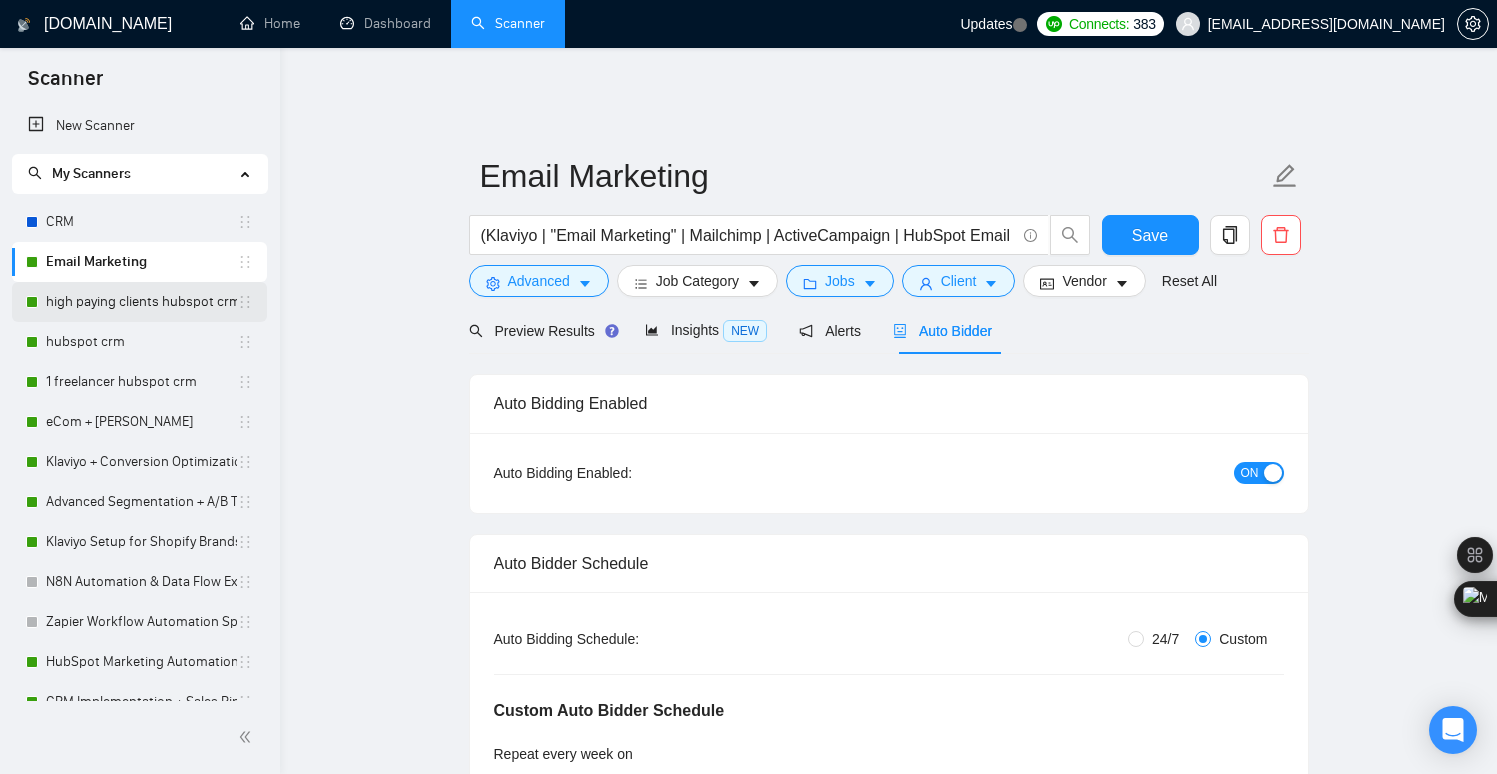 click on "high paying clients hubspot crm" at bounding box center (141, 302) 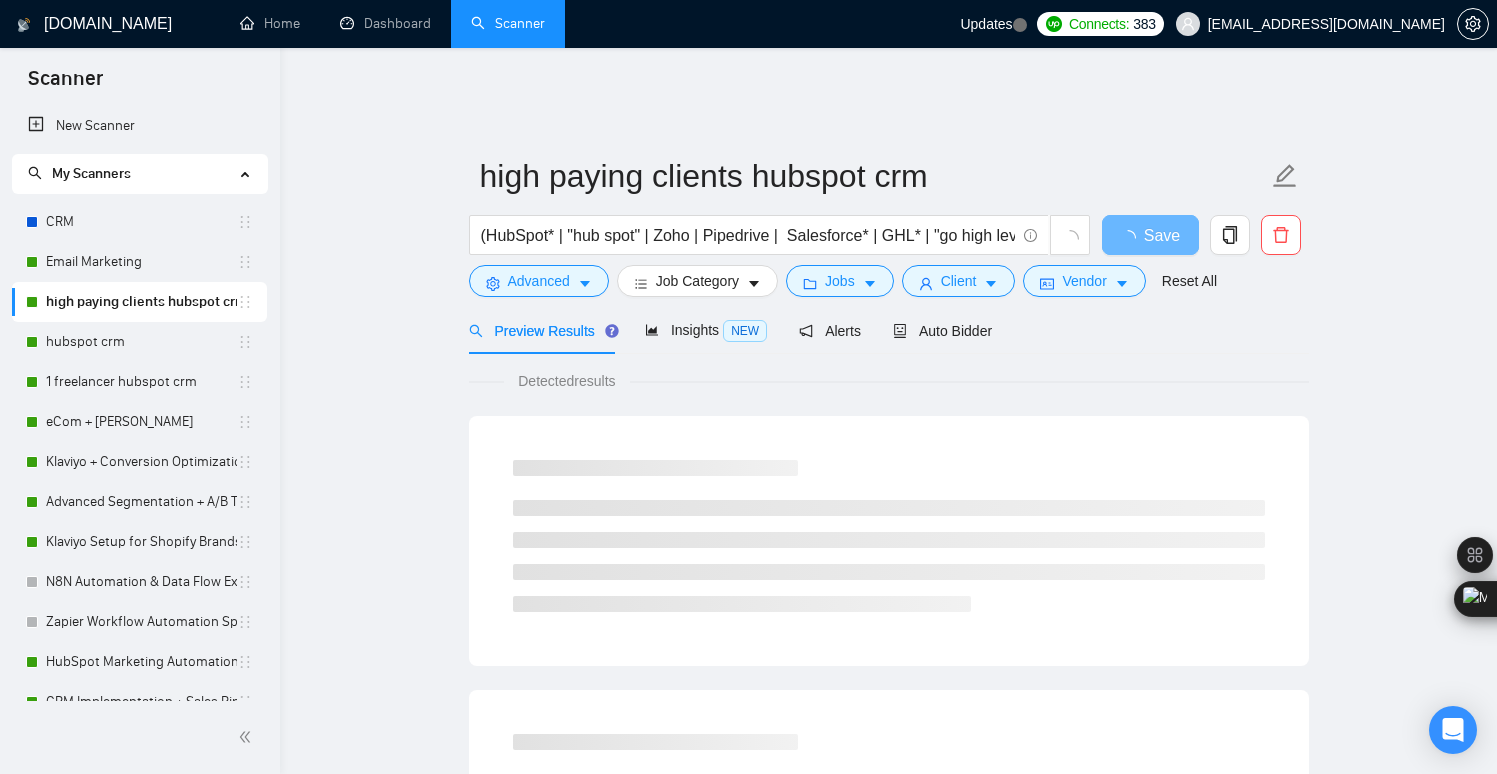 scroll, scrollTop: 19, scrollLeft: 0, axis: vertical 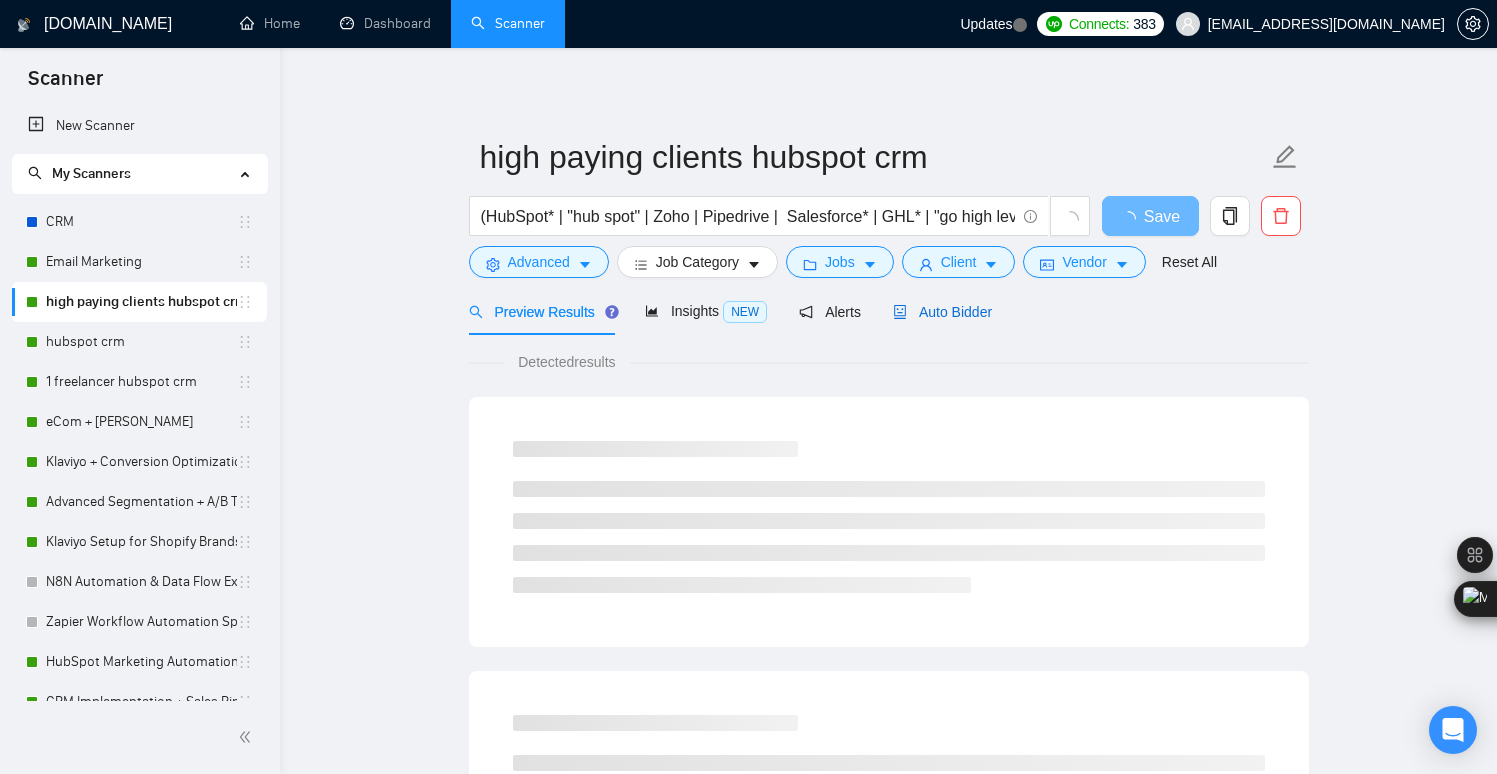 click on "Auto Bidder" at bounding box center (942, 312) 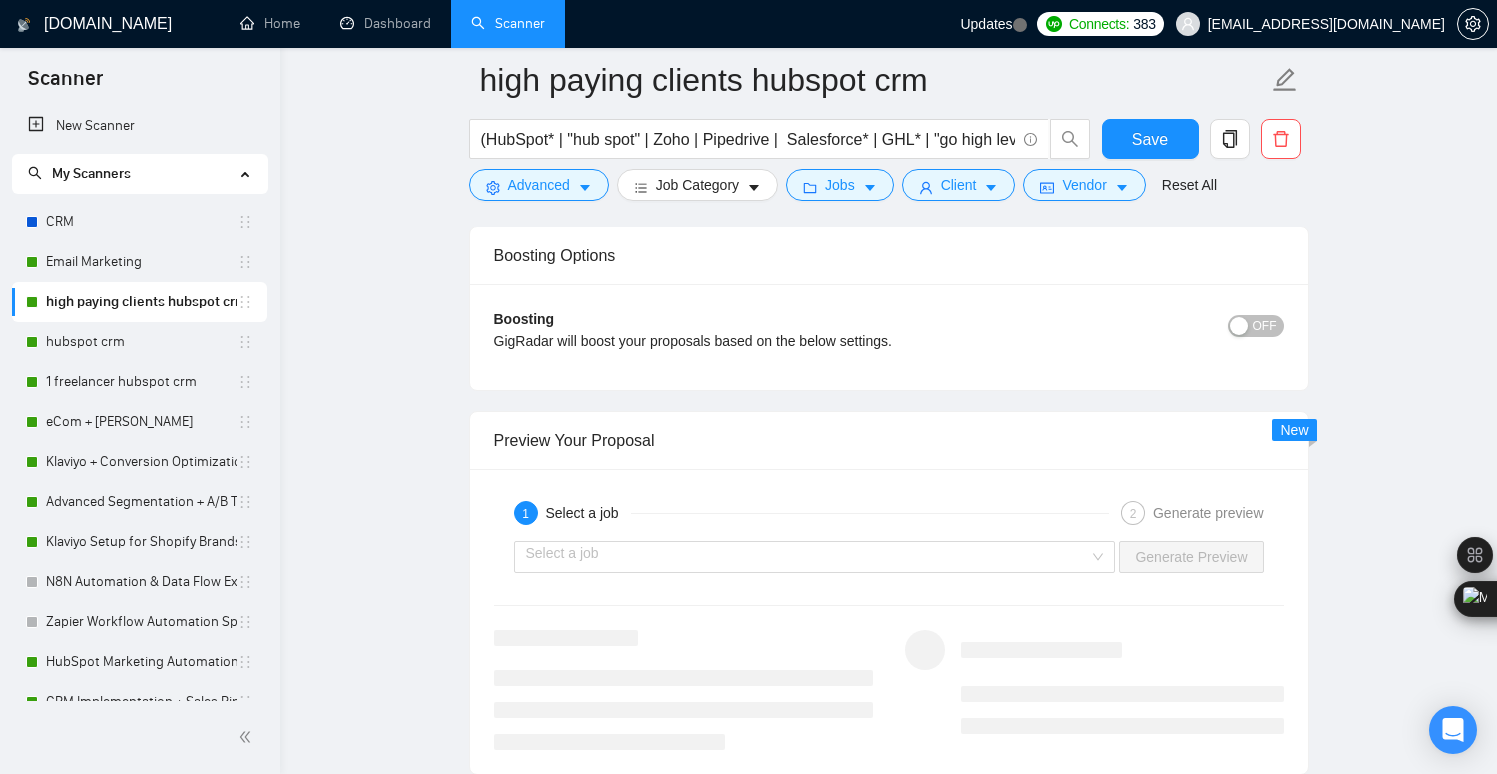 scroll, scrollTop: 3097, scrollLeft: 0, axis: vertical 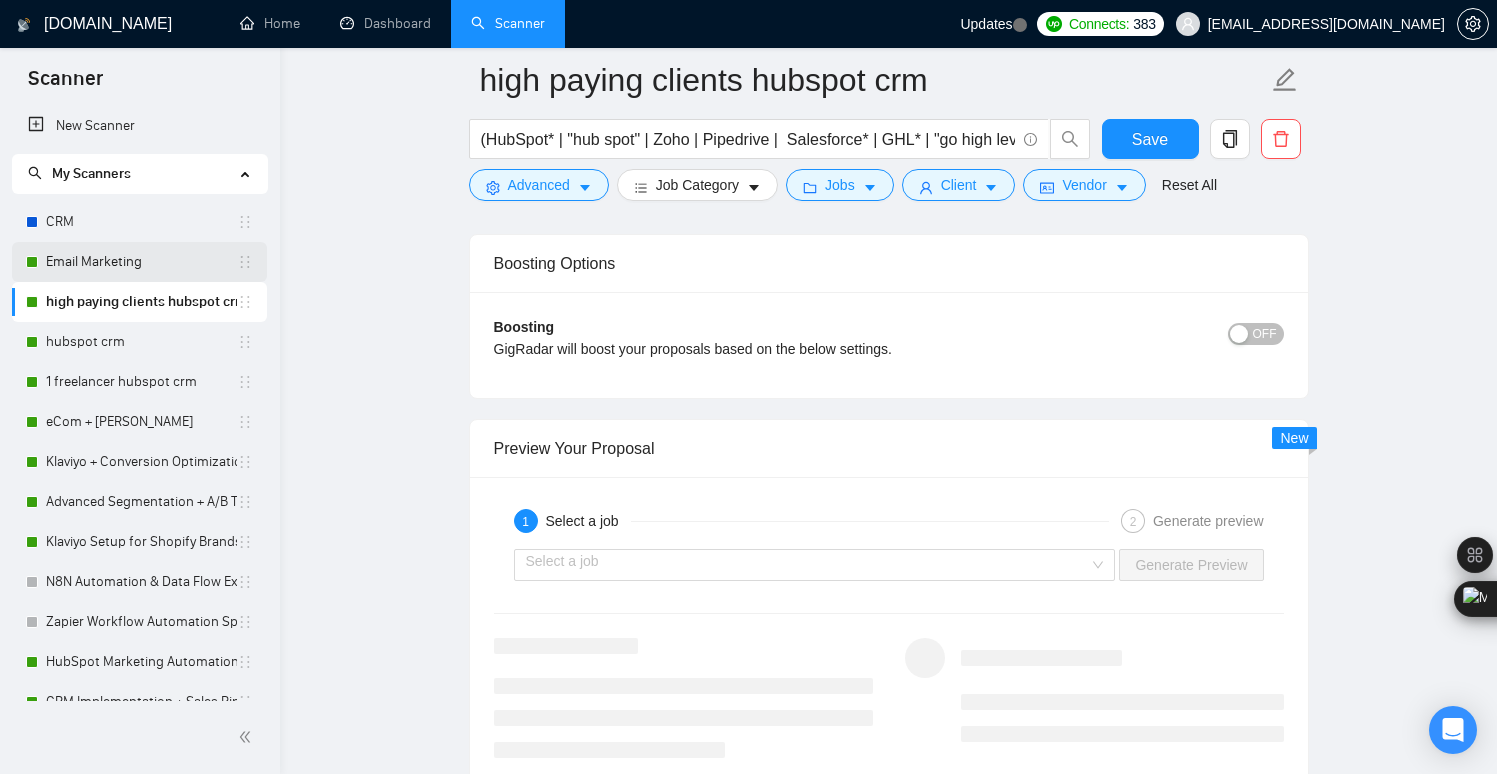 click on "Email Marketing" at bounding box center (141, 262) 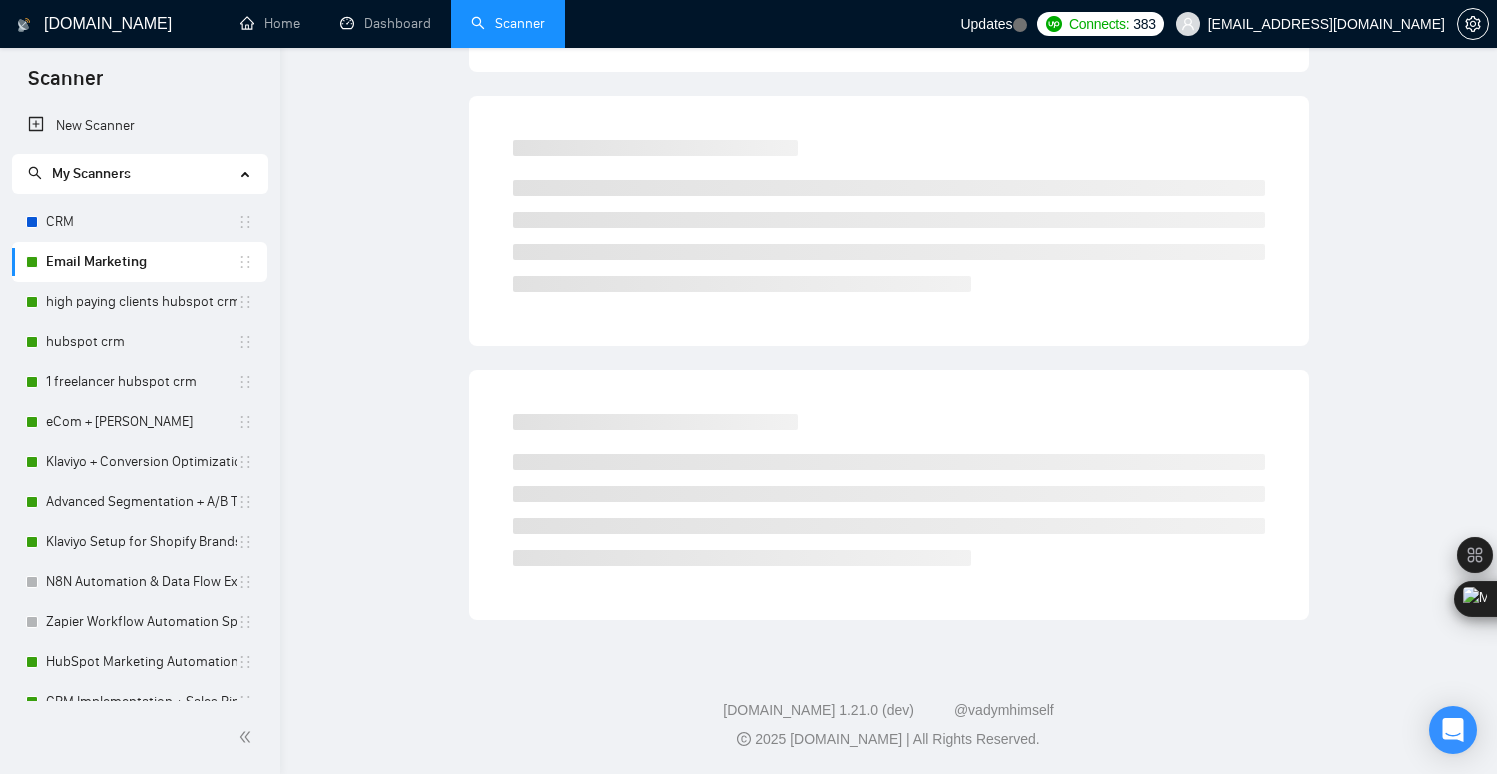 scroll, scrollTop: 0, scrollLeft: 0, axis: both 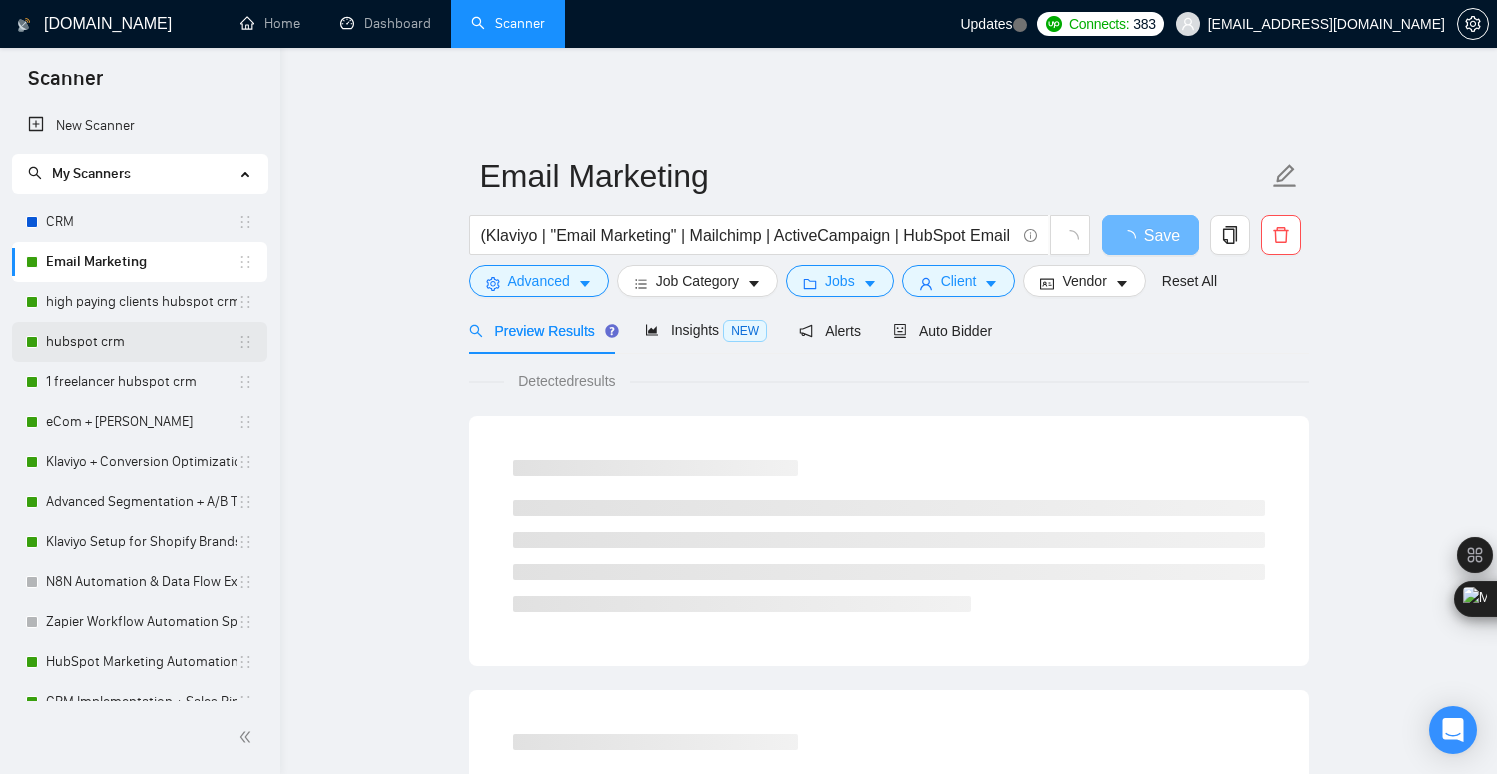 click on "hubspot crm" at bounding box center [141, 342] 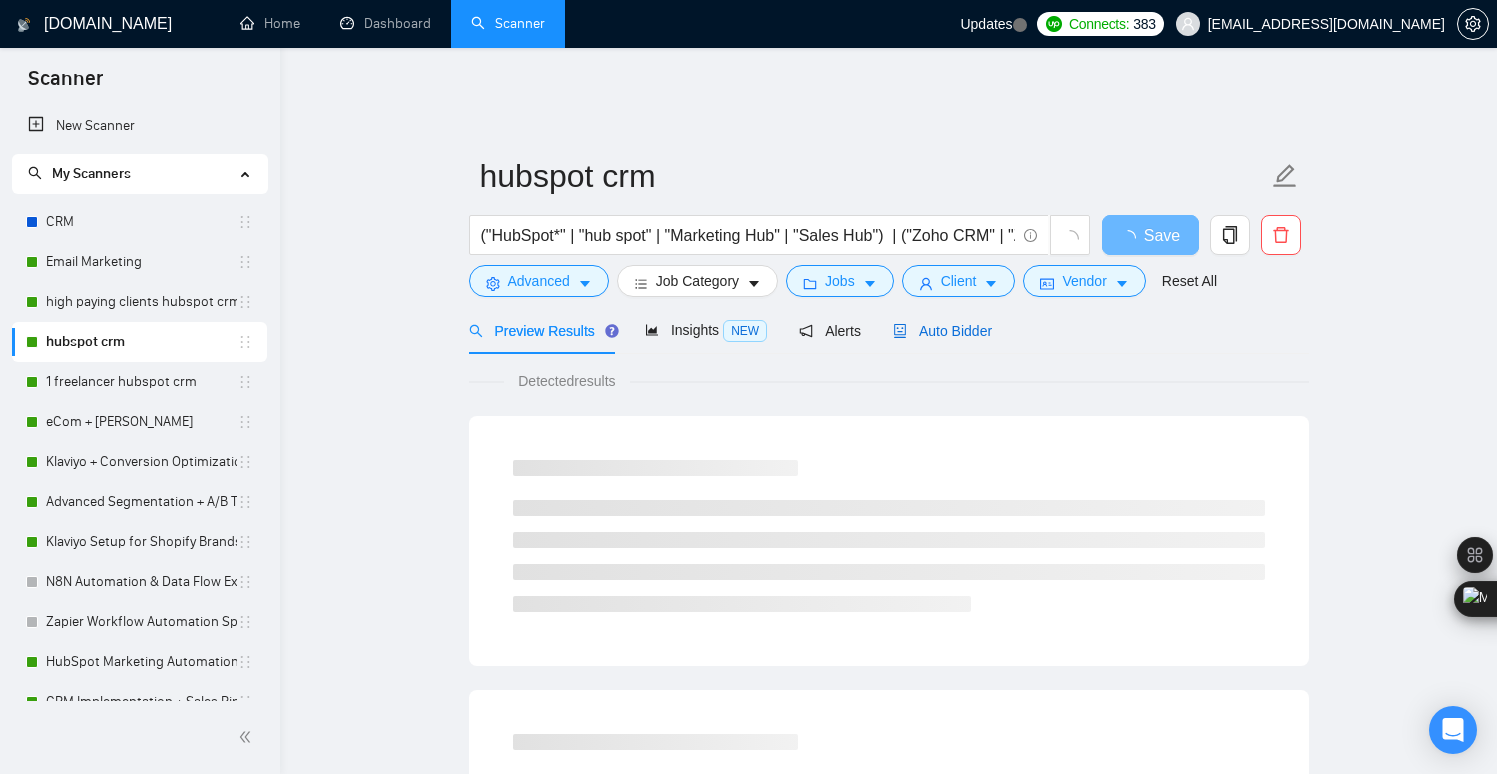 click on "Auto Bidder" at bounding box center [942, 331] 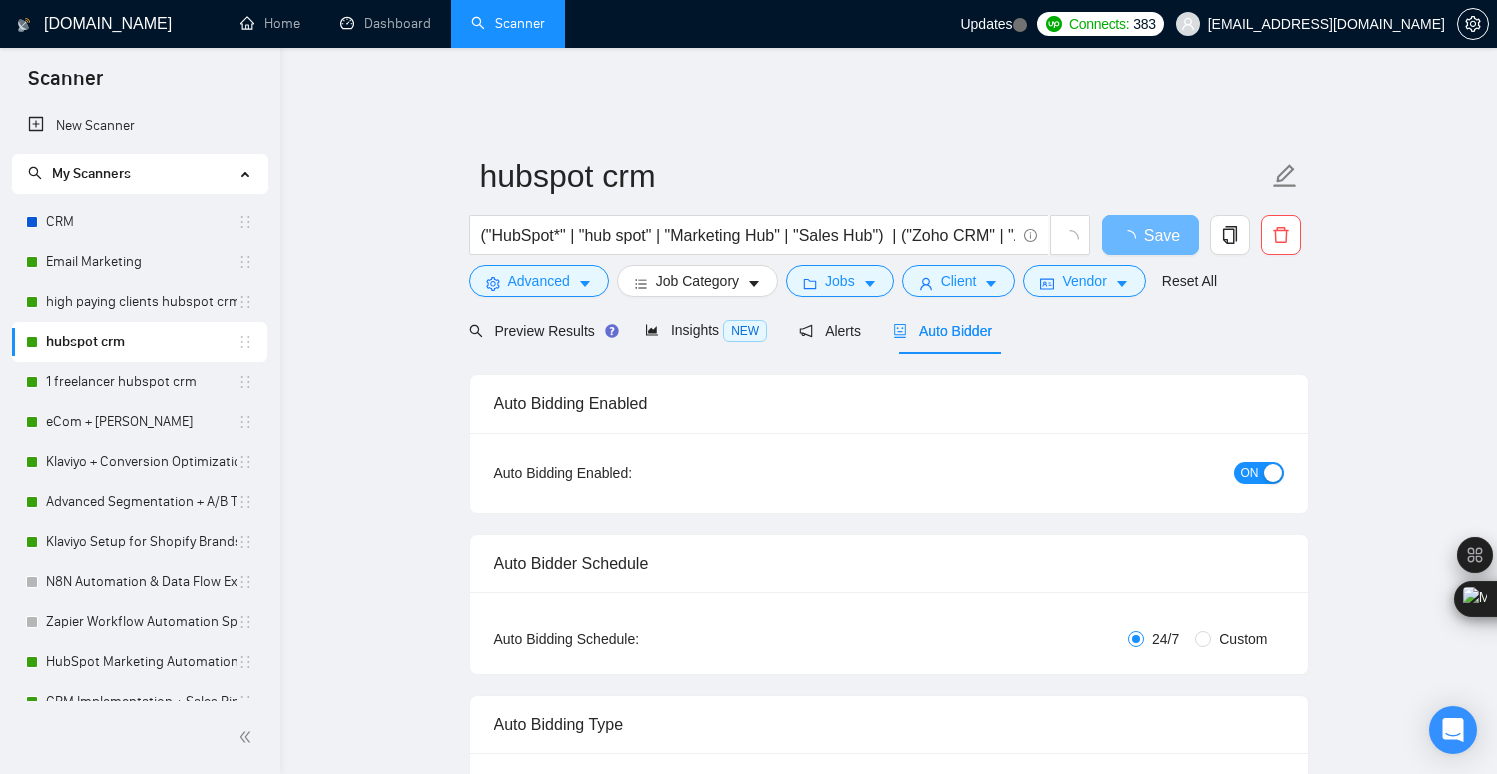 type 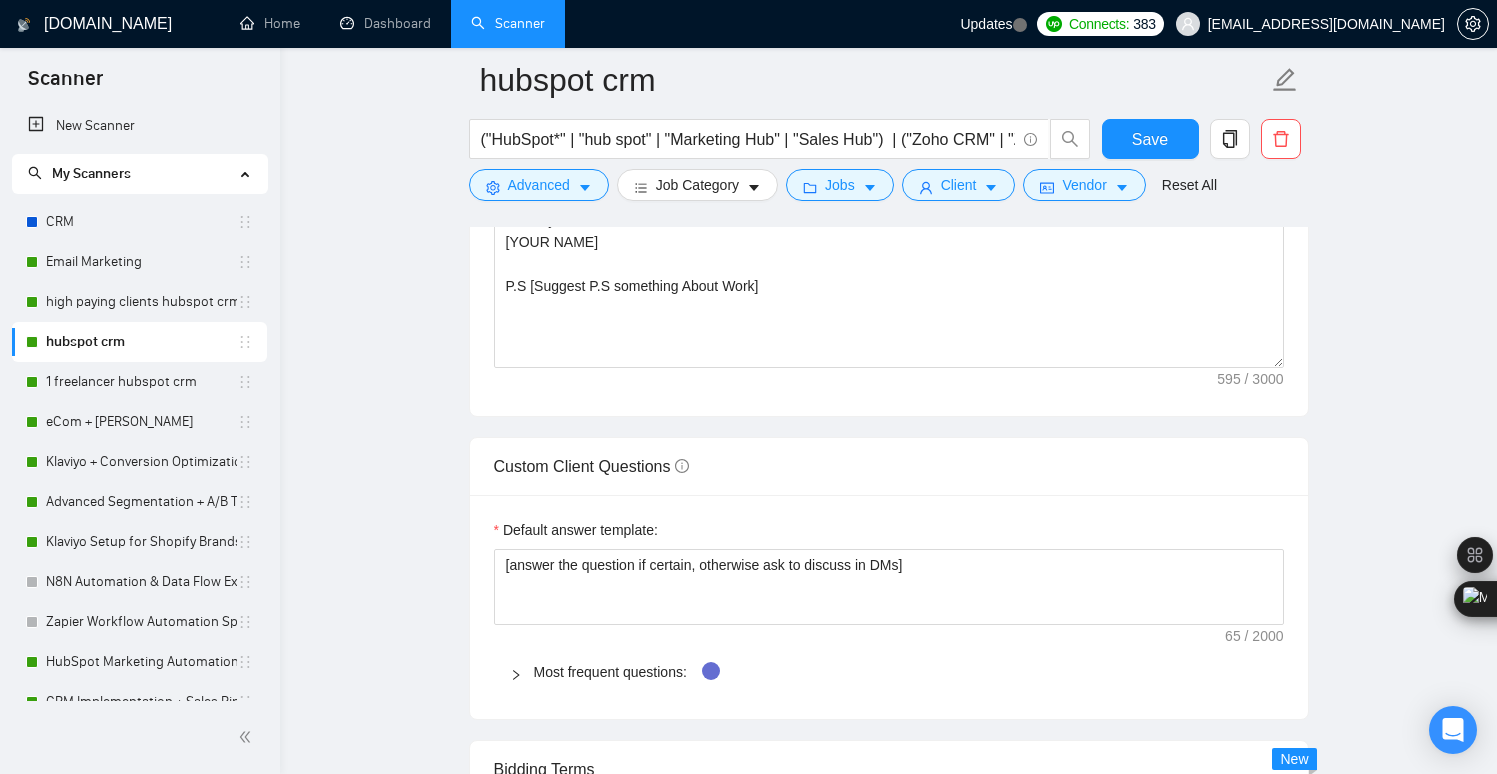 scroll, scrollTop: 1627, scrollLeft: 0, axis: vertical 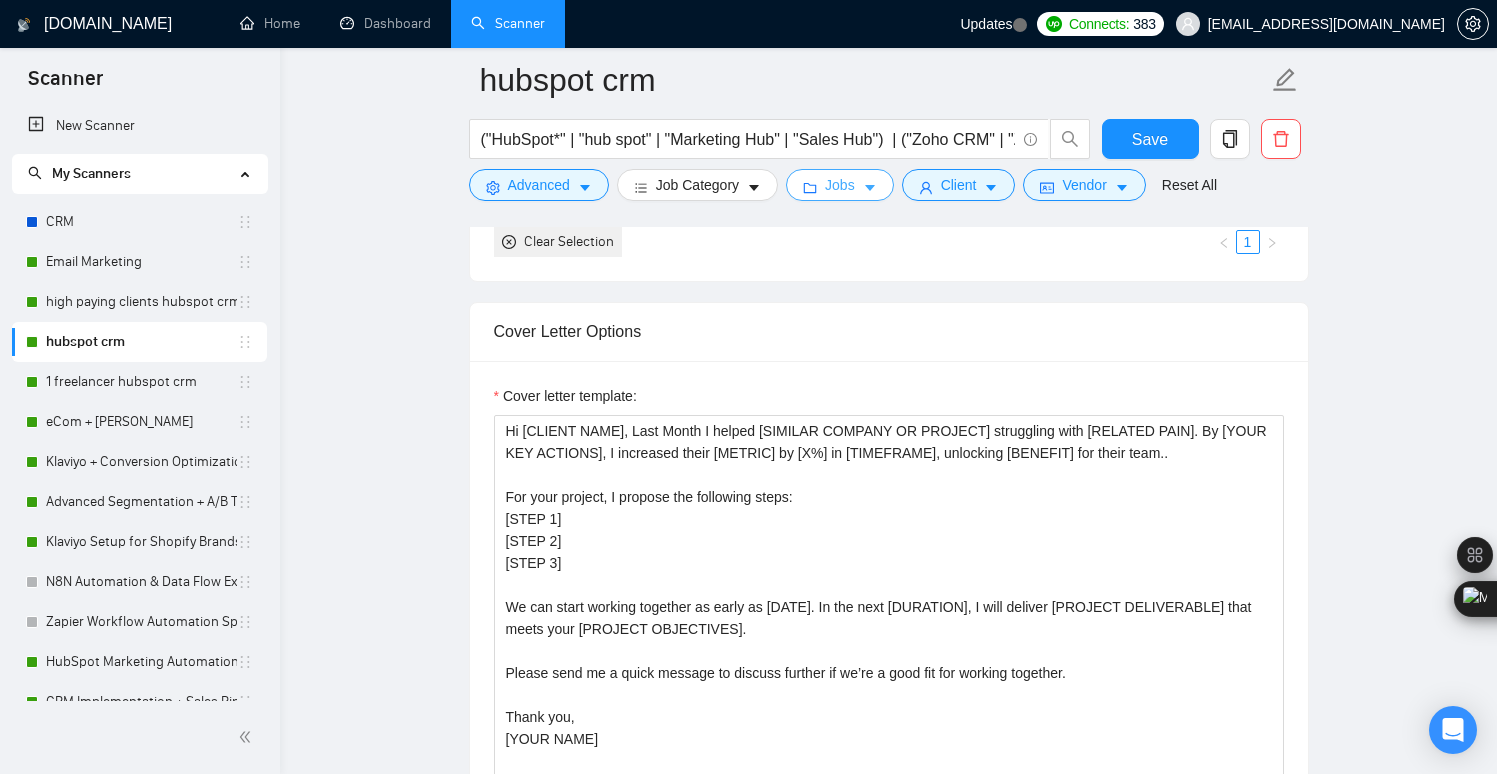 click on "Jobs" at bounding box center [840, 185] 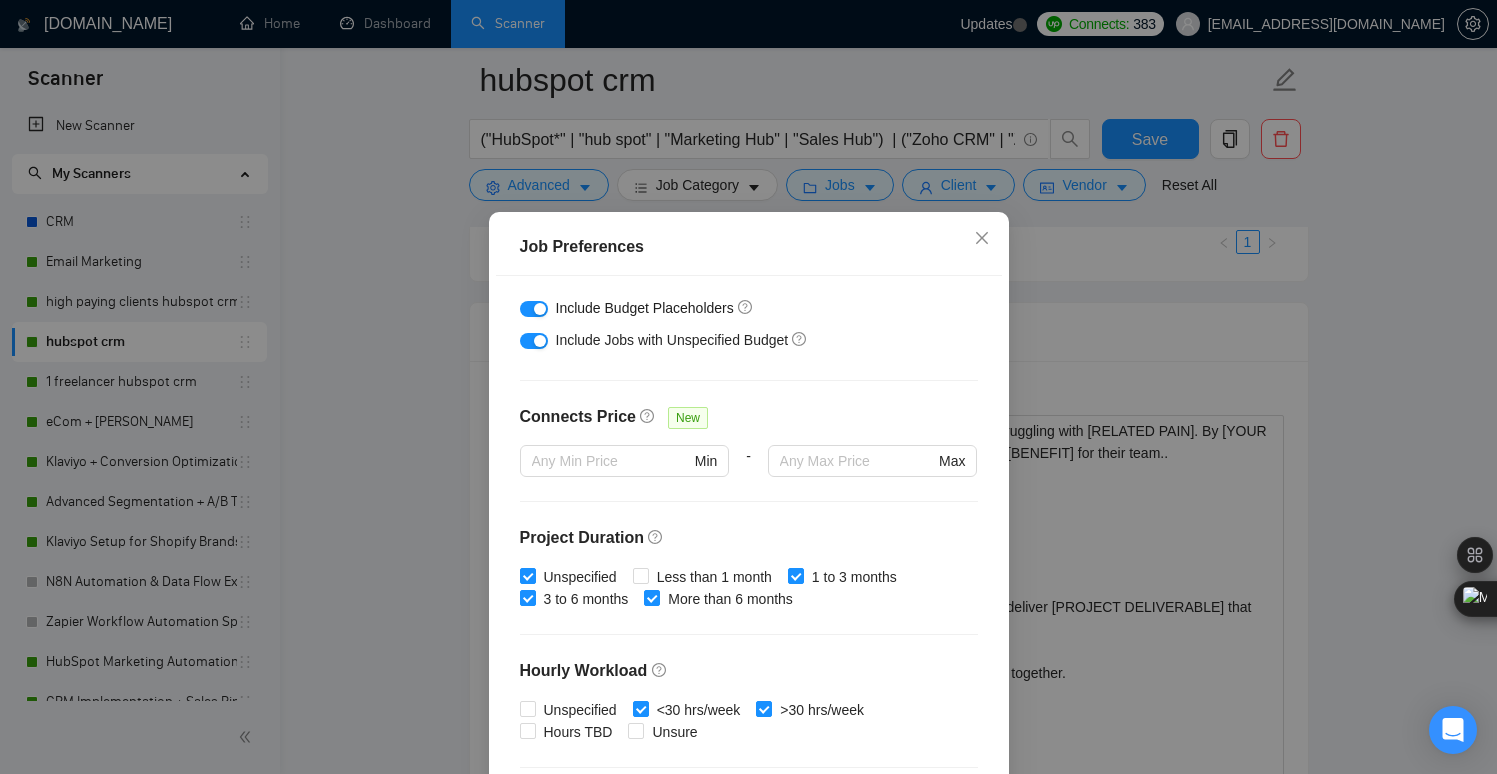 scroll, scrollTop: 367, scrollLeft: 0, axis: vertical 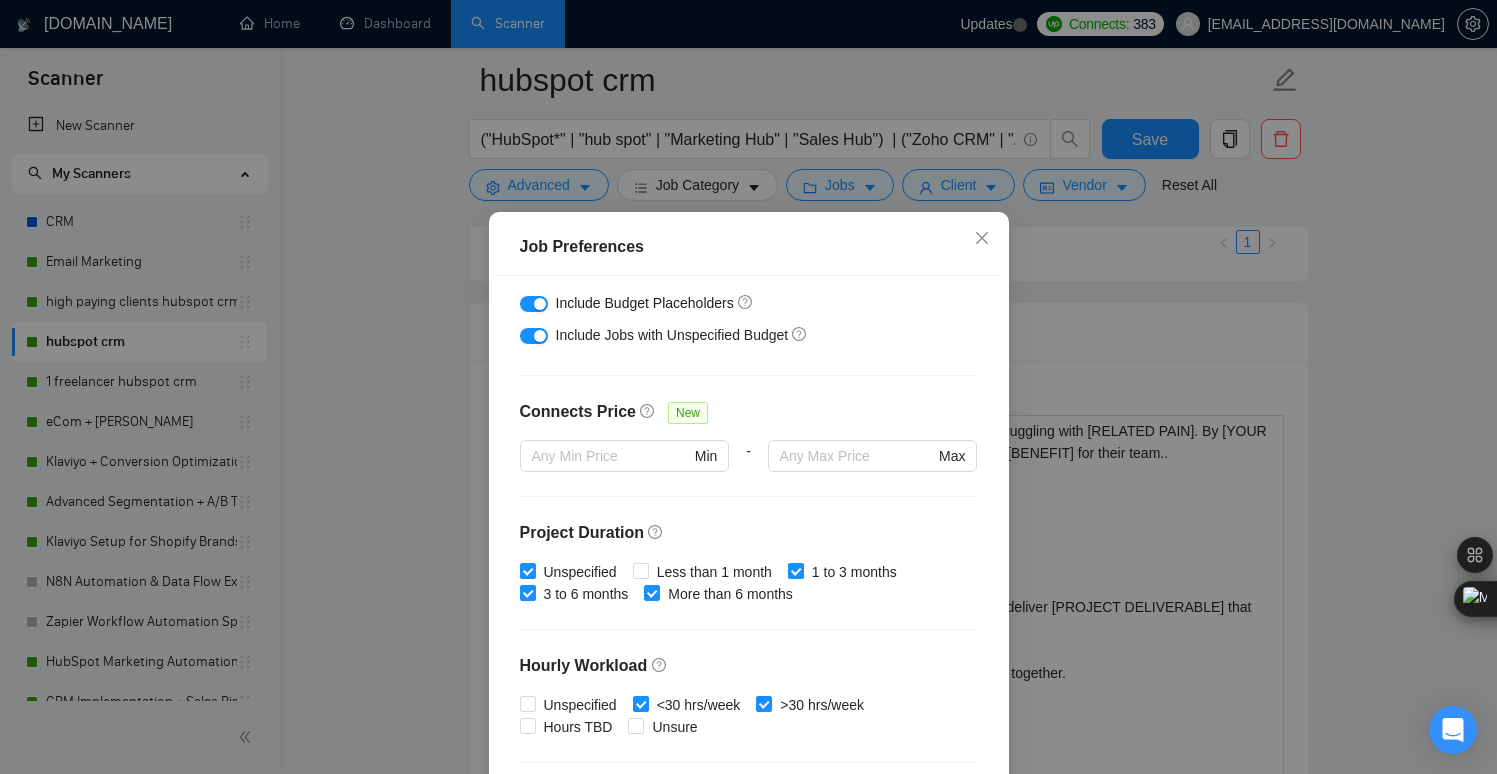 click on "1 to 3 months" at bounding box center [795, 570] 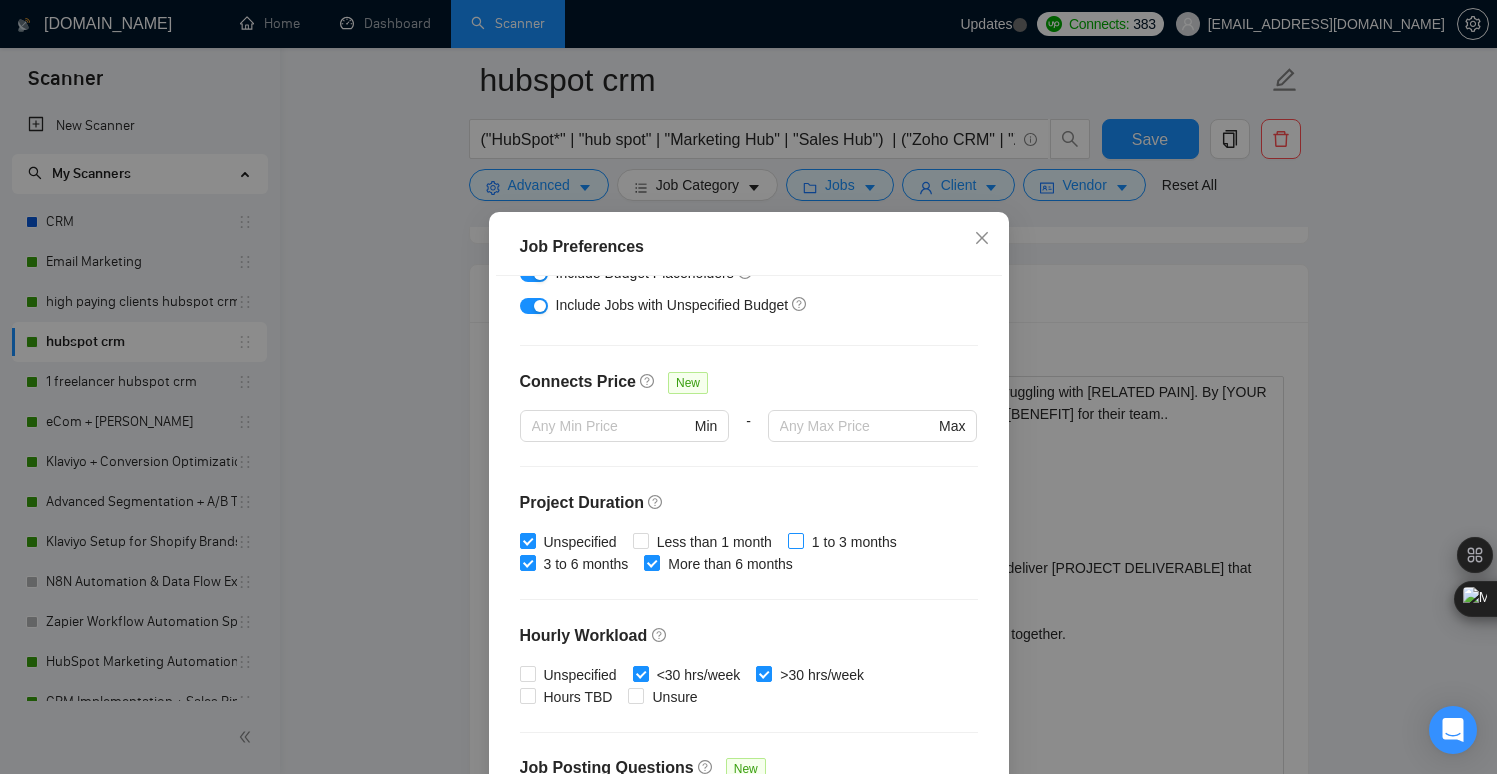 scroll, scrollTop: 585, scrollLeft: 0, axis: vertical 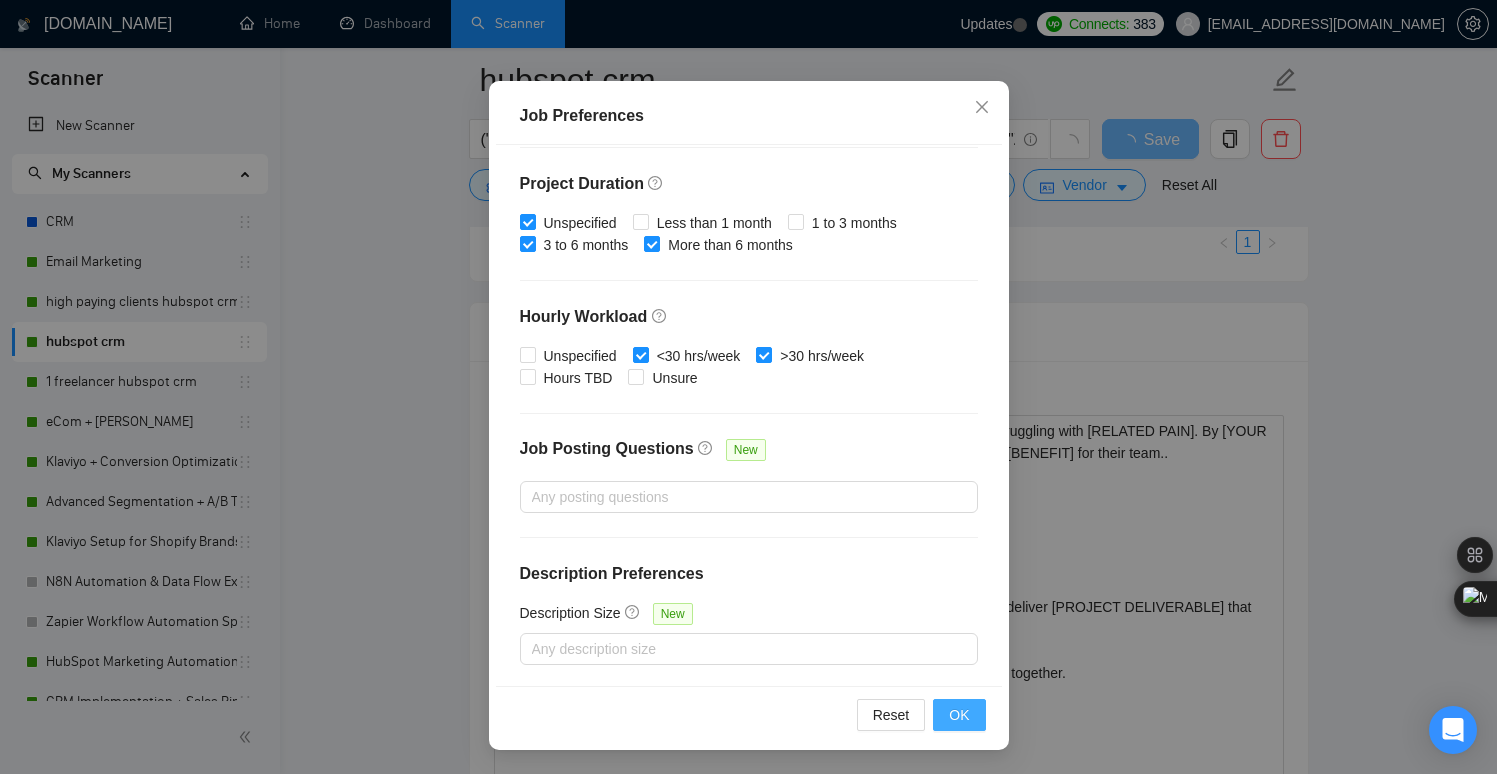 click on "OK" at bounding box center [959, 715] 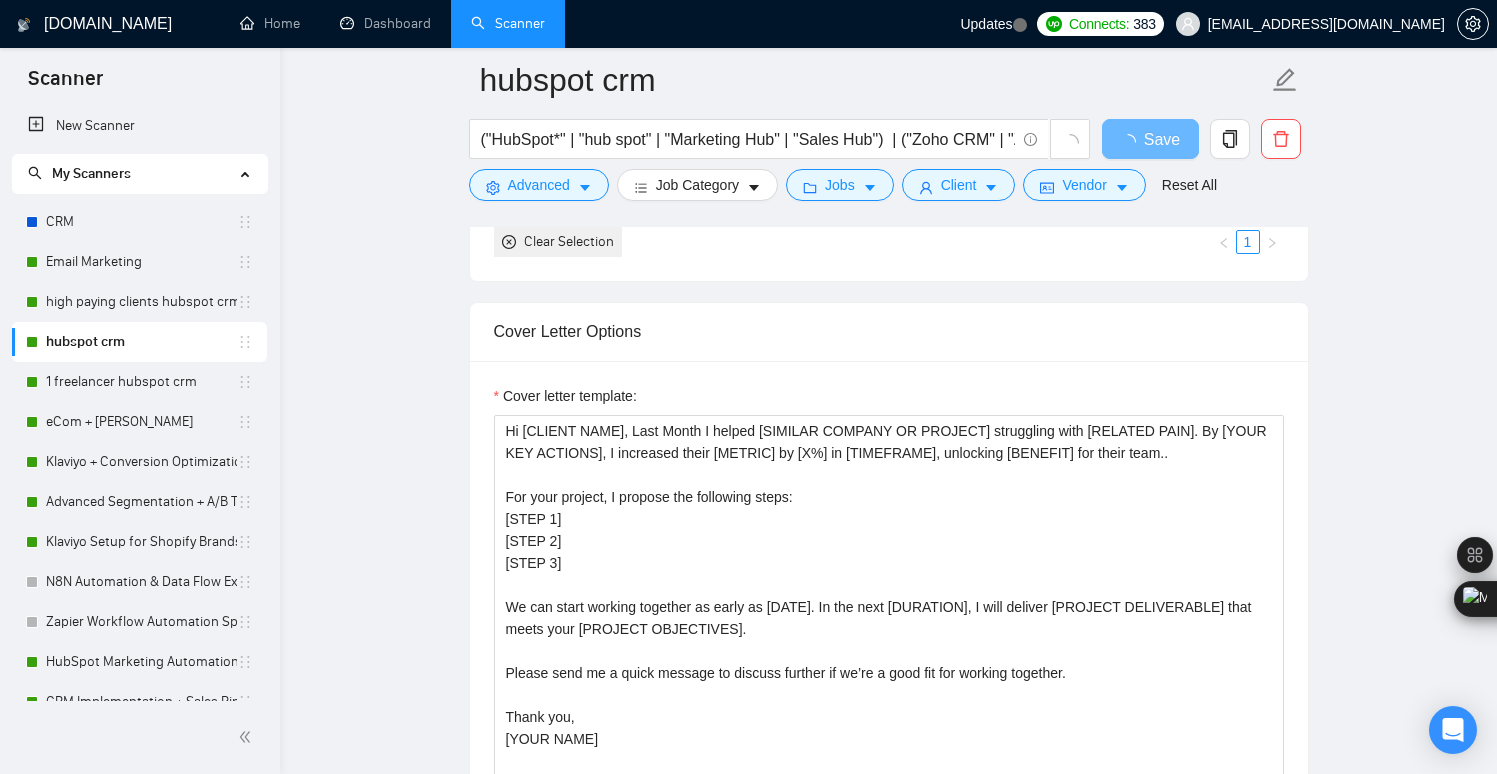scroll, scrollTop: 40, scrollLeft: 0, axis: vertical 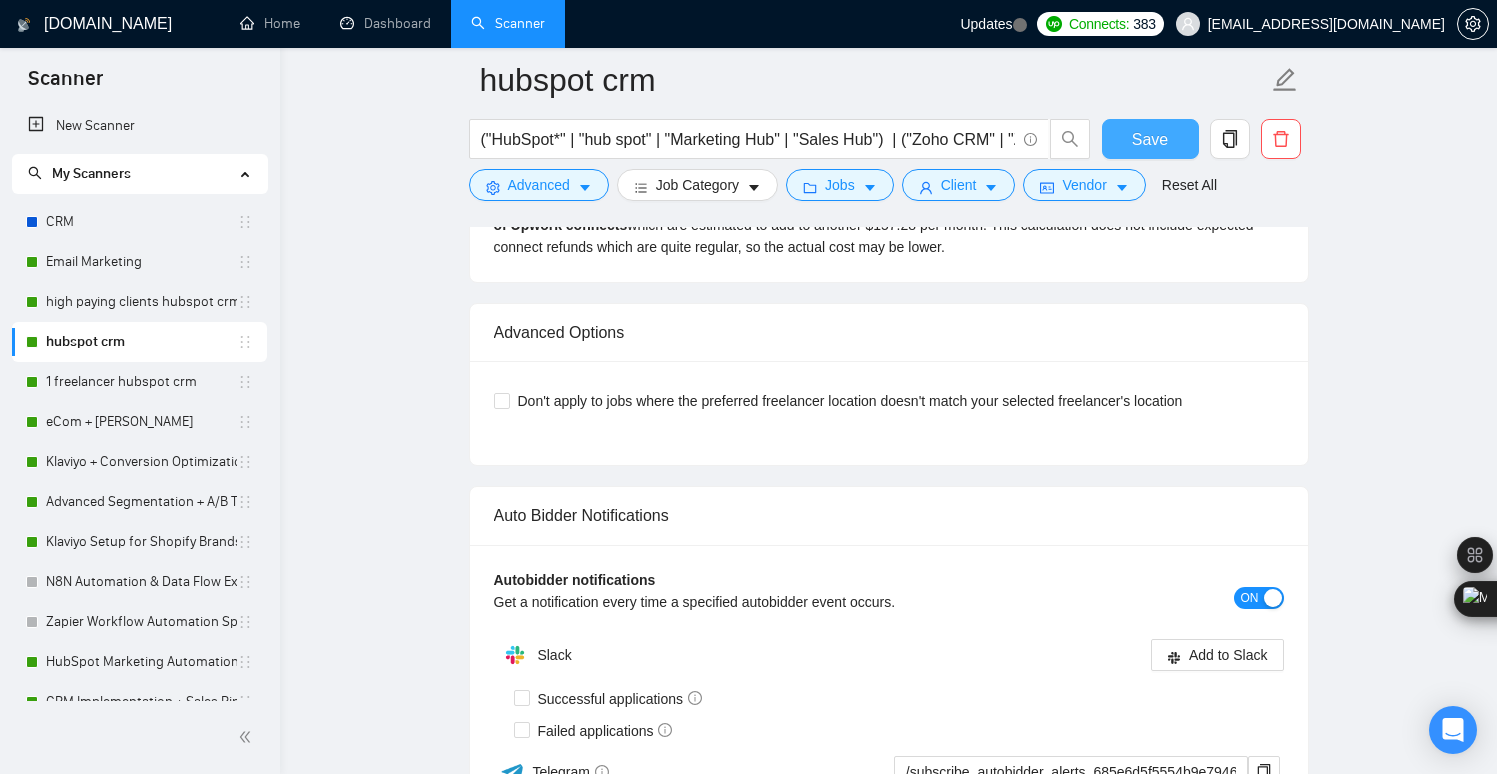click on "Save" at bounding box center [1150, 139] 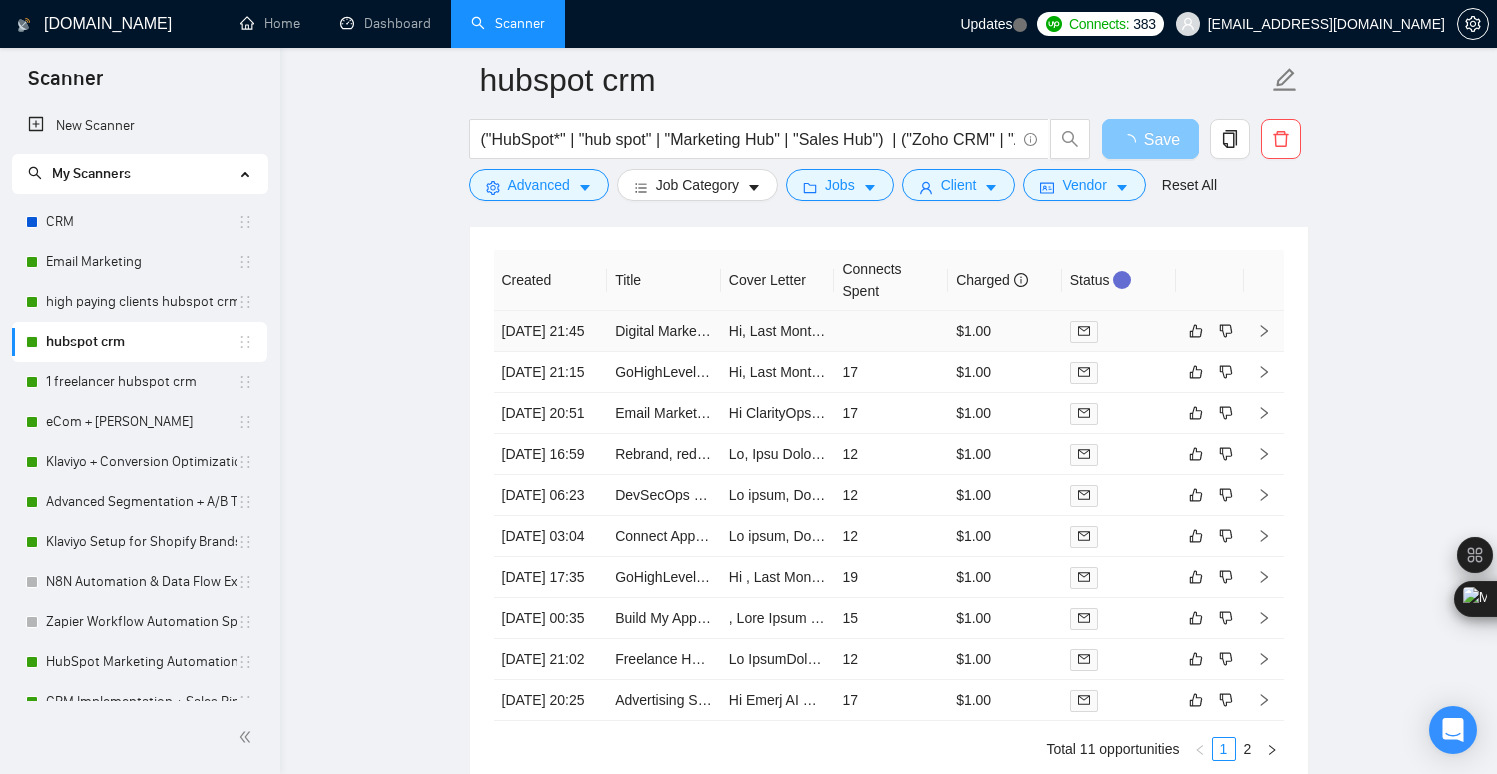 scroll, scrollTop: 4796, scrollLeft: 0, axis: vertical 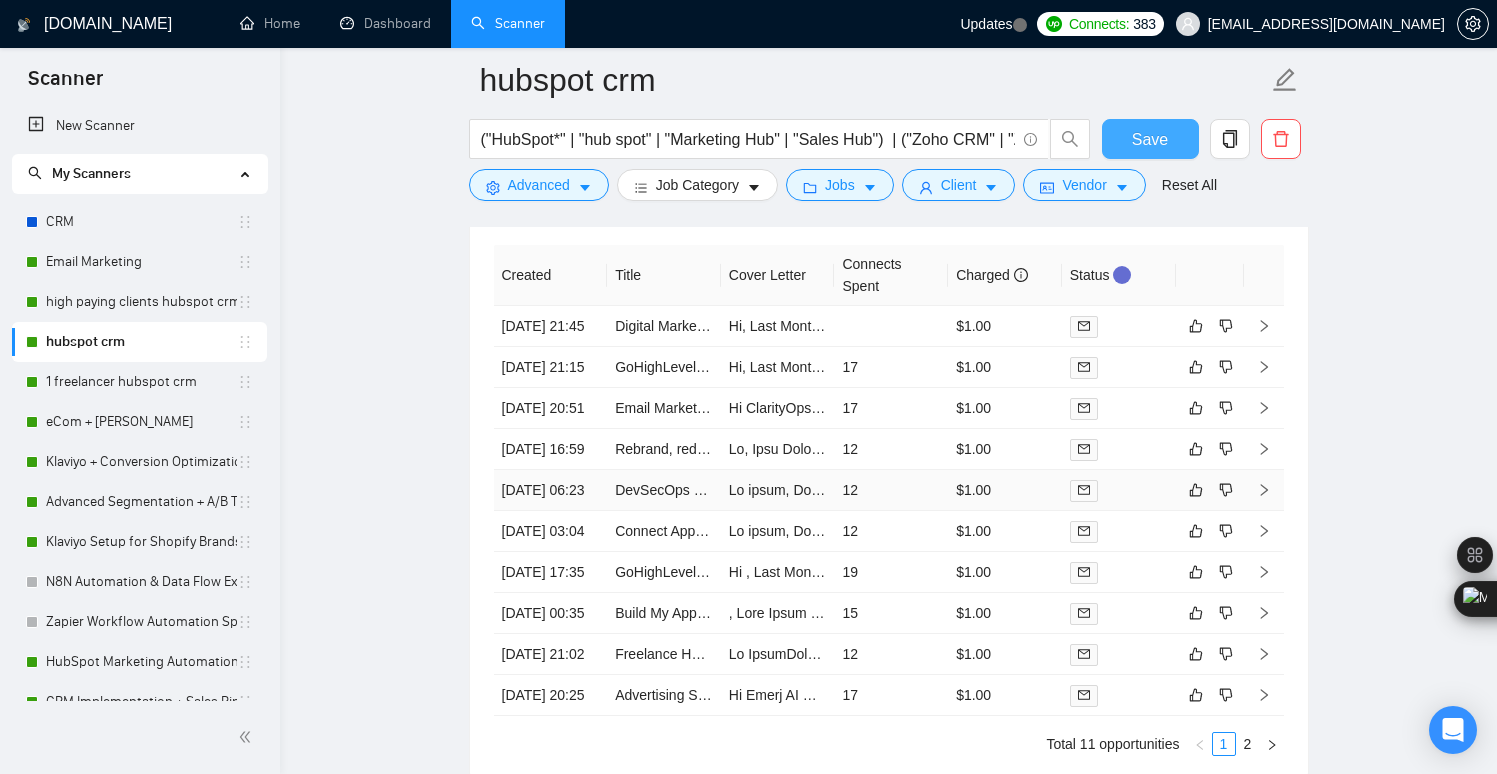 type 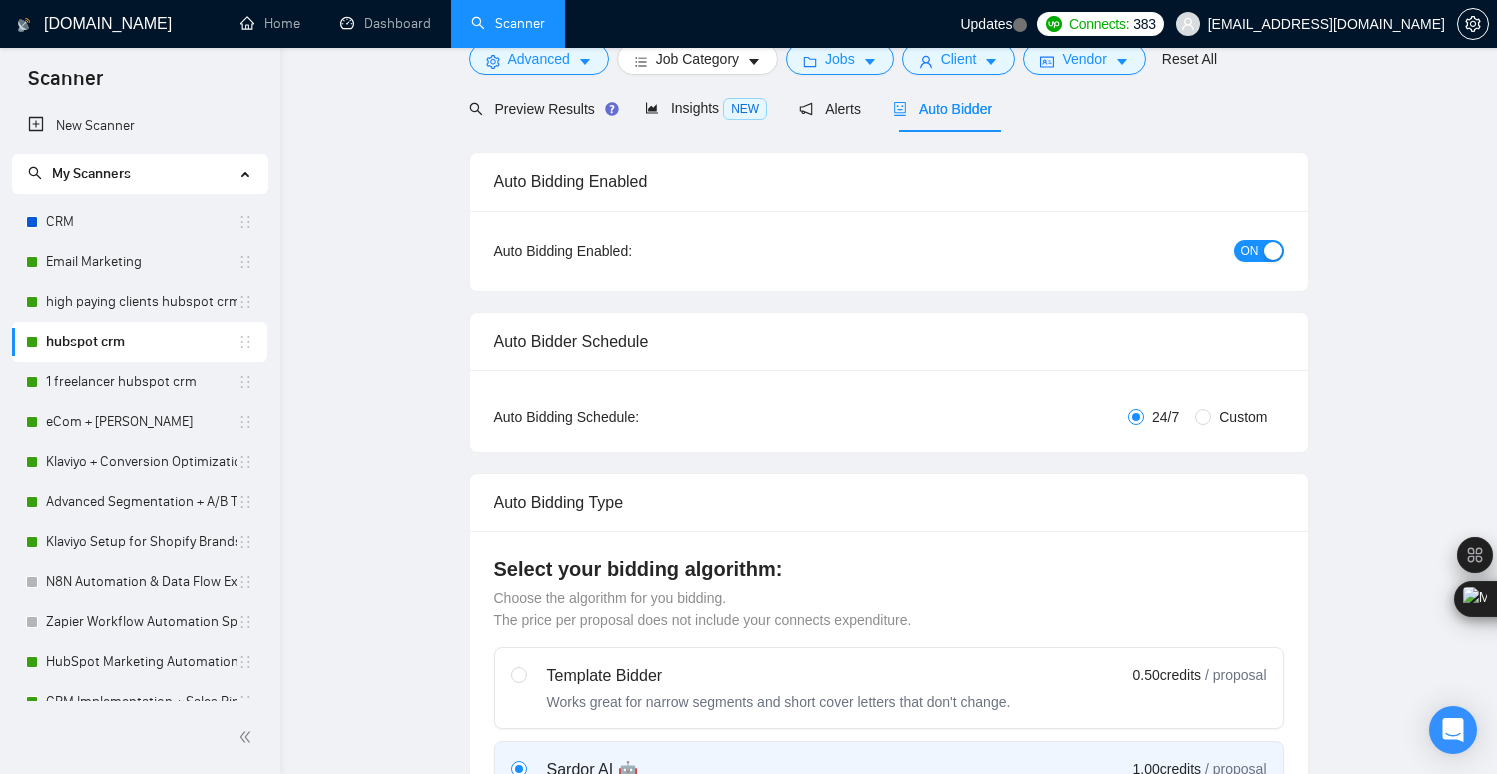 scroll, scrollTop: 0, scrollLeft: 0, axis: both 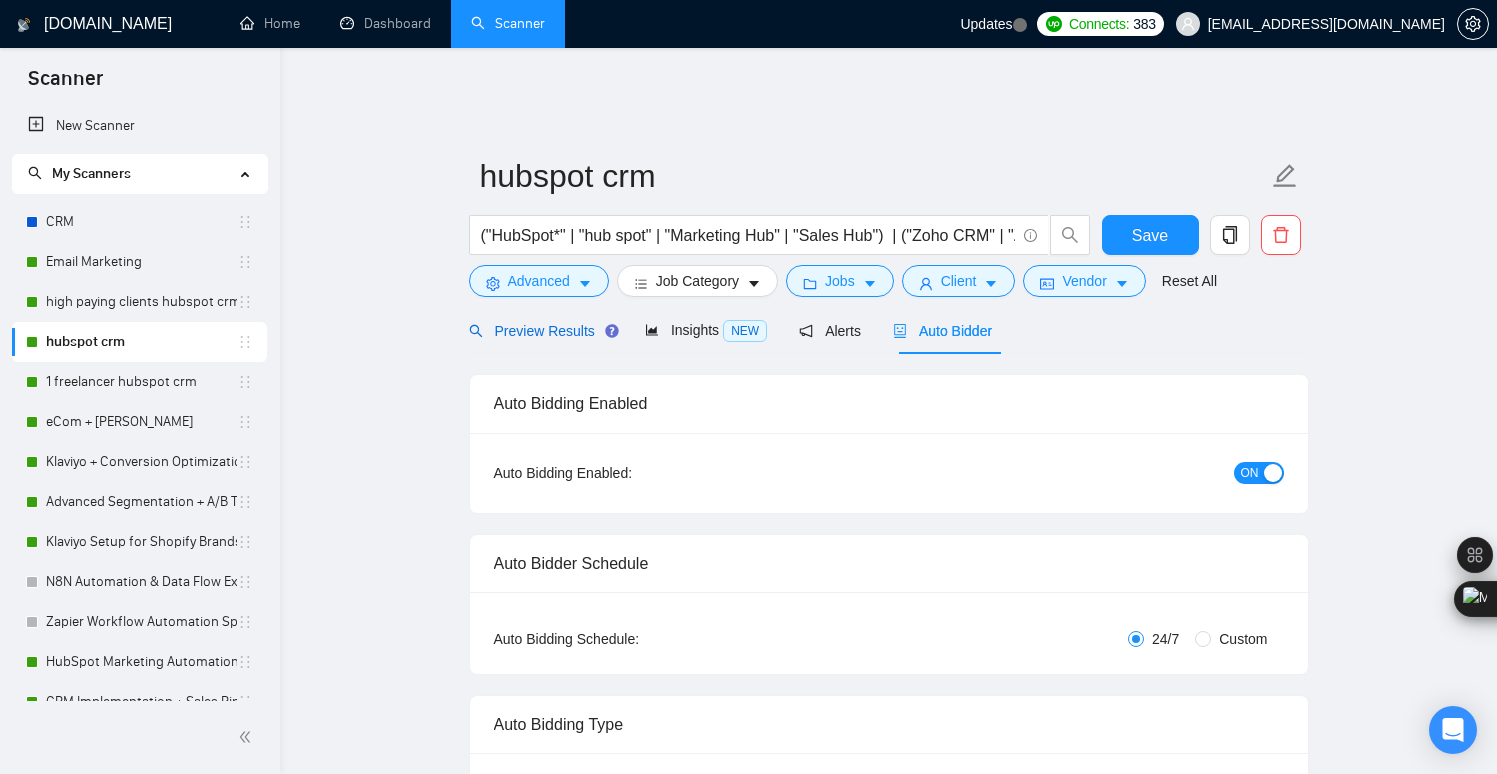 click on "Preview Results" at bounding box center (541, 331) 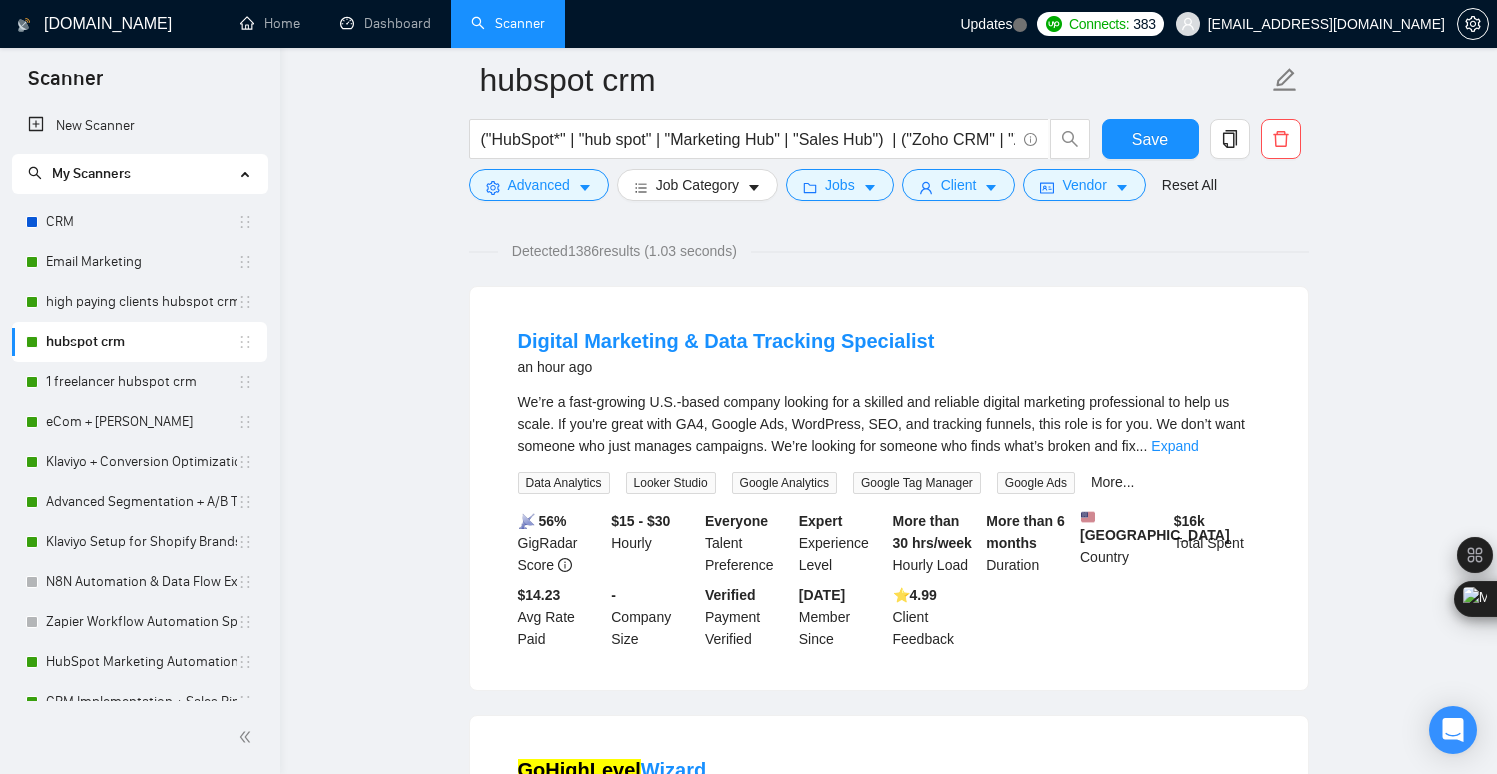 scroll, scrollTop: 0, scrollLeft: 0, axis: both 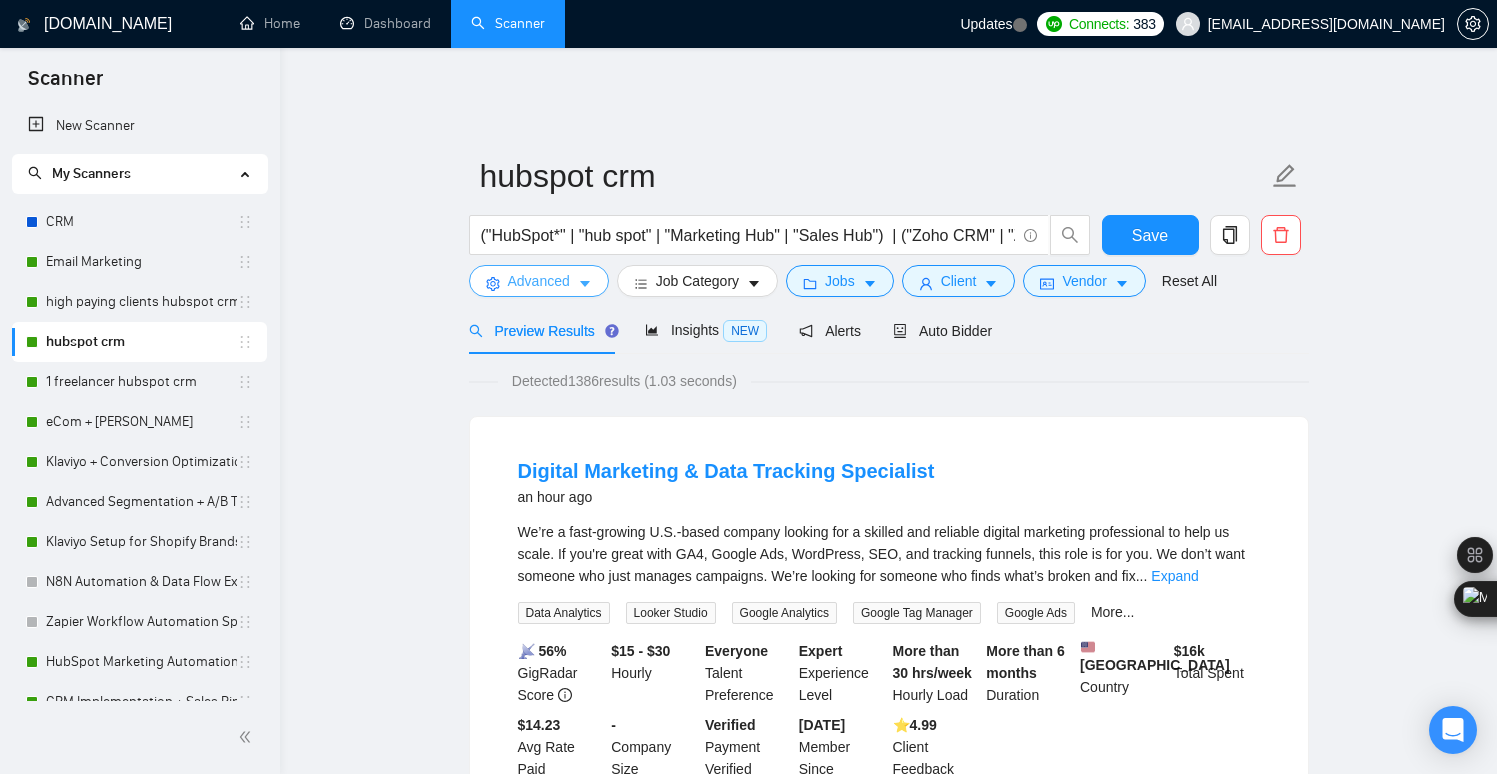 click 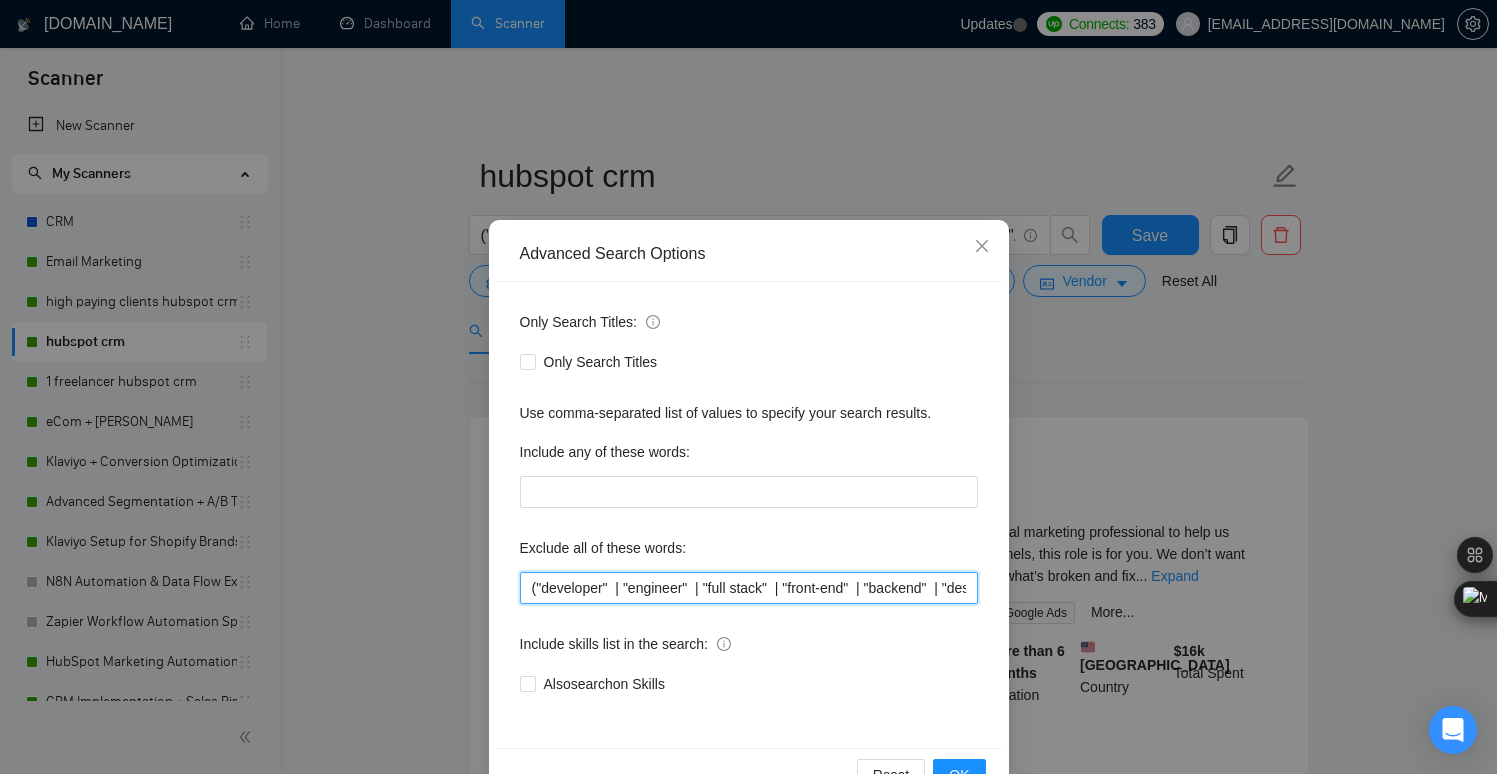 click on "("developer"  | "engineer"  | "full stack"  | "front-end"  | "backend"  | "designer"  | "graphic design"  | "logo"  | "UI"  | "UX"  | "UI/UX"  | "Figma"  | "photoshop"  | "illustrator"  | "programmer"  | "coding"  | "data scientist"  | "data analyst"  | "analyst"  | "IT support"  | "tech support"  | "QA tester"  | "software tester"  | "QA automation"  | "devops"  | "database admin"  | "blockchain"  | "web3"  | "AI developer"  | "ML engineer"  | "telemarketing"  | "telemarketer"  | "cold caller"  | "video editing"  | "video editor"  | "motion graphics"  | "photography"  | "cinematography"  | "virtual assistant"  | "admin assistant"  | "customer support"  | "customer service"  | "receptionist"  | "content writer"  | "SEO writer"  | "copywriter"  | "brand designer"  | "branding"  | "illustration" )" at bounding box center [749, 588] 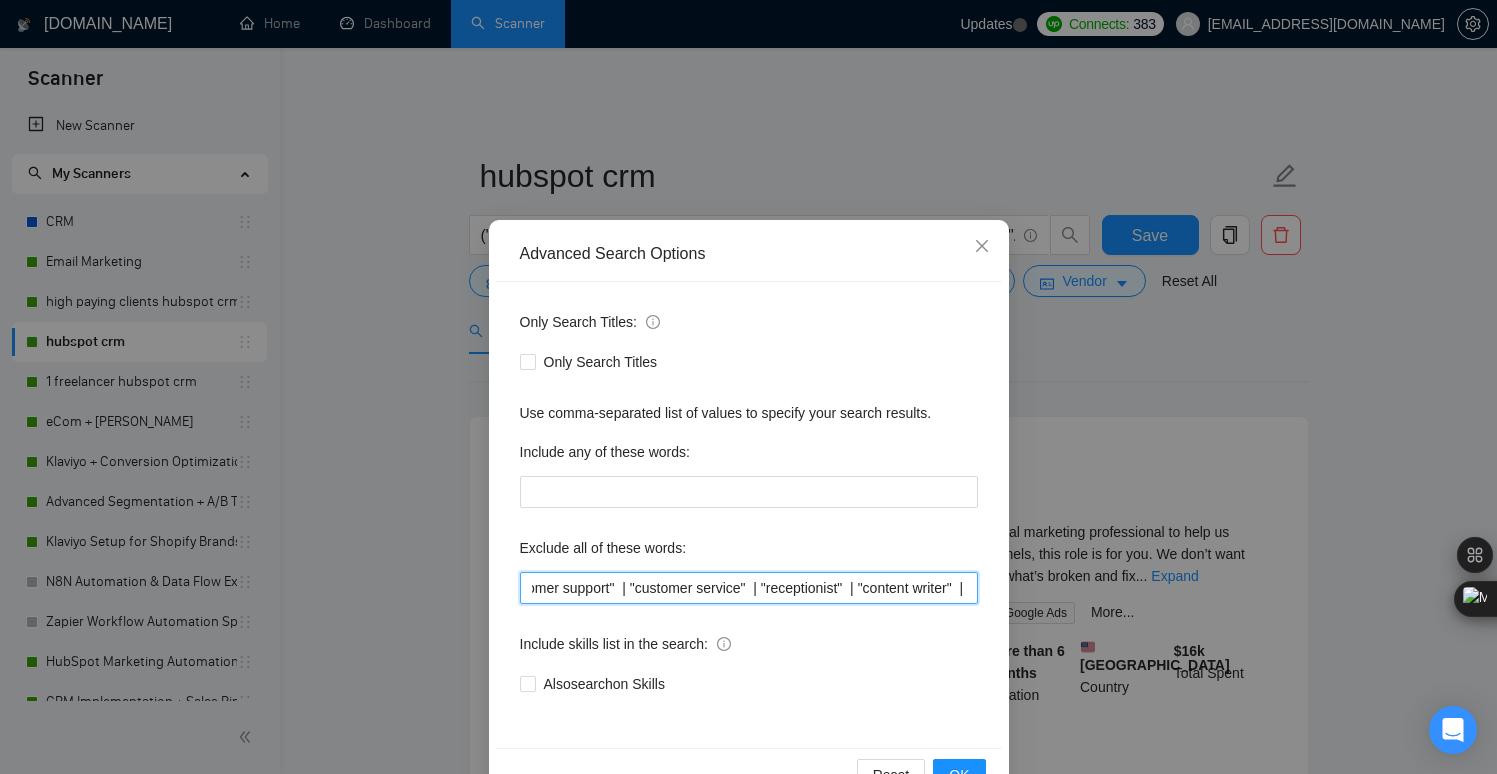 scroll, scrollTop: 0, scrollLeft: 4441, axis: horizontal 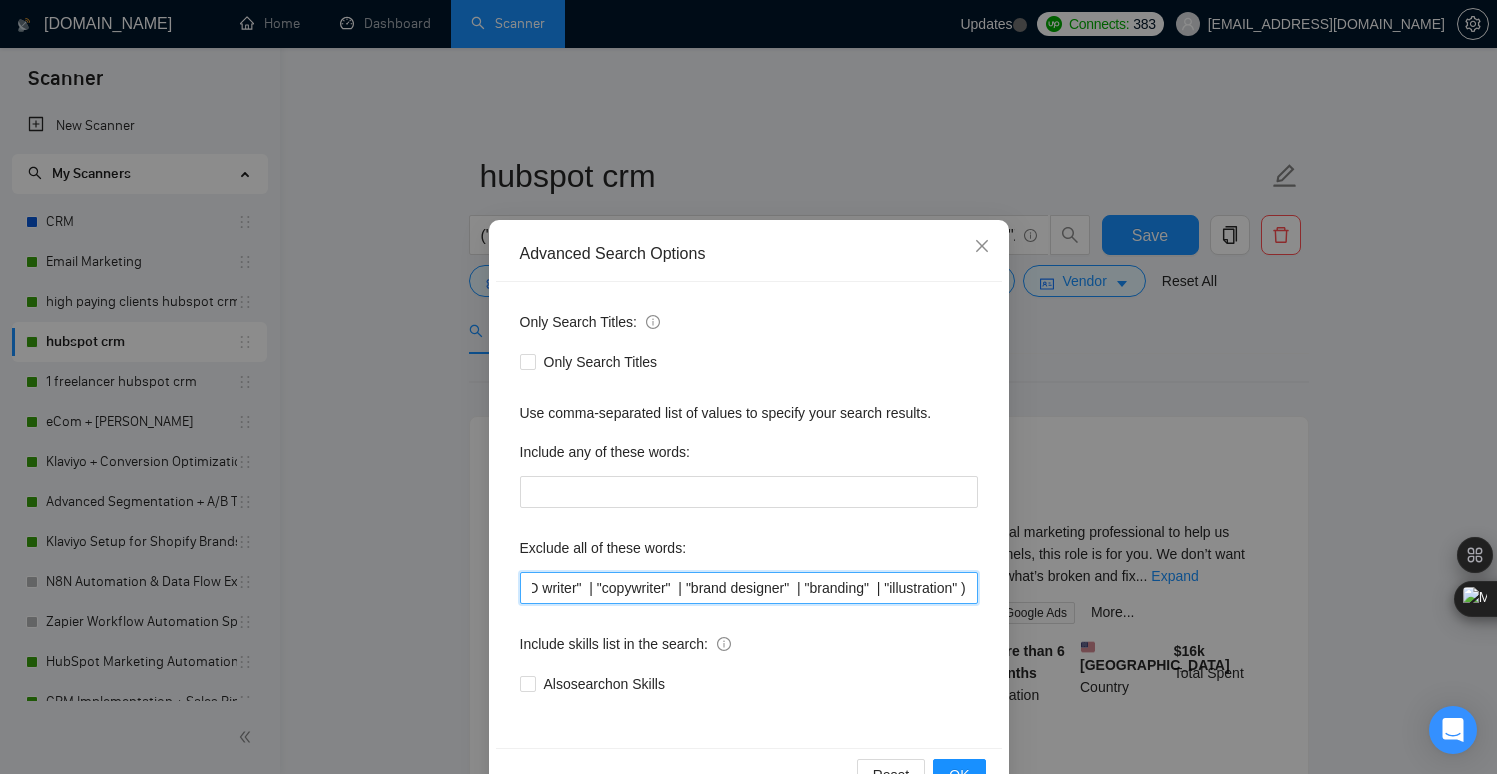 click on "("developer"  | "engineer"  | "full stack"  | "front-end"  | "backend"  | "designer"  | "graphic design"  | "logo"  | "UI"  | "UX"  | "UI/UX"  | "Figma"  | "photoshop"  | "illustrator"  | "programmer"  | "coding"  | "data scientist"  | "data analyst"  | "analyst"  | "IT support"  | "tech support"  | "QA tester"  | "software tester"  | "QA automation"  | "devops"  | "database admin"  | "blockchain"  | "web3"  | "AI developer"  | "ML engineer"  | "telemarketing"  | "telemarketer"  | "cold caller"  | "video editing"  | "video editor"  | "motion graphics"  | "photography"  | "cinematography"  | "virtual assistant"  | "admin assistant"  | "customer support"  | "customer service"  | "receptionist"  | "content writer"  | "SEO writer"  | "copywriter"  | "brand designer"  | "branding"  | "illustration" )" at bounding box center (749, 588) 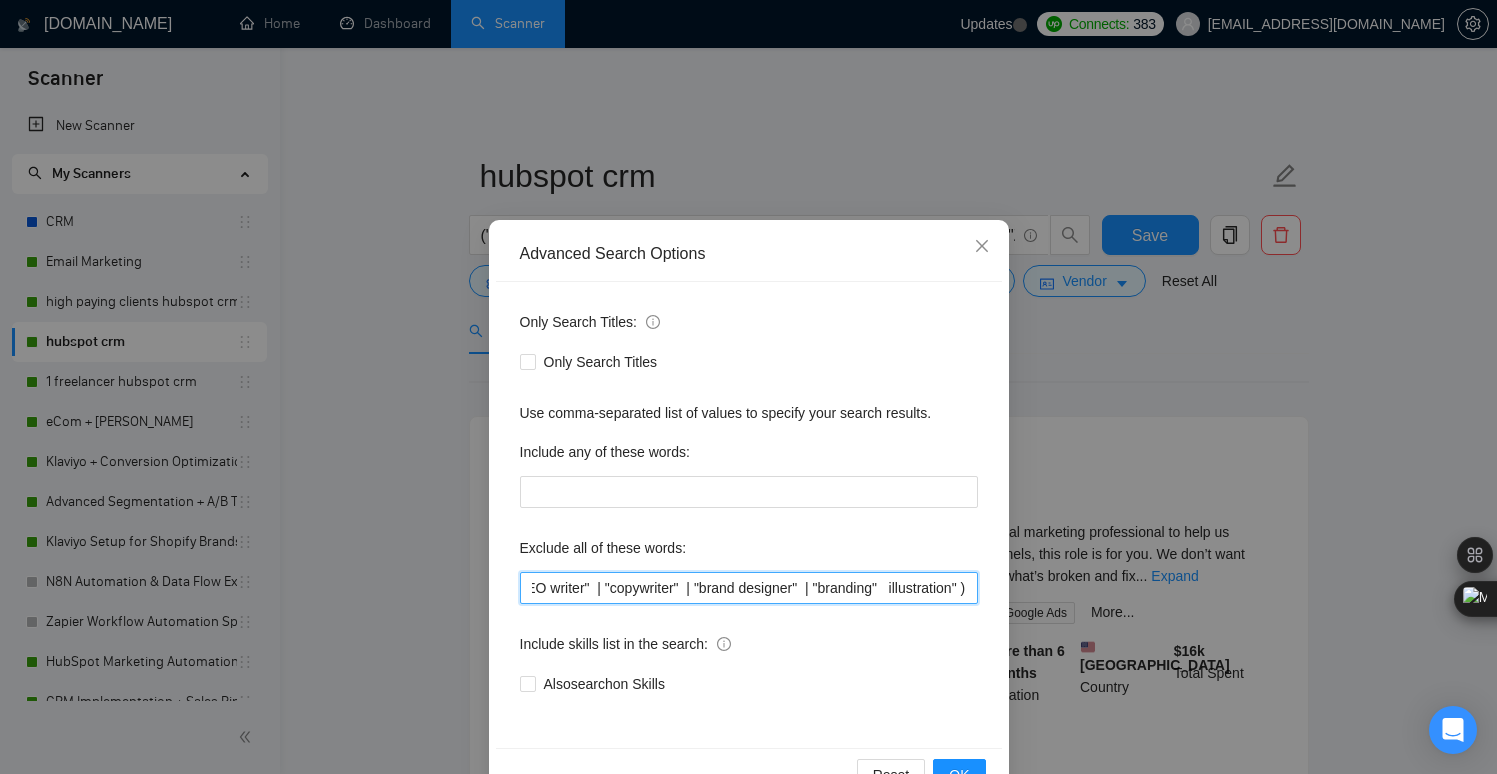 scroll, scrollTop: 0, scrollLeft: 4427, axis: horizontal 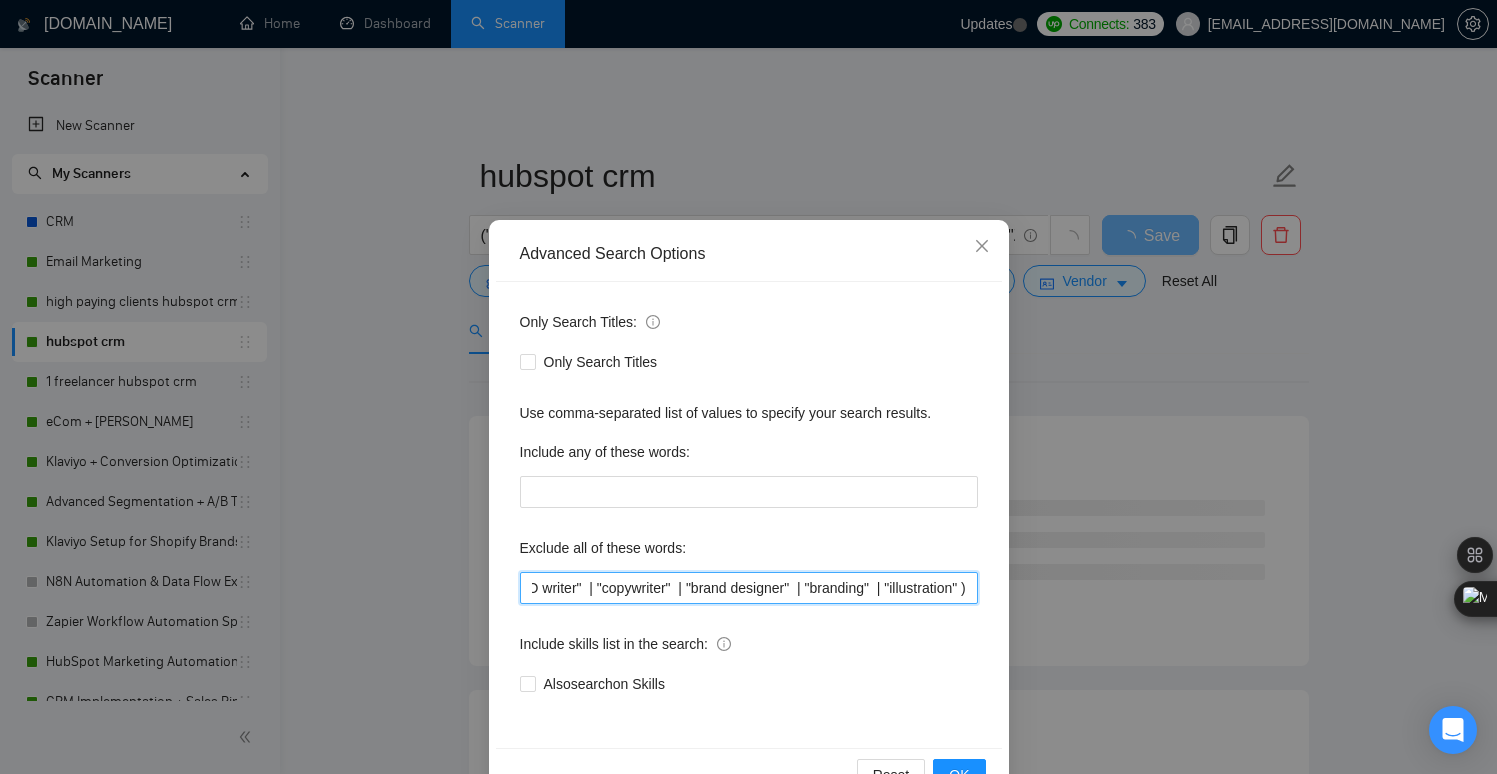 click on "("developer"  | "engineer"  | "full stack"  | "front-end"  | "backend"  | "designer"  | "graphic design"  | "logo"  | "UI"  | "UX"  | "UI/UX"  | "Figma"  | "photoshop"  | "illustrator"  | "programmer"  | "coding"  | "data scientist"  | "data analyst"  | "analyst"  | "IT support"  | "tech support"  | "QA tester"  | "software tester"  | "QA automation"  | "devops"  | "database admin"  | "blockchain"  | "web3"  | "AI developer"  | "ML engineer"  | "telemarketing"  | "telemarketer"  | "cold caller"  | "video editing"  | "video editor"  | "motion graphics"  | "photography"  | "cinematography"  | "virtual assistant"  | "admin assistant"  | "customer support"  | "customer service"  | "receptionist"  | "content writer"  | "SEO writer"  | "copywriter"  | "brand designer"  | "branding"  | "illustration" )" at bounding box center (749, 588) 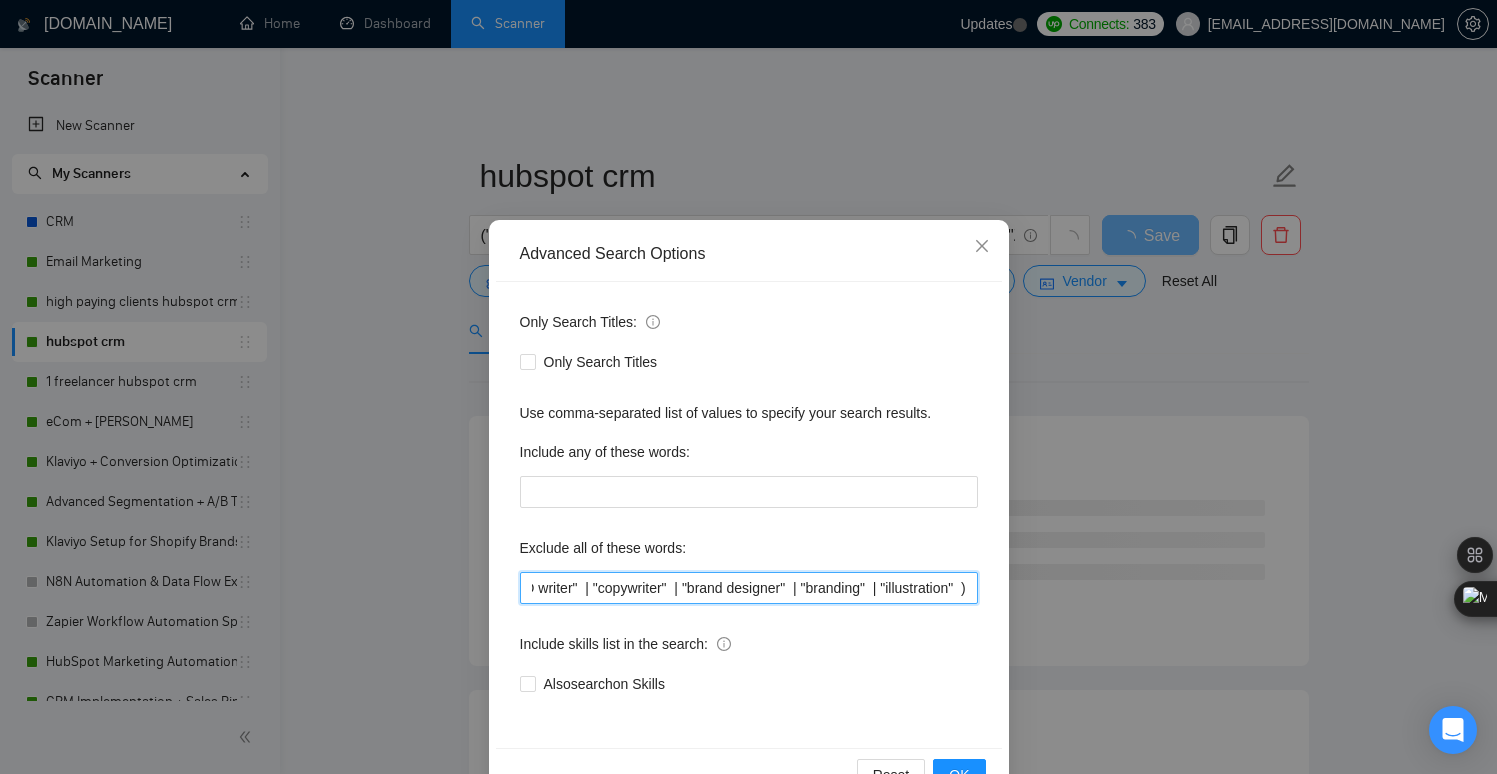 scroll, scrollTop: 0, scrollLeft: 4436, axis: horizontal 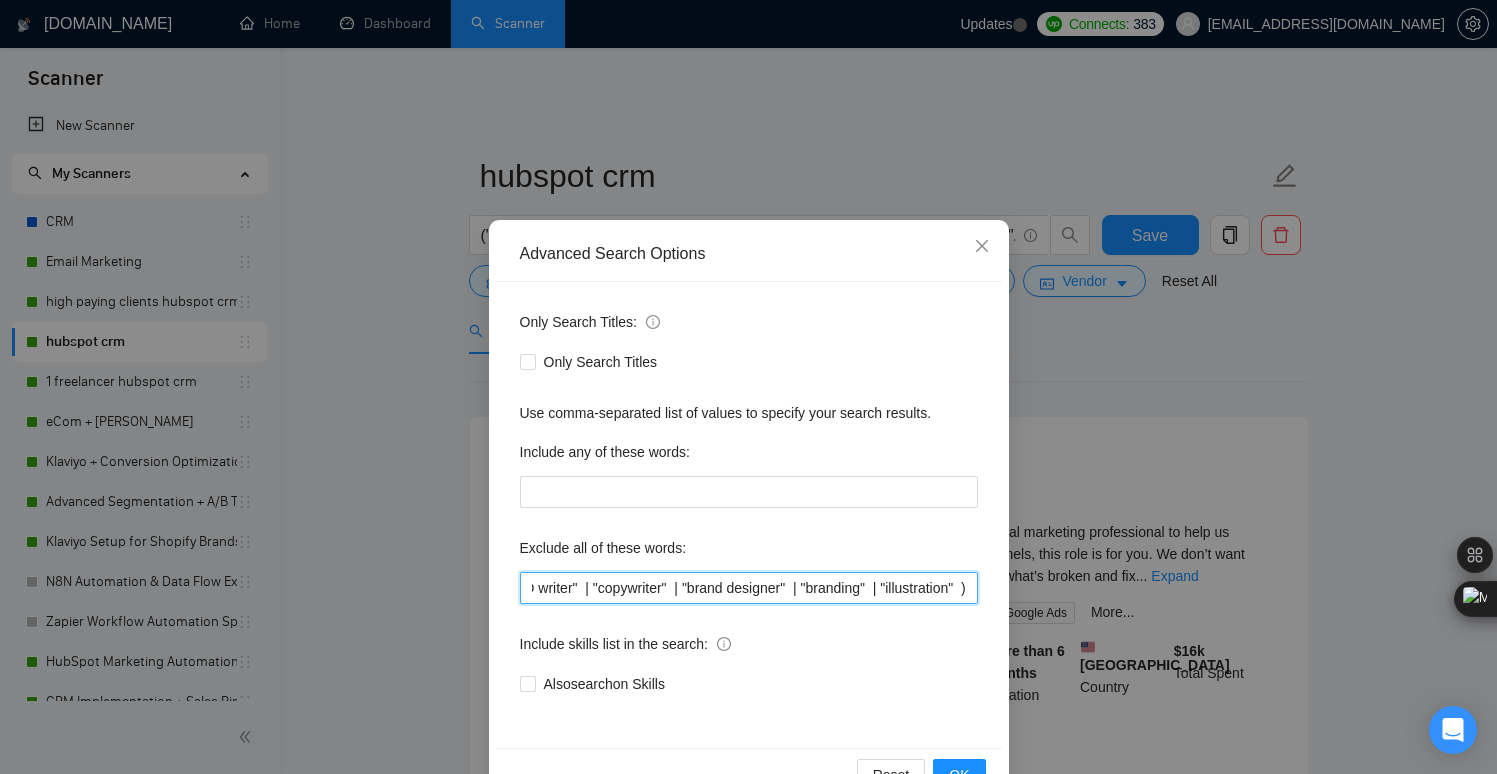 paste on "| "" 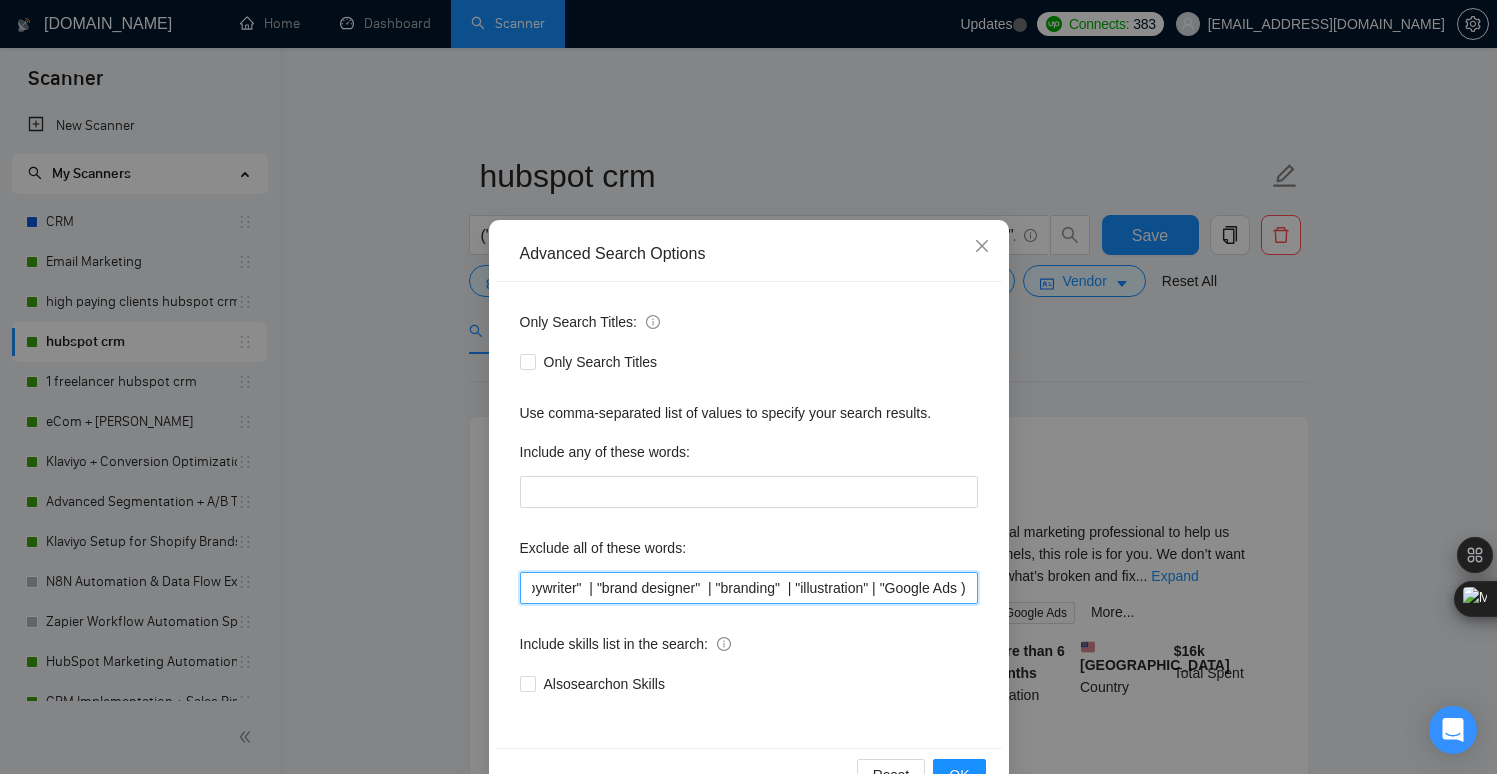 scroll, scrollTop: 0, scrollLeft: 4525, axis: horizontal 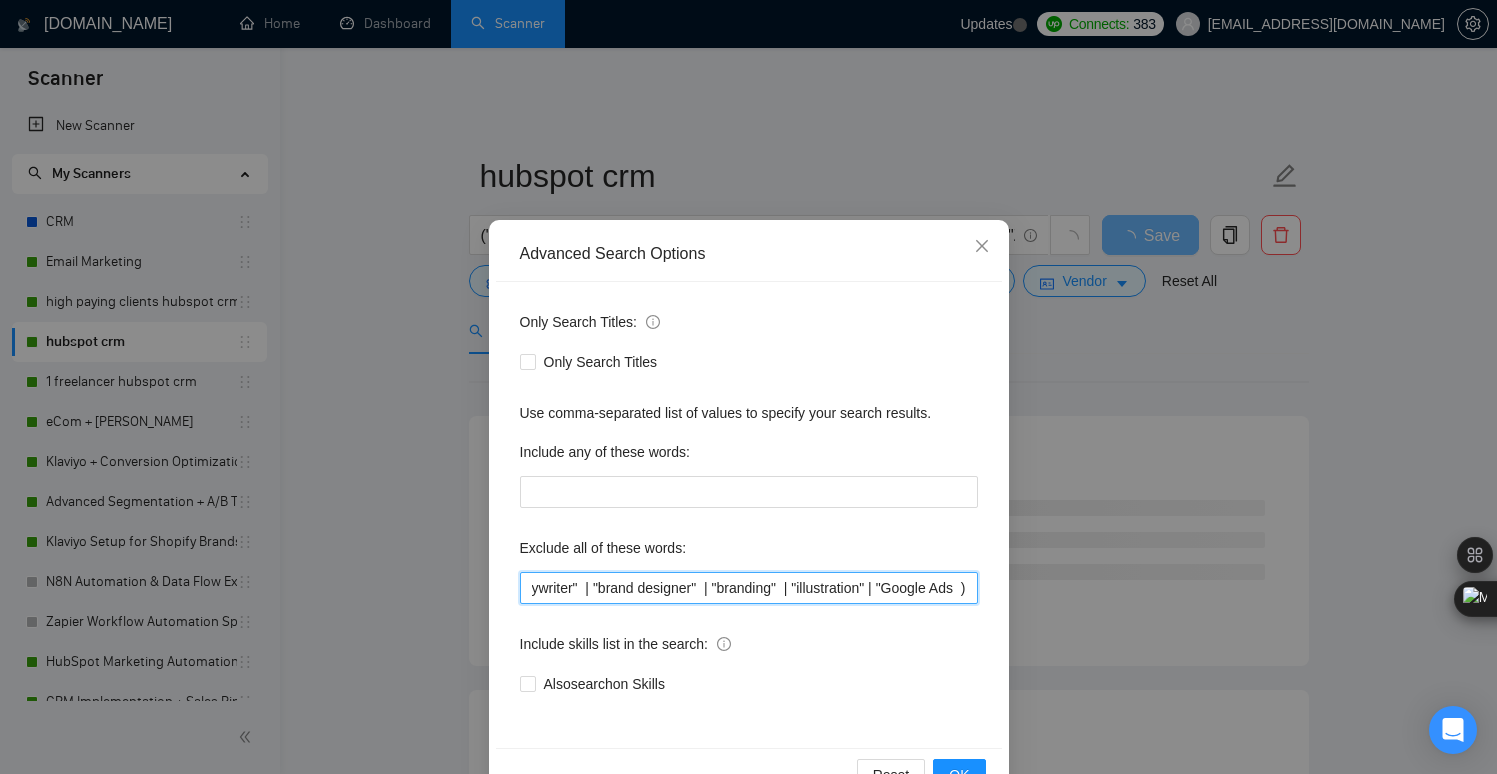 paste on "| "" 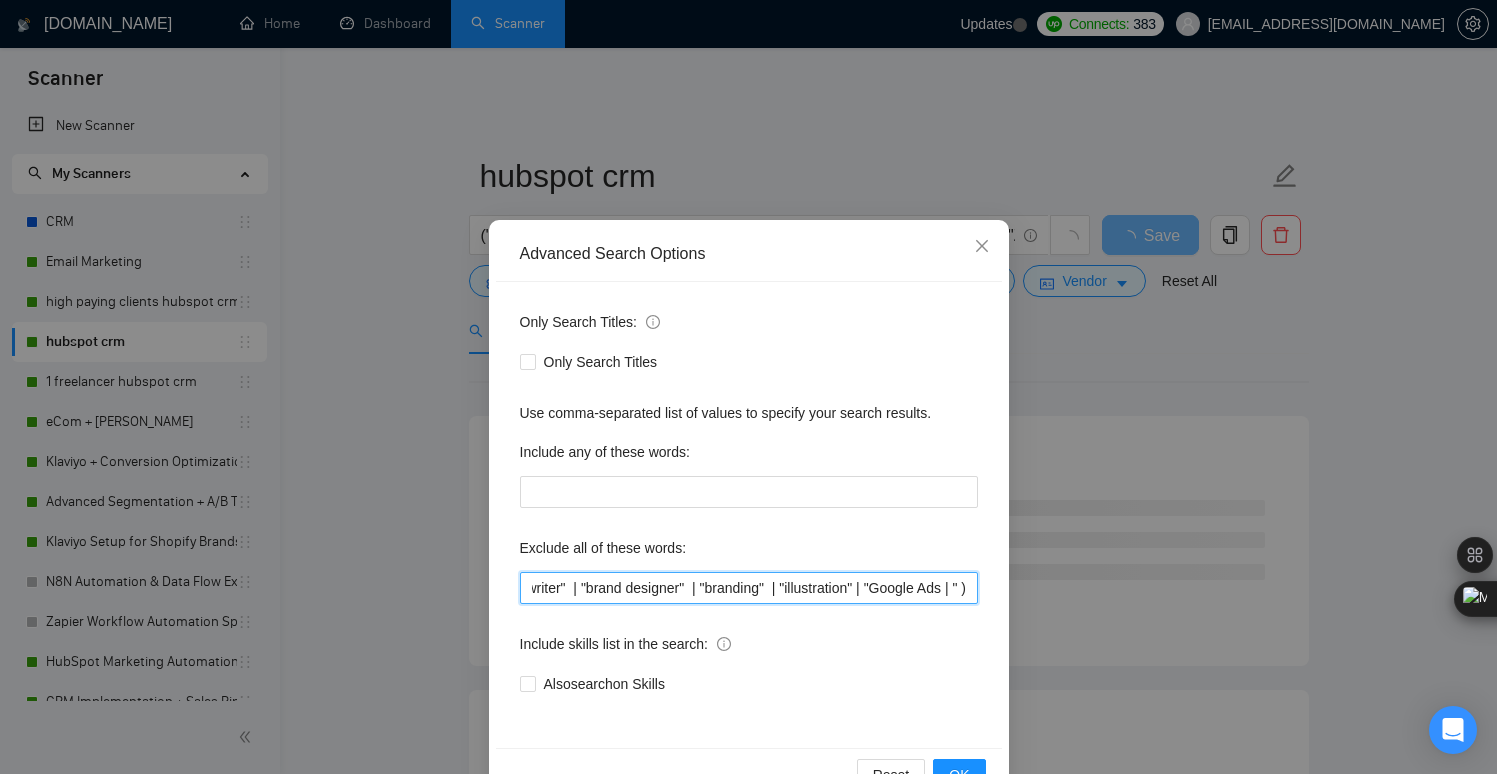 scroll, scrollTop: 0, scrollLeft: 4542, axis: horizontal 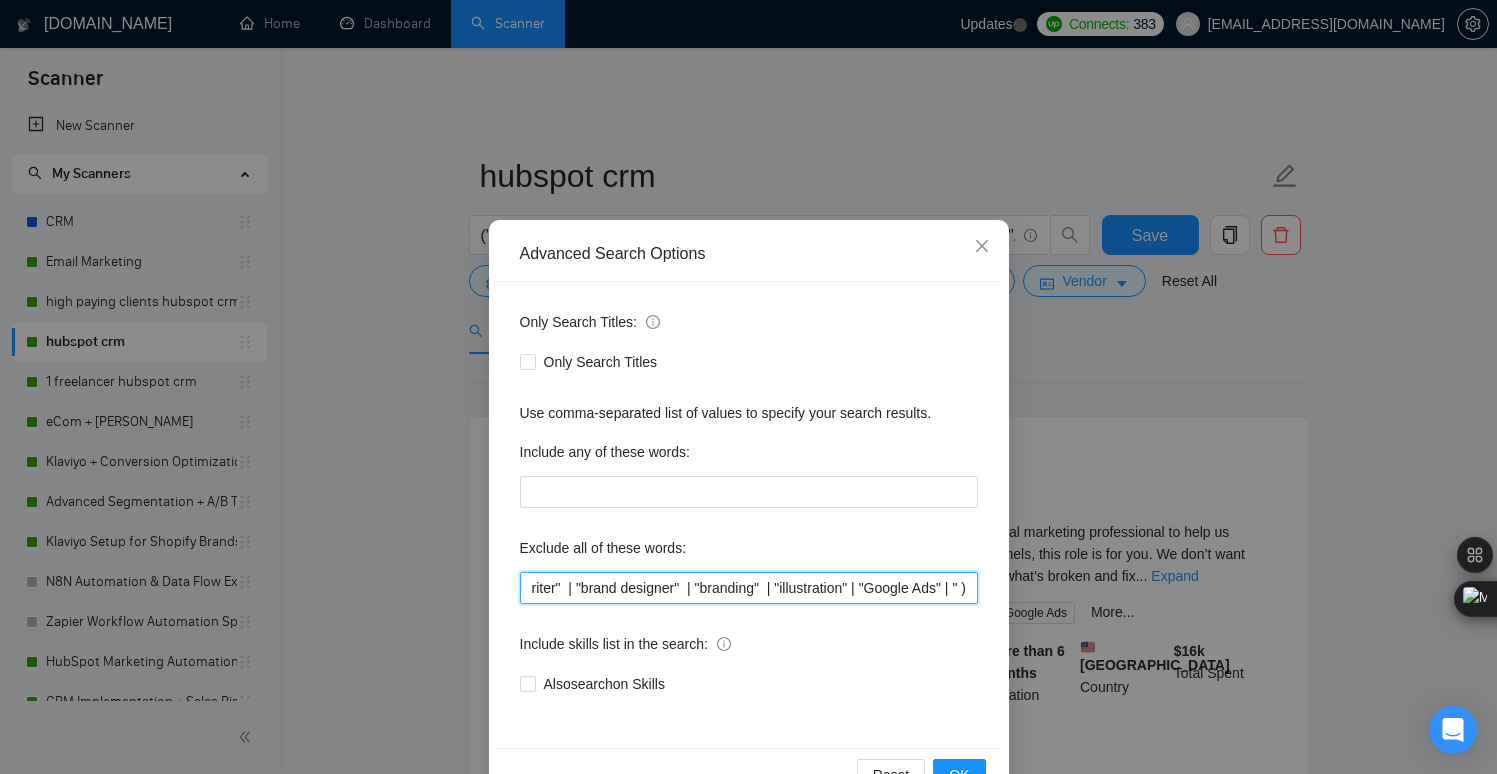 click on "("developer"  | "engineer"  | "full stack"  | "front-end"  | "backend"  | "designer"  | "graphic design"  | "logo"  | "UI"  | "UX"  | "UI/UX"  | "Figma"  | "photoshop"  | "illustrator"  | "programmer"  | "coding"  | "data scientist"  | "data analyst"  | "analyst"  | "IT support"  | "tech support"  | "QA tester"  | "software tester"  | "QA automation"  | "devops"  | "database admin"  | "blockchain"  | "web3"  | "AI developer"  | "ML engineer"  | "telemarketing"  | "telemarketer"  | "cold caller"  | "video editing"  | "video editor"  | "motion graphics"  | "photography"  | "cinematography"  | "virtual assistant"  | "admin assistant"  | "customer support"  | "customer service"  | "receptionist"  | "content writer"  | "SEO writer"  | "copywriter"  | "brand designer"  | "branding"  | "illustration" | "Google Ads" | " )" at bounding box center (749, 588) 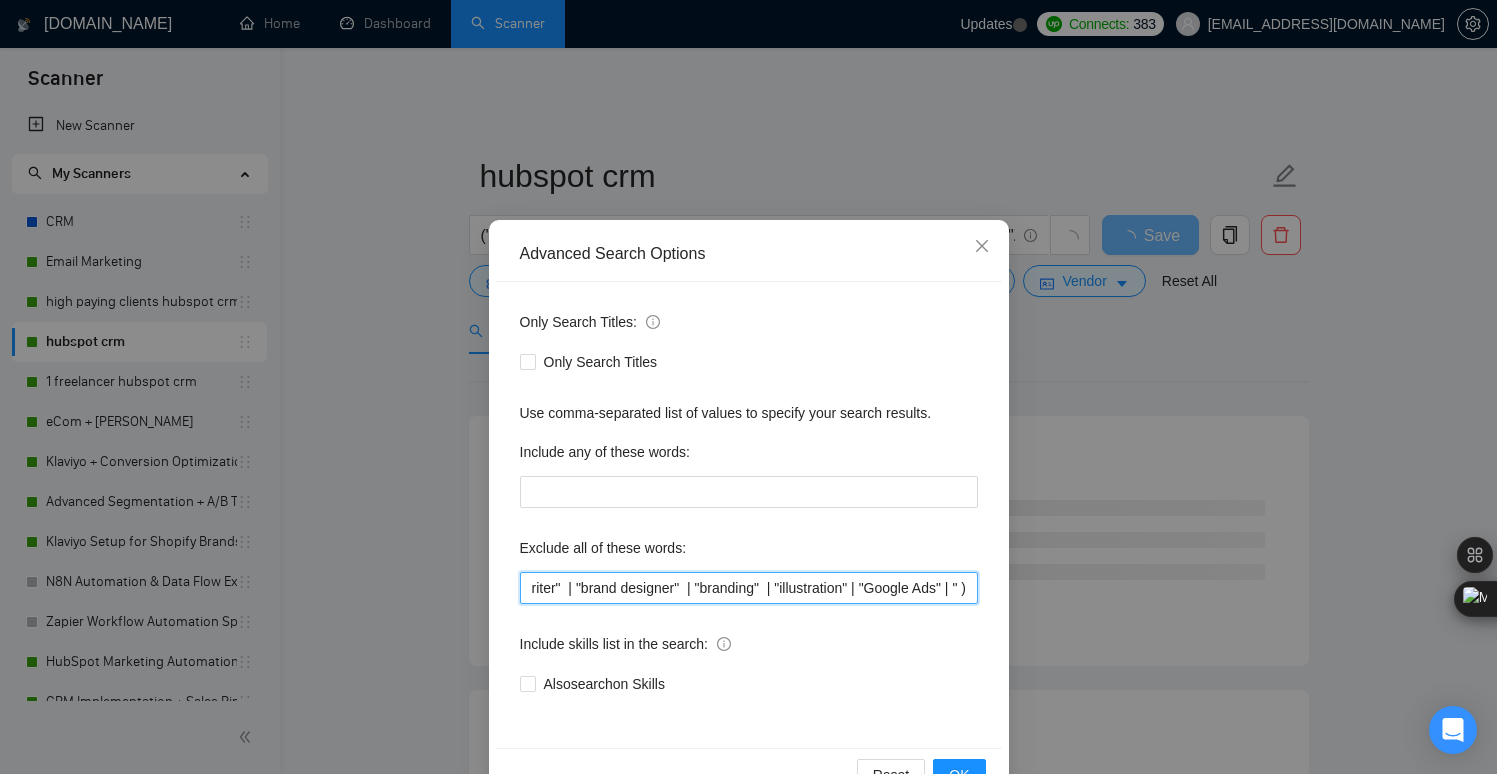click on "("developer"  | "engineer"  | "full stack"  | "front-end"  | "backend"  | "designer"  | "graphic design"  | "logo"  | "UI"  | "UX"  | "UI/UX"  | "Figma"  | "photoshop"  | "illustrator"  | "programmer"  | "coding"  | "data scientist"  | "data analyst"  | "analyst"  | "IT support"  | "tech support"  | "QA tester"  | "software tester"  | "QA automation"  | "devops"  | "database admin"  | "blockchain"  | "web3"  | "AI developer"  | "ML engineer"  | "telemarketing"  | "telemarketer"  | "cold caller"  | "video editing"  | "video editor"  | "motion graphics"  | "photography"  | "cinematography"  | "virtual assistant"  | "admin assistant"  | "customer support"  | "customer service"  | "receptionist"  | "content writer"  | "SEO writer"  | "copywriter"  | "brand designer"  | "branding"  | "illustration" | "Google Ads" | " )" at bounding box center (749, 588) 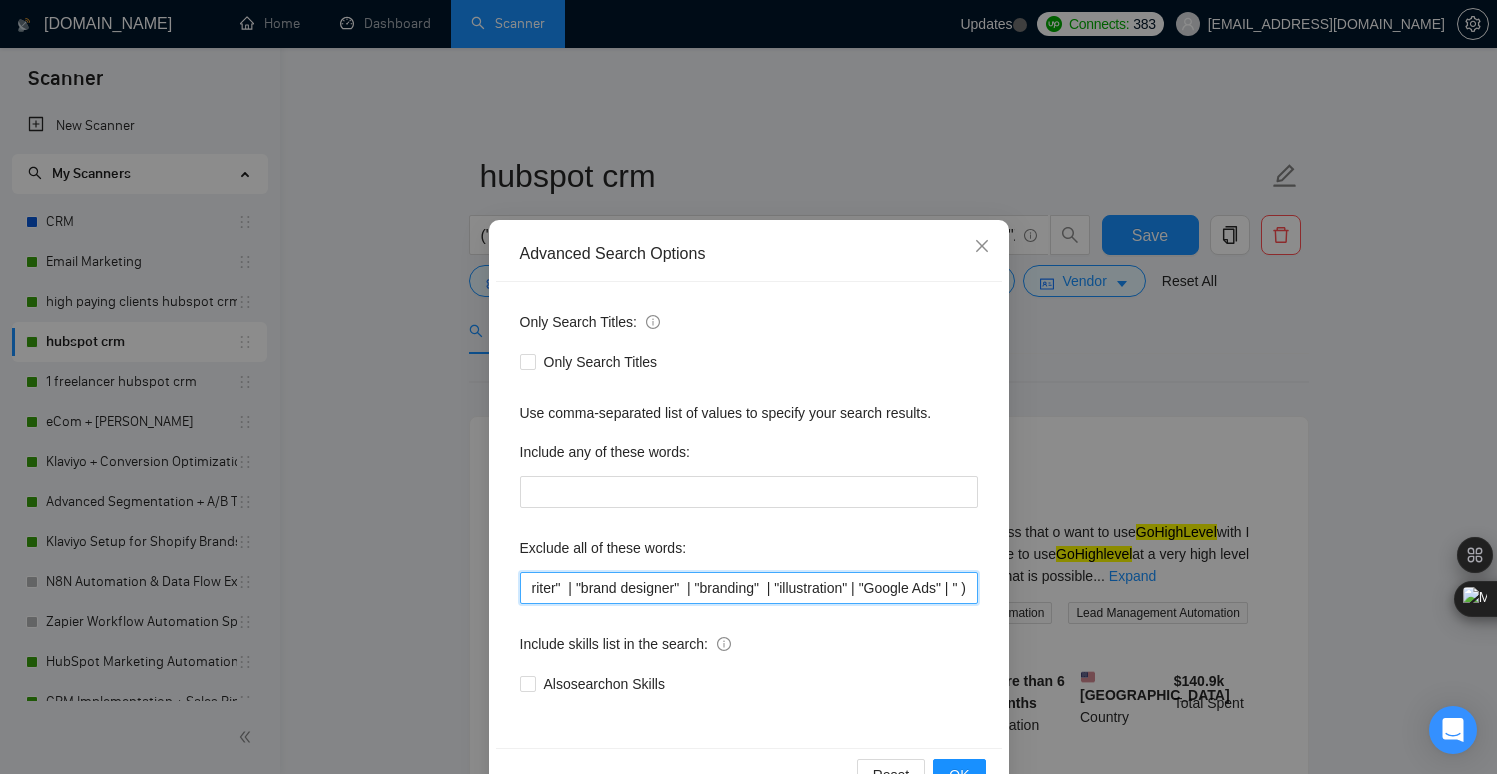 click on "("developer"  | "engineer"  | "full stack"  | "front-end"  | "backend"  | "designer"  | "graphic design"  | "logo"  | "UI"  | "UX"  | "UI/UX"  | "Figma"  | "photoshop"  | "illustrator"  | "programmer"  | "coding"  | "data scientist"  | "data analyst"  | "analyst"  | "IT support"  | "tech support"  | "QA tester"  | "software tester"  | "QA automation"  | "devops"  | "database admin"  | "blockchain"  | "web3"  | "AI developer"  | "ML engineer"  | "telemarketing"  | "telemarketer"  | "cold caller"  | "video editing"  | "video editor"  | "motion graphics"  | "photography"  | "cinematography"  | "virtual assistant"  | "admin assistant"  | "customer support"  | "customer service"  | "receptionist"  | "content writer"  | "SEO writer"  | "copywriter"  | "brand designer"  | "branding"  | "illustration" | "Google Ads" | " )" at bounding box center [749, 588] 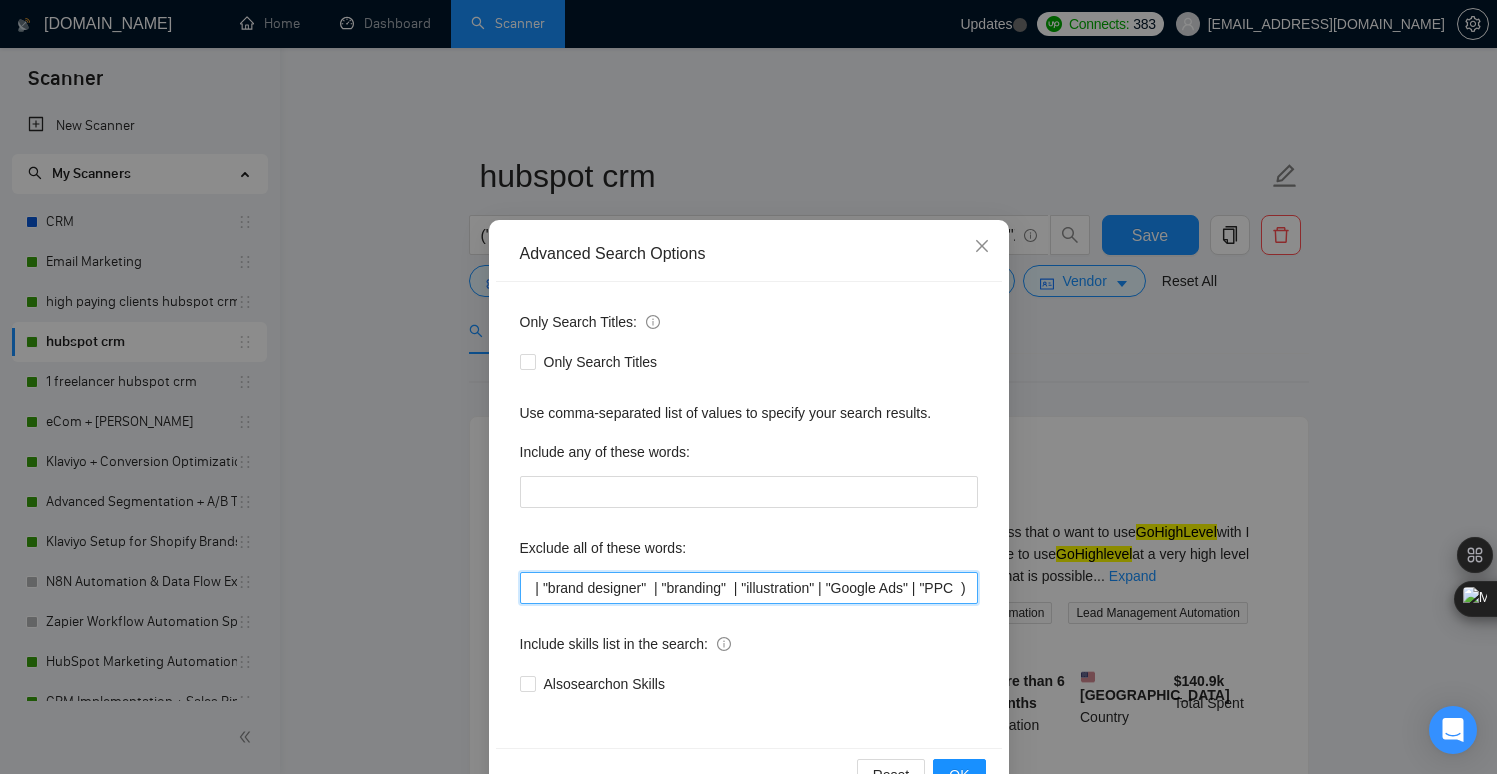 scroll, scrollTop: 0, scrollLeft: 4580, axis: horizontal 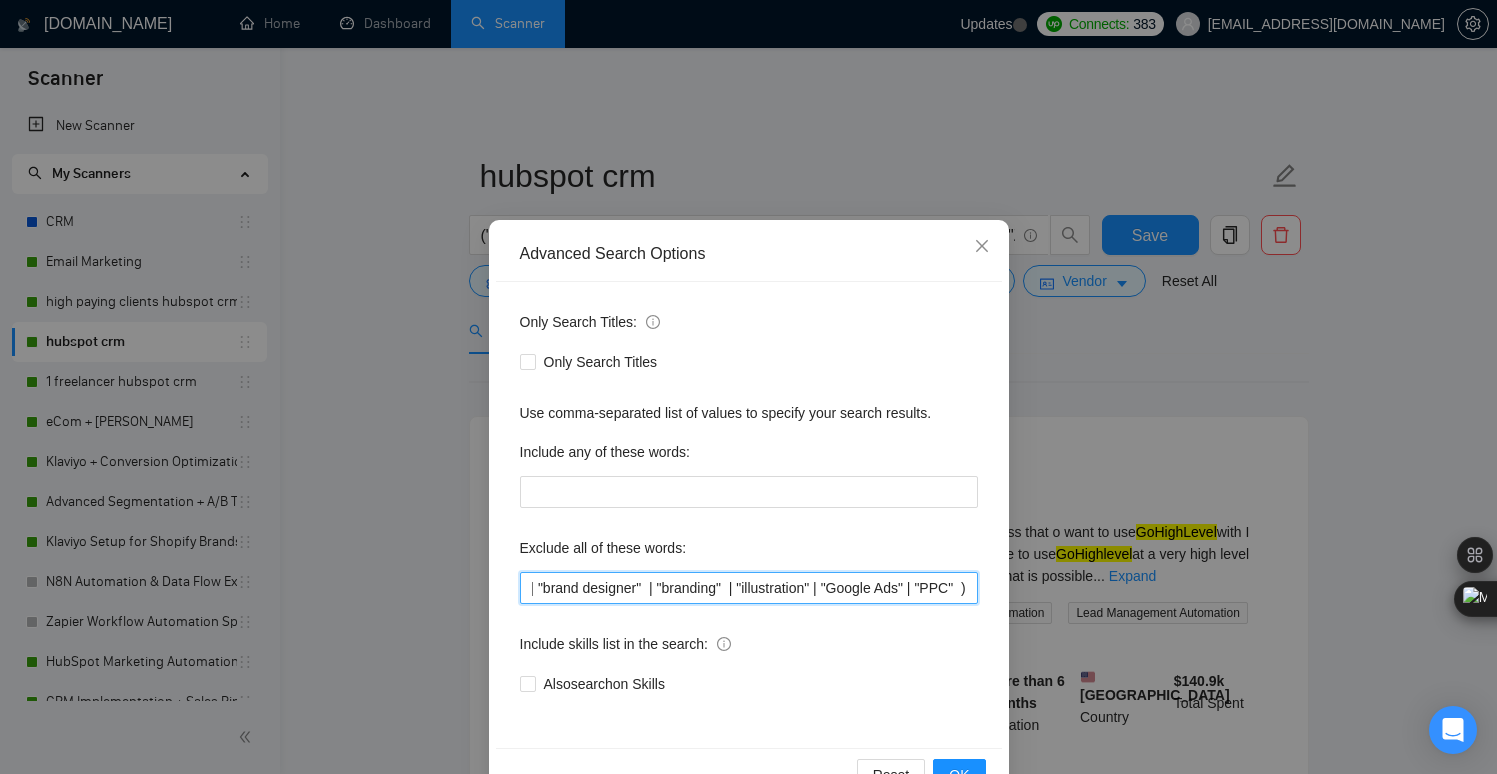 paste on "| "" 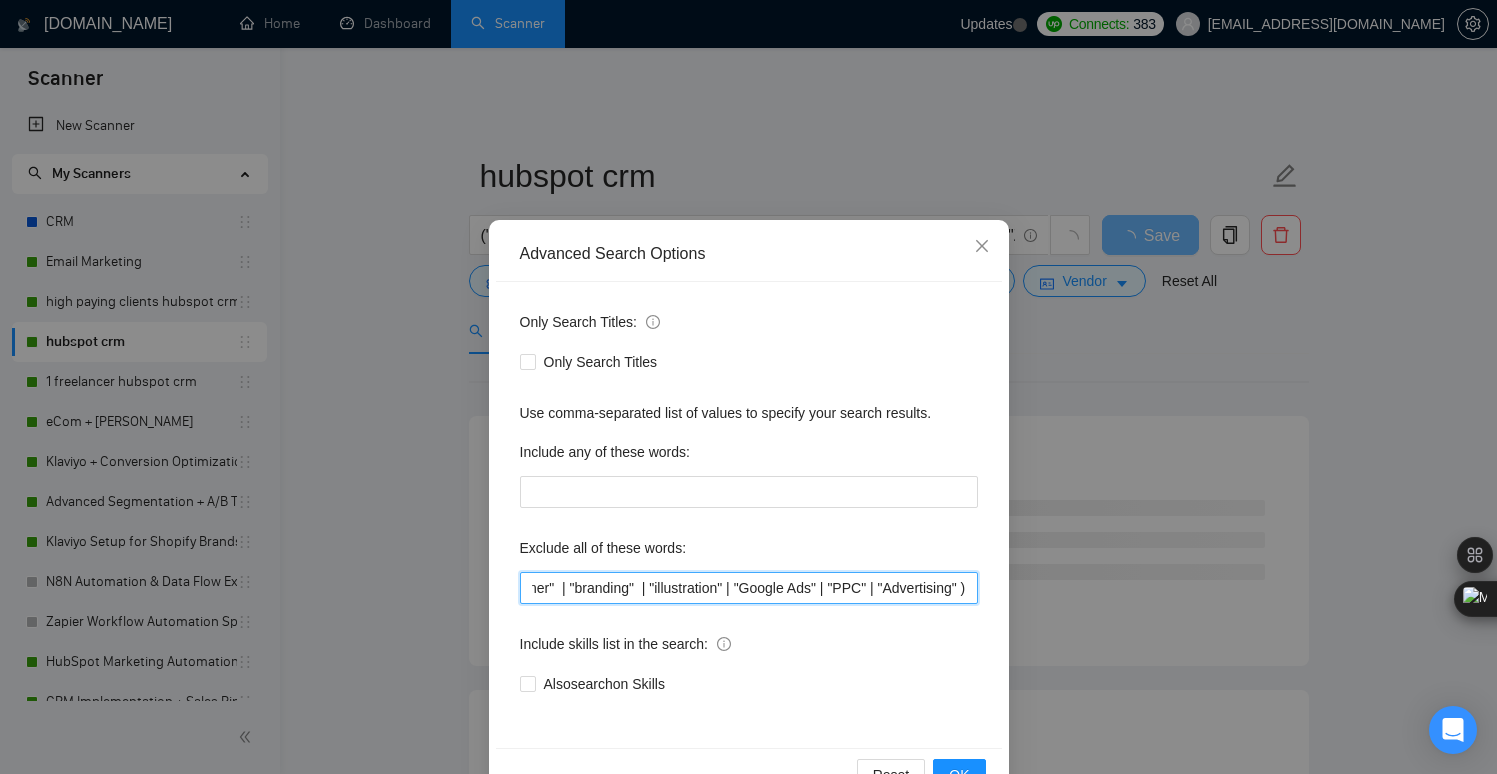 scroll, scrollTop: 0, scrollLeft: 4678, axis: horizontal 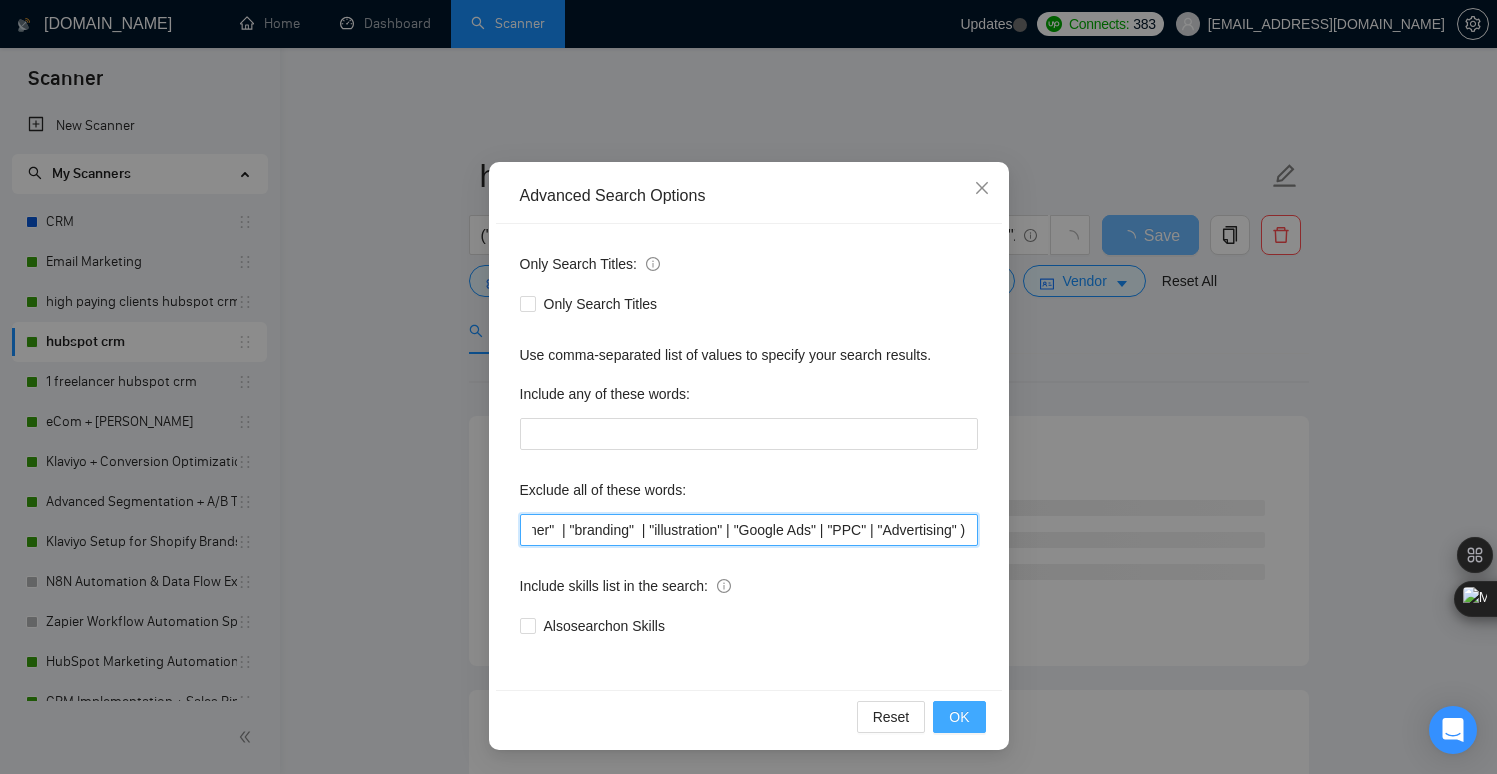 type on "("developer"  | "engineer"  | "full stack"  | "front-end"  | "backend"  | "designer"  | "graphic design"  | "logo"  | "UI"  | "UX"  | "UI/UX"  | "Figma"  | "photoshop"  | "illustrator"  | "programmer"  | "coding"  | "data scientist"  | "data analyst"  | "analyst"  | "IT support"  | "tech support"  | "QA tester"  | "software tester"  | "QA automation"  | "devops"  | "database admin"  | "blockchain"  | "web3"  | "AI developer"  | "ML engineer"  | "telemarketing"  | "telemarketer"  | "cold caller"  | "video editing"  | "video editor"  | "motion graphics"  | "photography"  | "cinematography"  | "virtual assistant"  | "admin assistant"  | "customer support"  | "customer service"  | "receptionist"  | "content writer"  | "SEO writer"  | "copywriter"  | "brand designer"  | "branding"  | "illustration" | "Google Ads" | "PPC" | "Advertising" )" 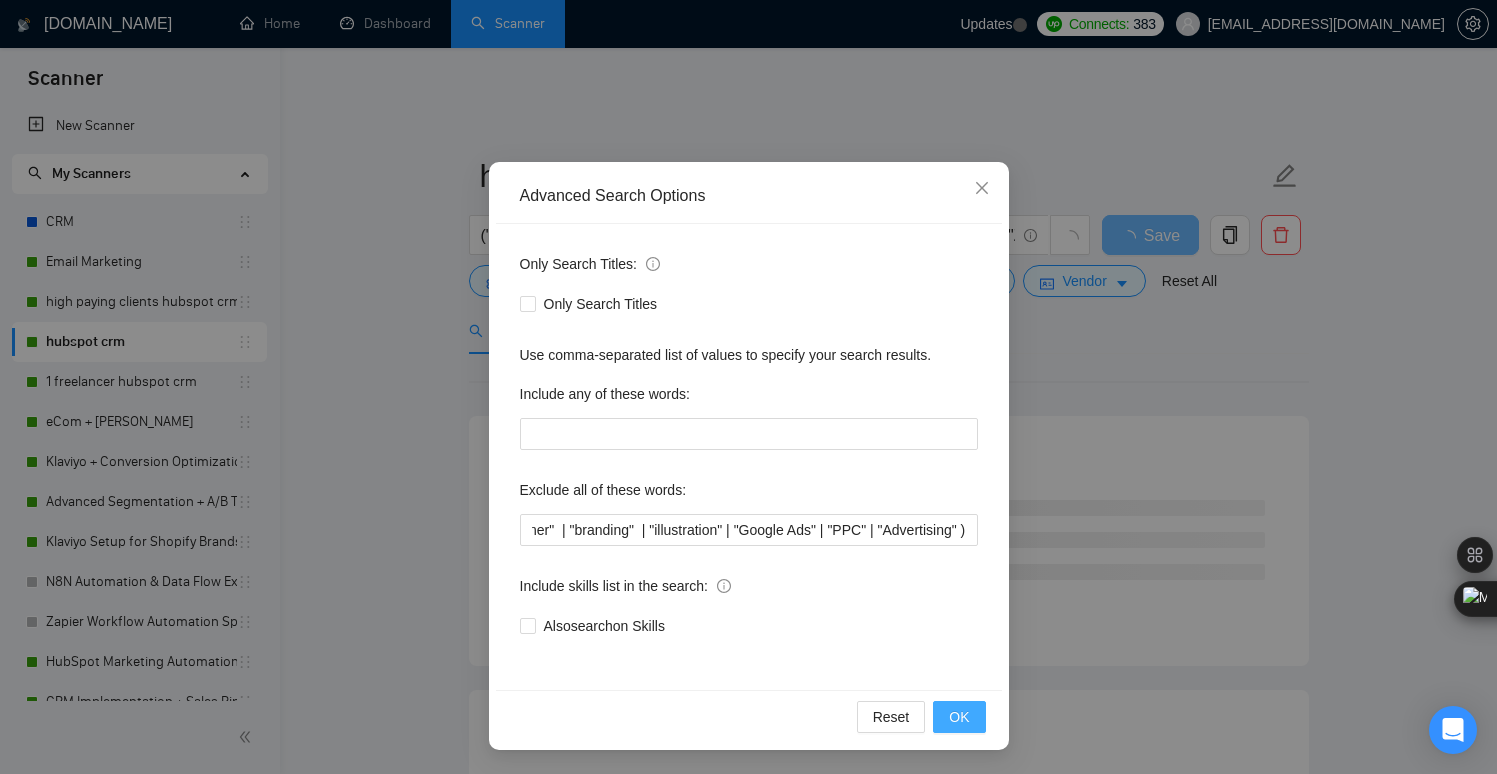 scroll, scrollTop: 0, scrollLeft: 0, axis: both 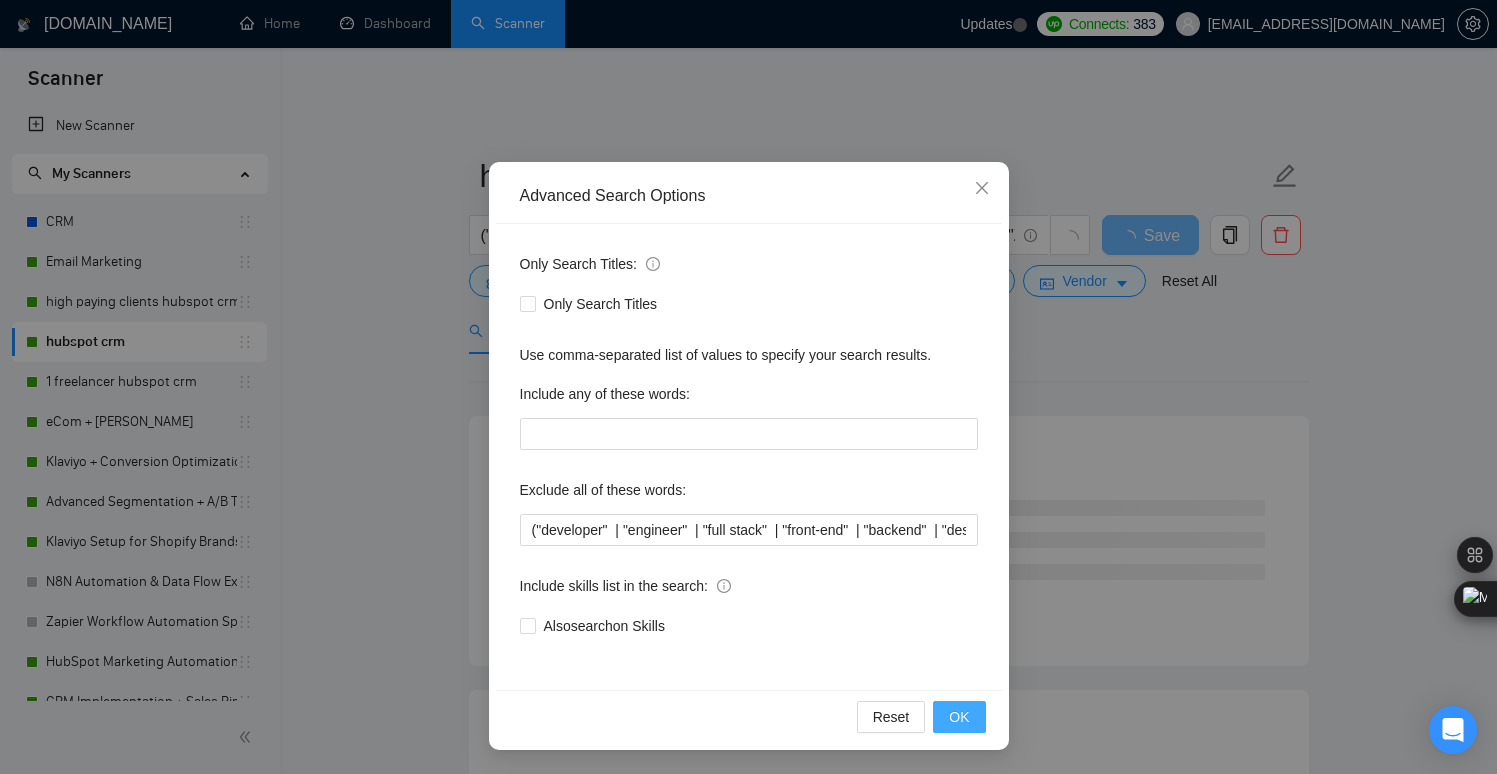 click on "OK" at bounding box center (959, 717) 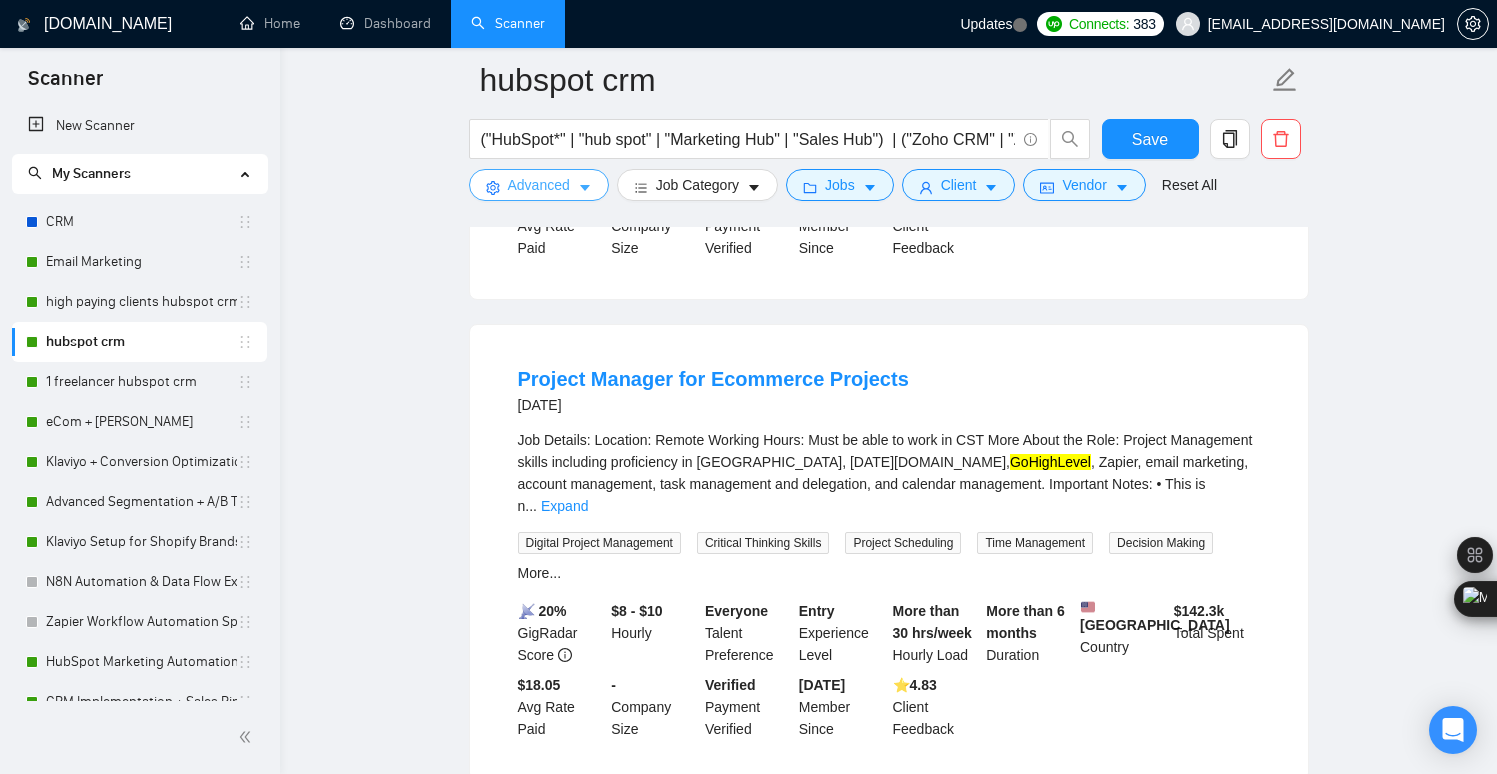 scroll, scrollTop: 3251, scrollLeft: 0, axis: vertical 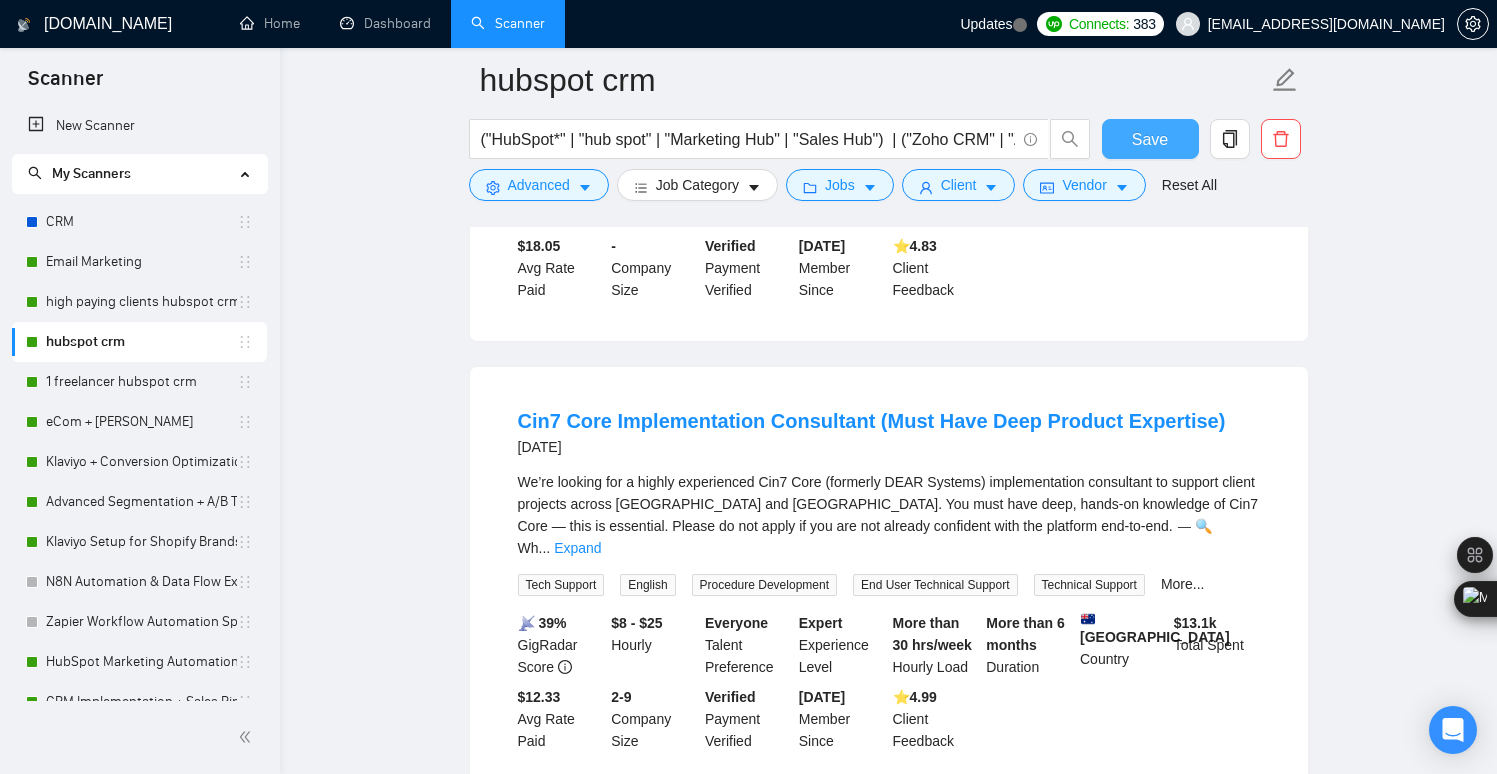 click on "Save" at bounding box center [1150, 139] 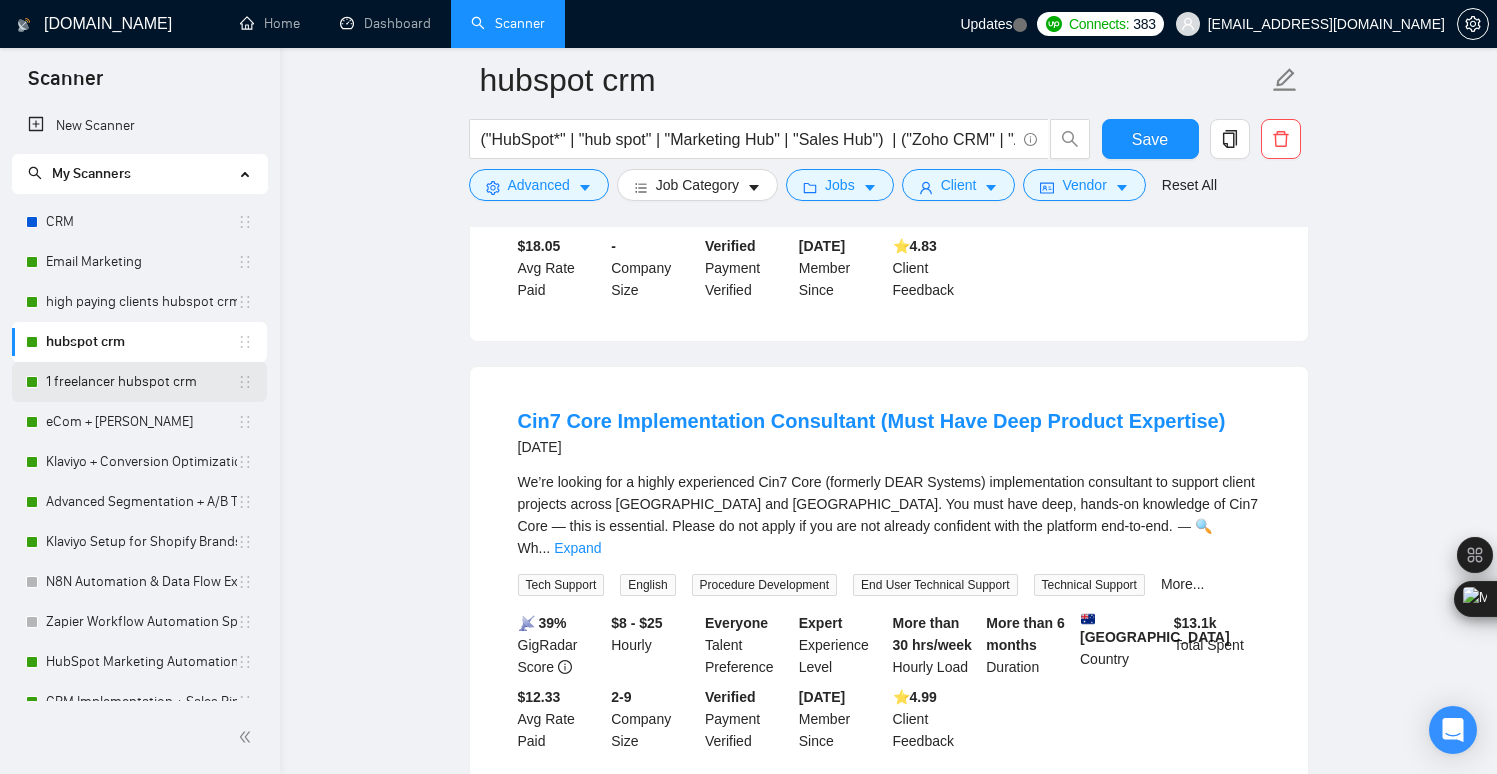 click on "1 freelancer hubspot crm" at bounding box center (141, 382) 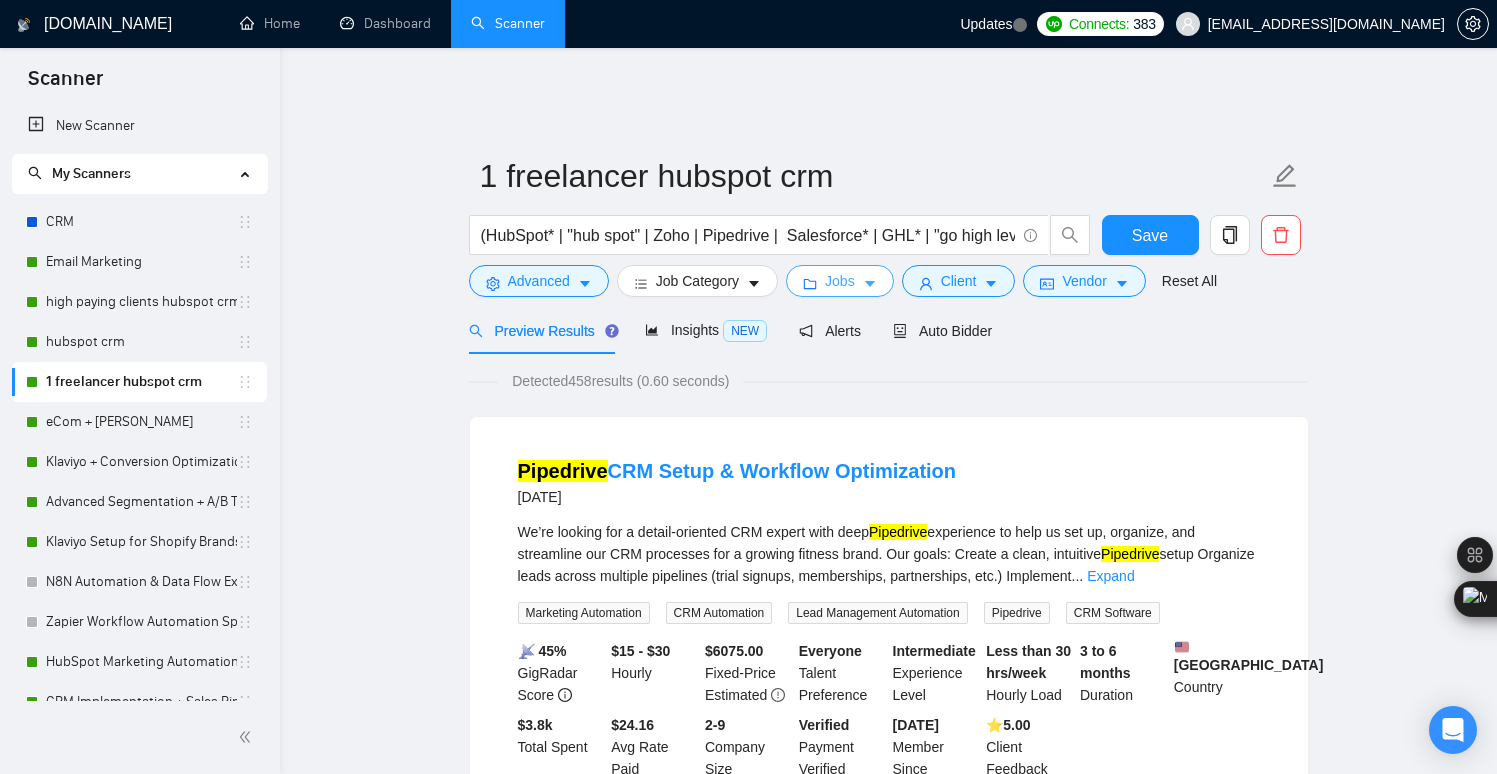 click on "Jobs" at bounding box center (840, 281) 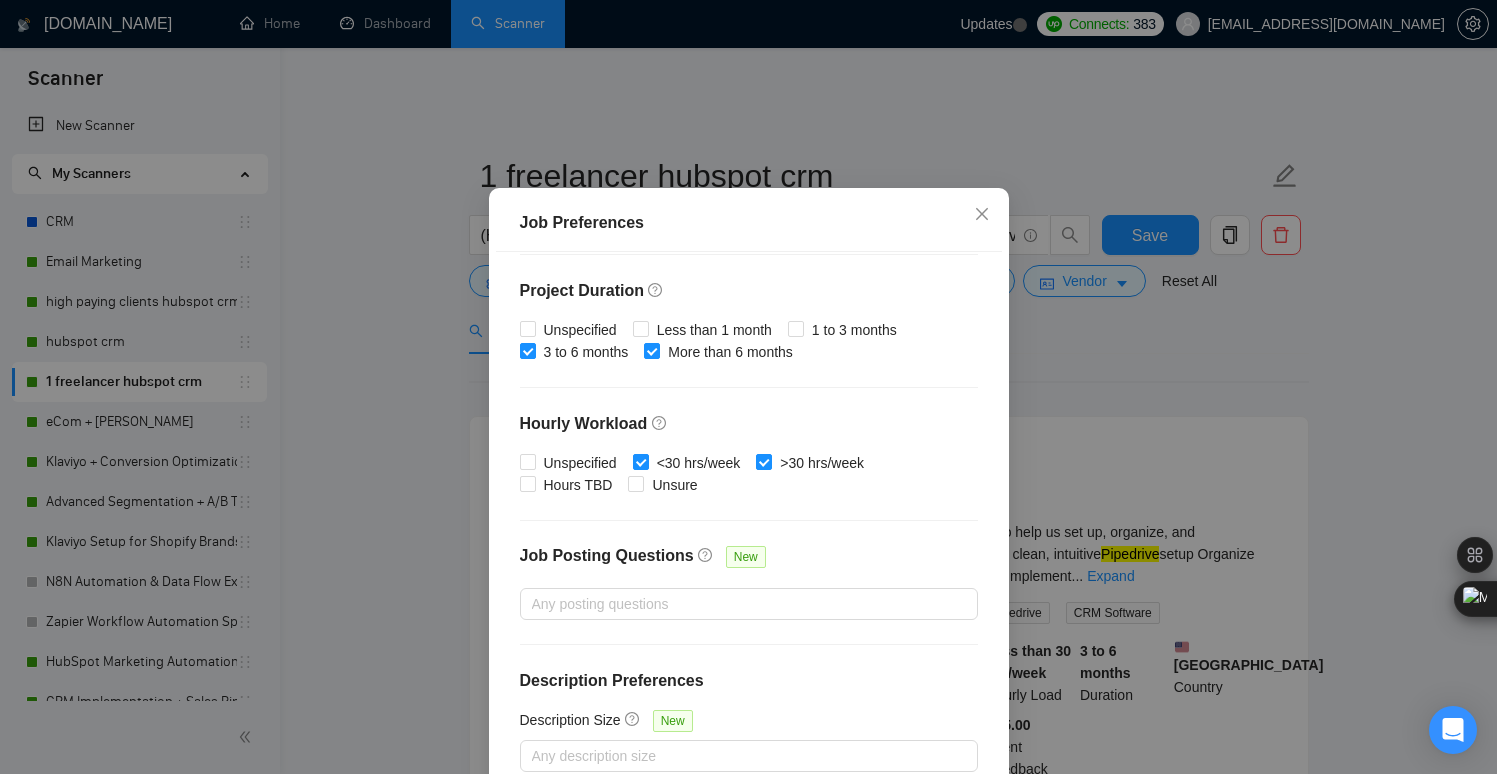 scroll, scrollTop: 131, scrollLeft: 0, axis: vertical 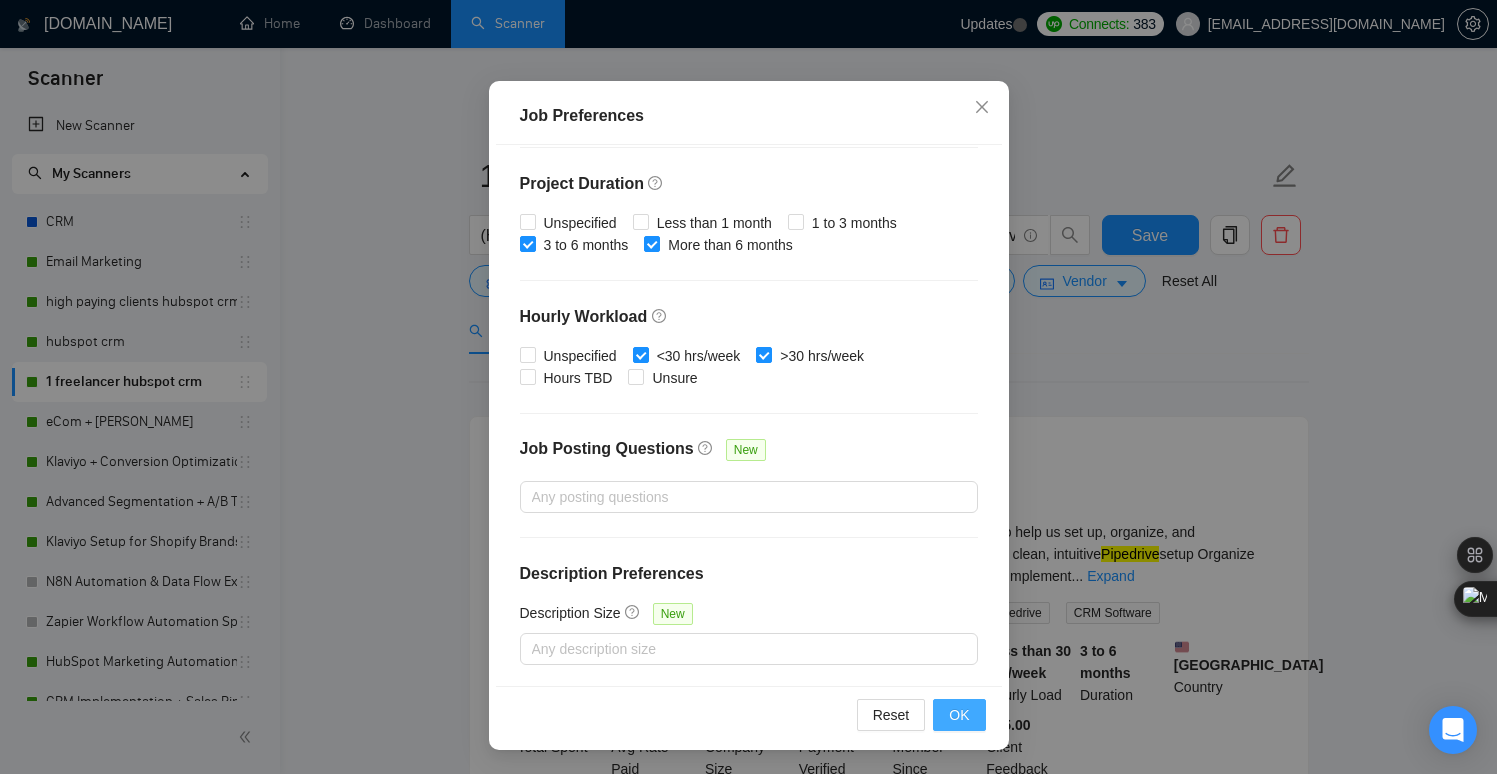 click on "OK" at bounding box center [959, 715] 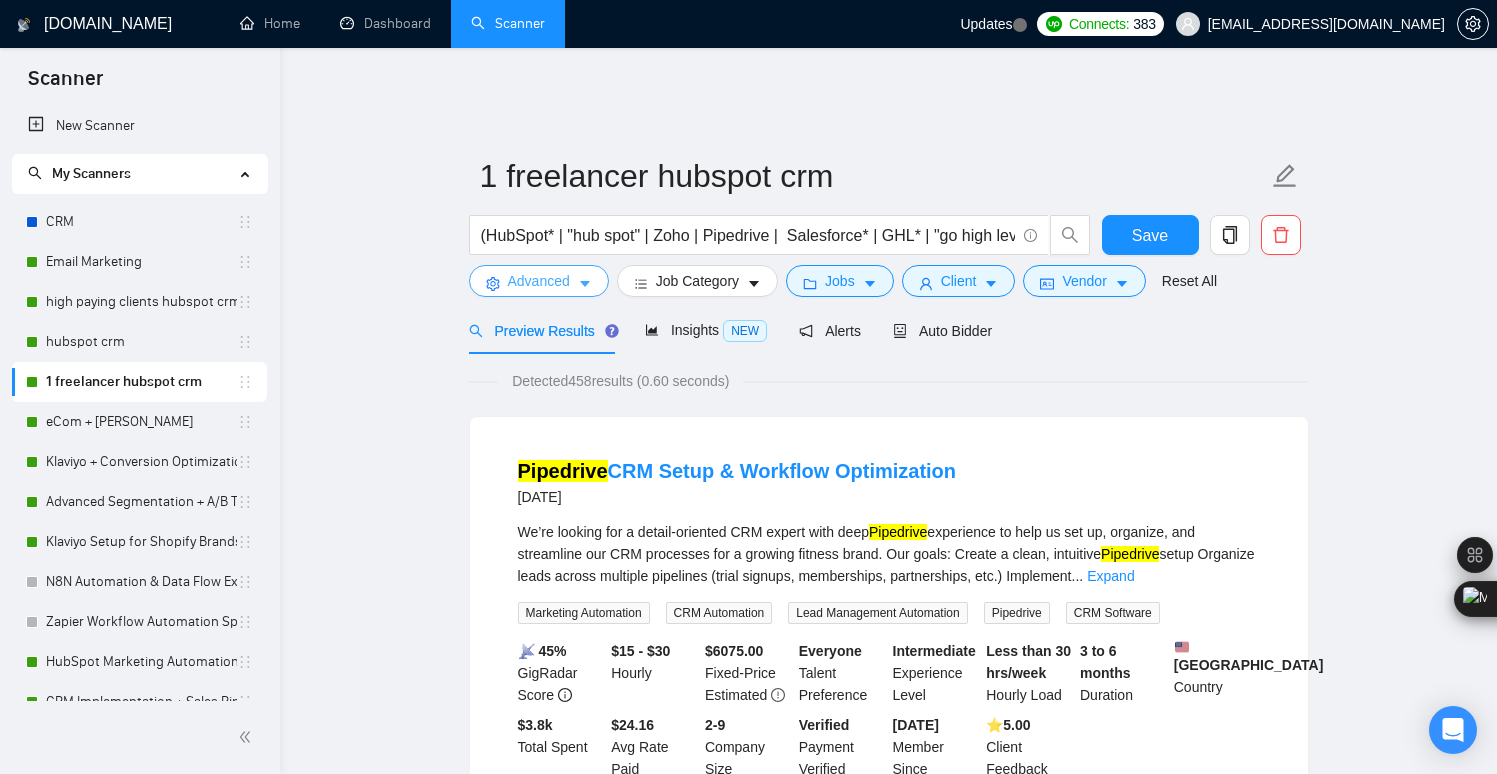 click on "Advanced" at bounding box center [539, 281] 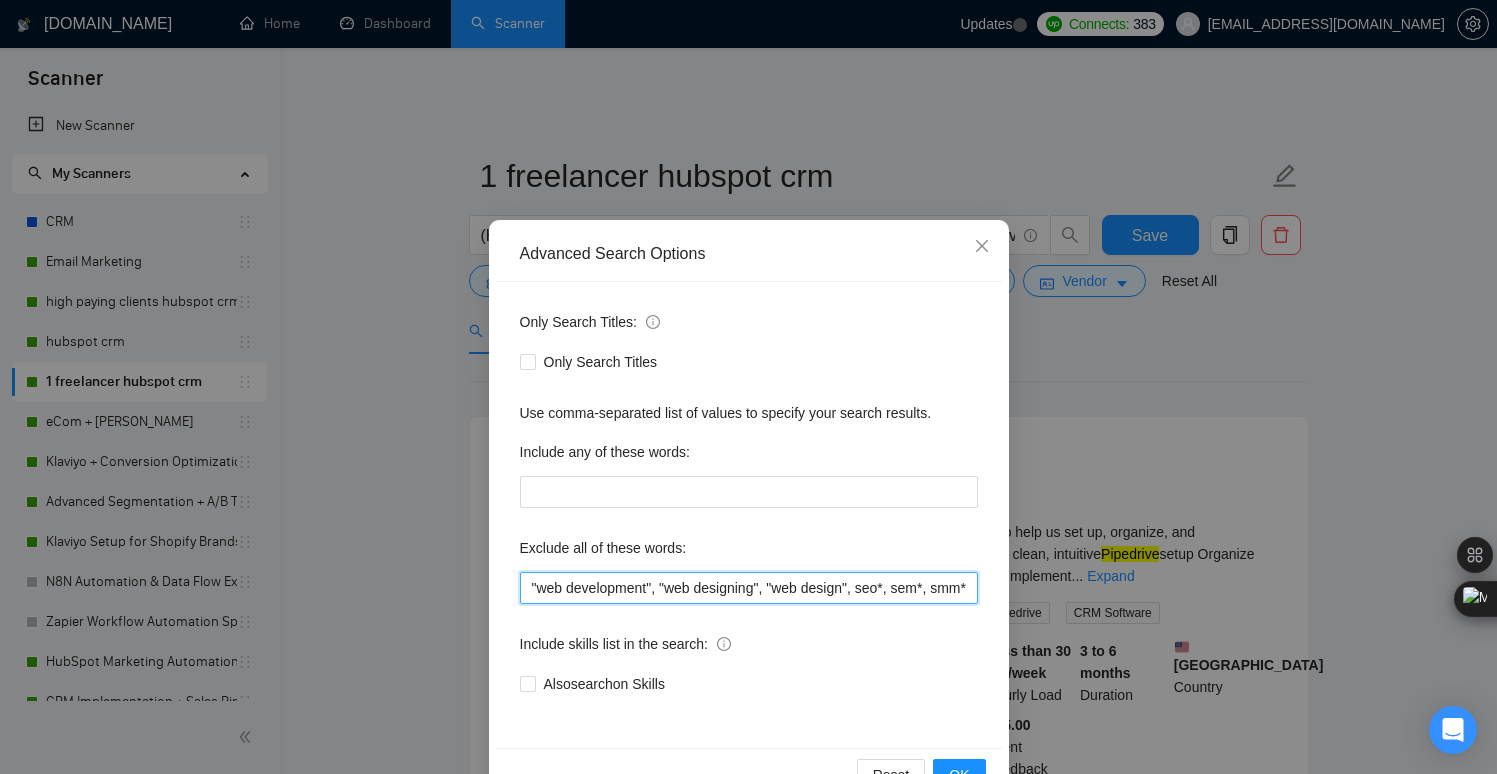 click on ""web development", "web designing", "web design", seo*, sem*, smm*, ppc*, cpc*, meta*, graphic, telemarketing, promotion, branding, tiktok, social media, logo, insta, twitter, youtube, ads, python, front end, backend, copywriter, content writer, bookkeeping, power point,kajabi, customer service, landing page, direct response, media buyer, aws, content marketing, tutor, HR manager, field sales, closer, editor, SDR, Executive assistant, virtual assistant, Commission-based, commission" at bounding box center [749, 588] 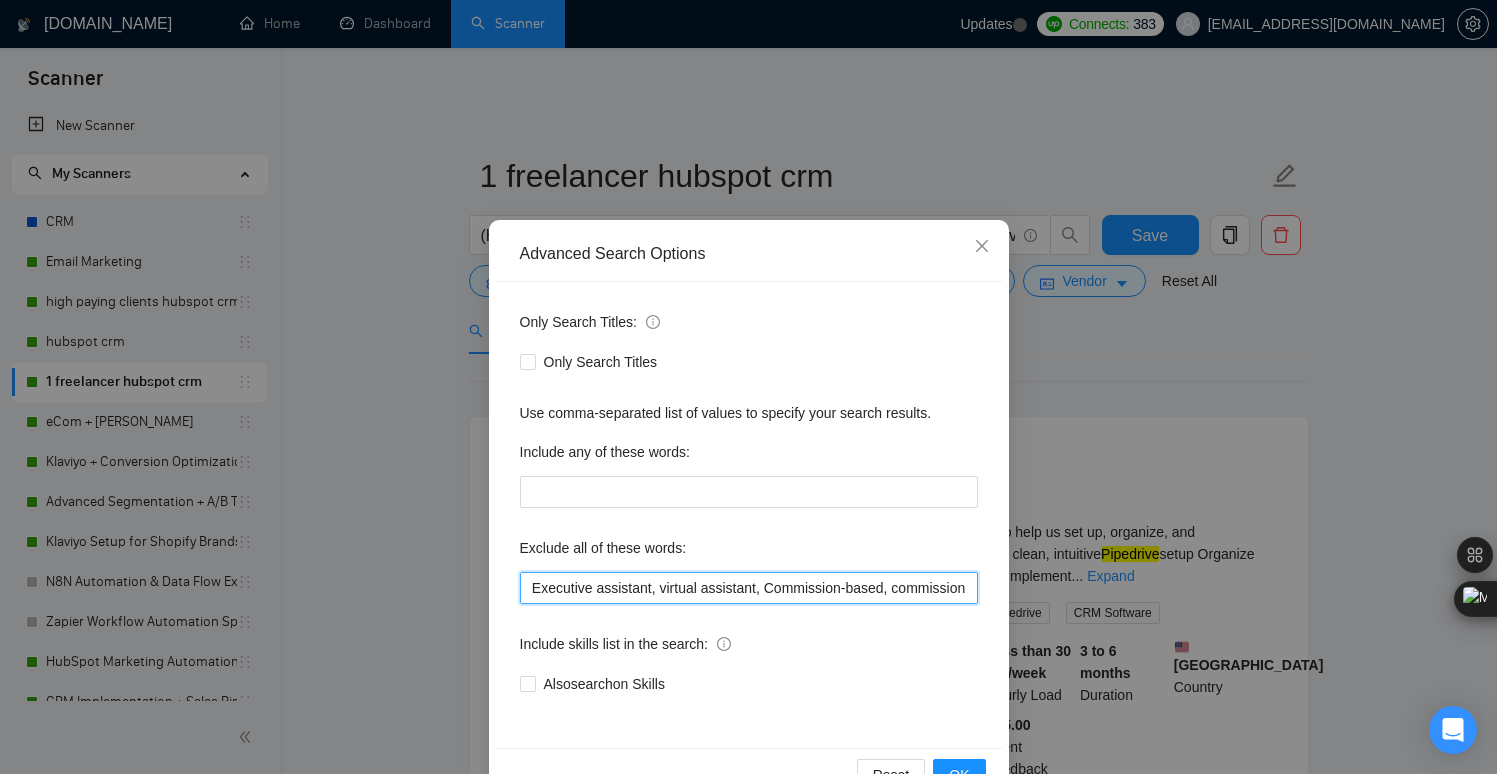 scroll, scrollTop: 0, scrollLeft: 2692, axis: horizontal 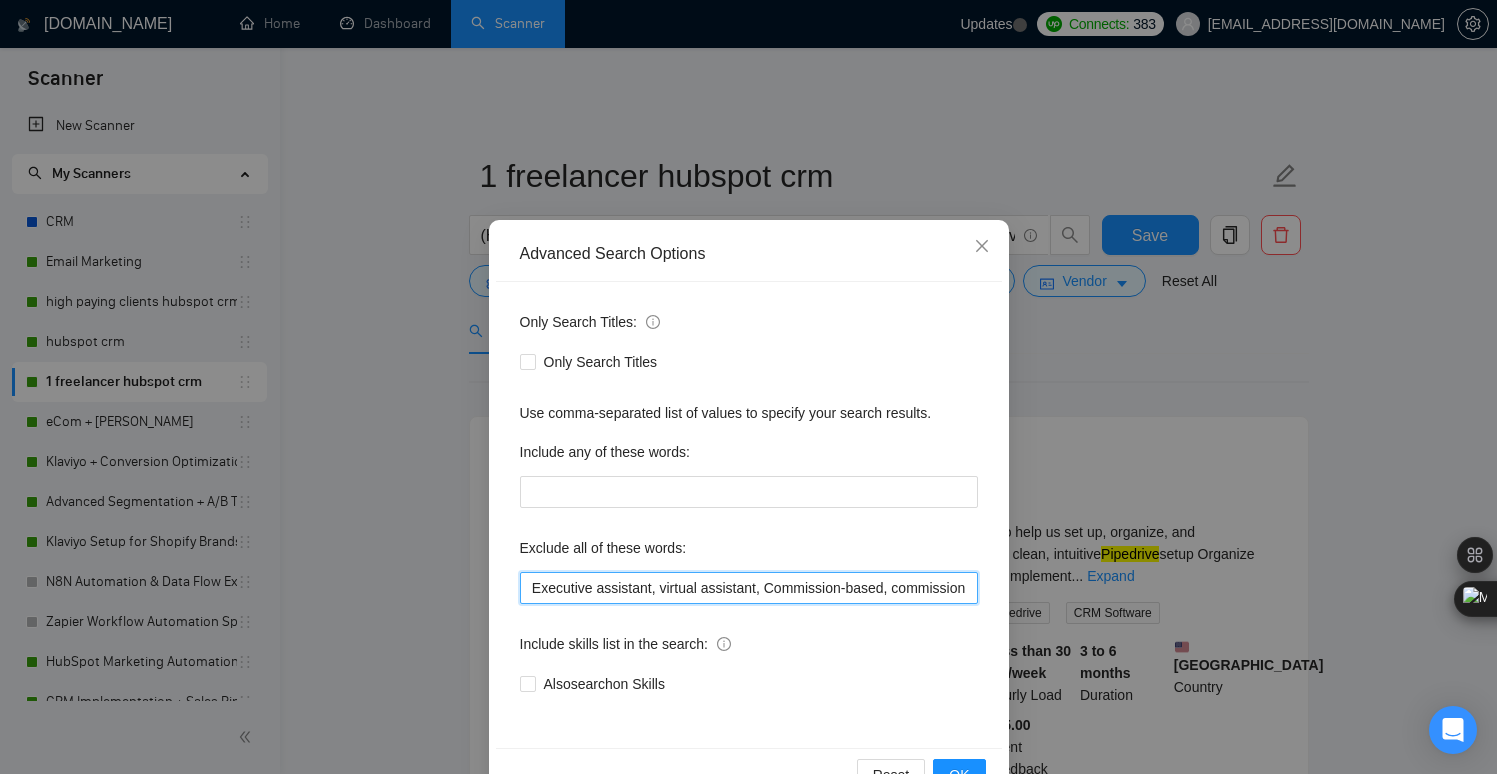 click on ""web development", "web designing", "web design", seo*, sem*, smm*, ppc*, cpc*, meta*, graphic, telemarketing, promotion, branding, tiktok, social media, logo, insta, twitter, youtube, ads, python, front end, backend, copywriter, content writer, bookkeeping, power point,kajabi, customer service, landing page, direct response, media buyer, aws, content marketing, tutor, HR manager, field sales, closer, editor, SDR, Executive assistant, virtual assistant, Commission-based, commission" at bounding box center (749, 588) 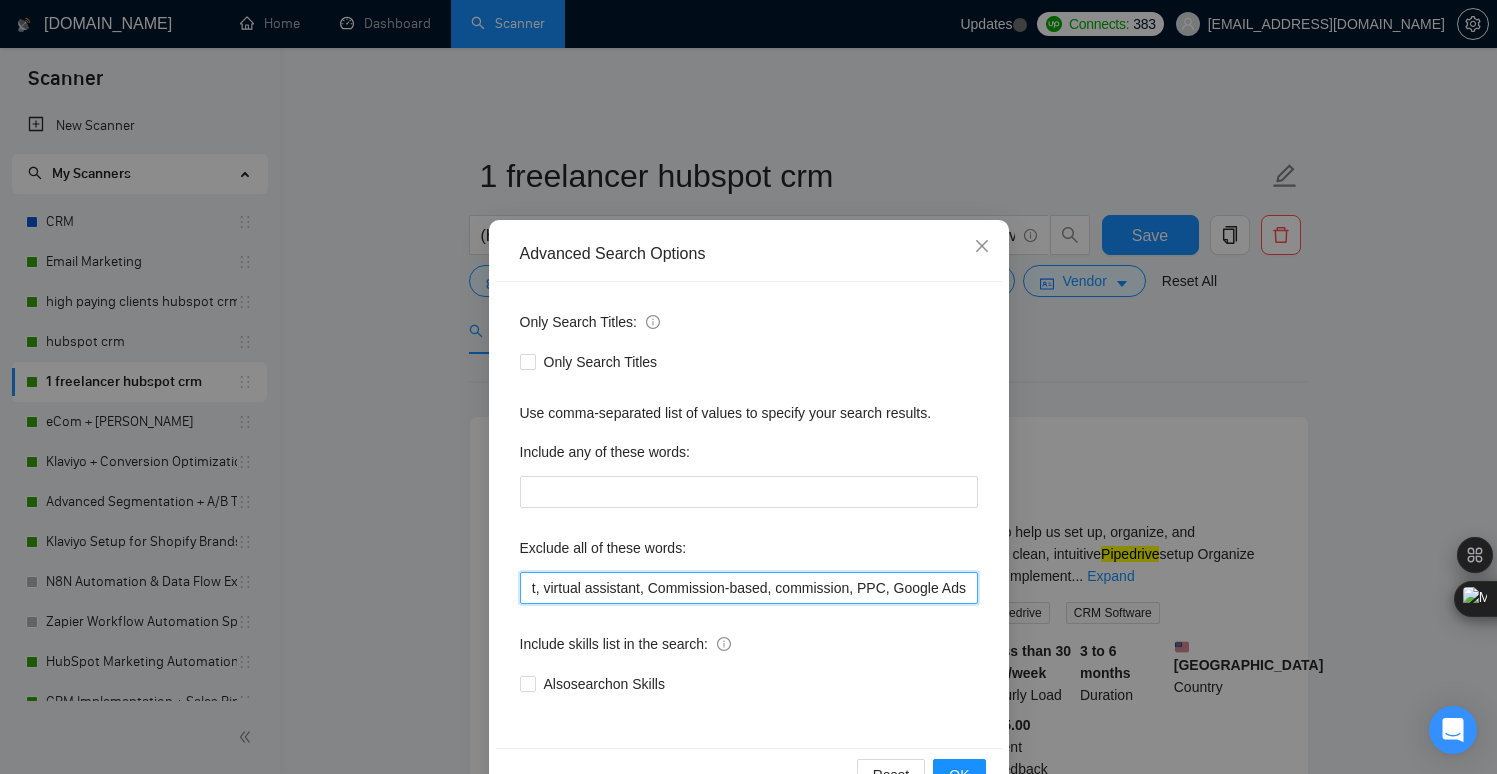 scroll, scrollTop: 0, scrollLeft: 2806, axis: horizontal 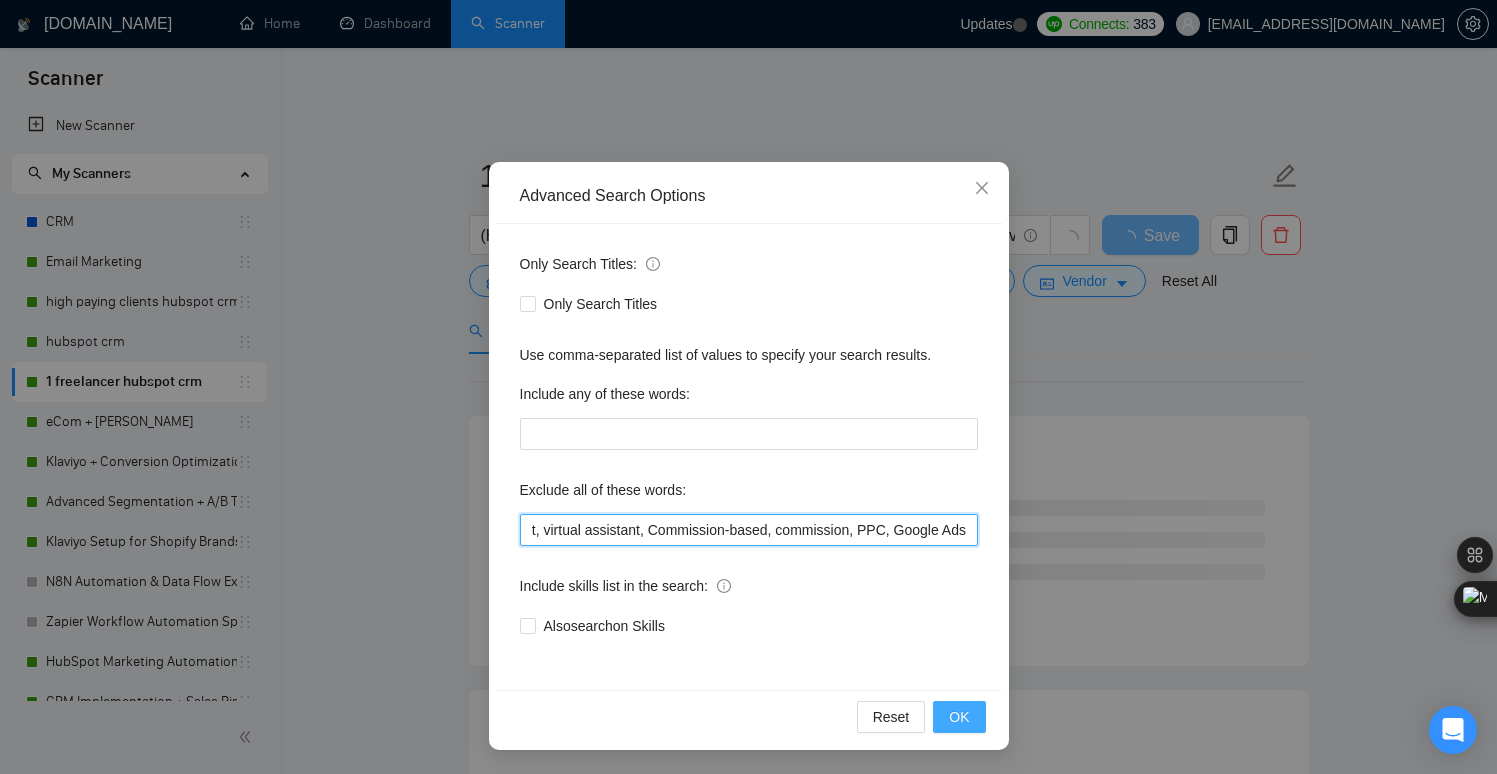 type on ""web development", "web designing", "web design", seo*, sem*, smm*, ppc*, cpc*, meta*, graphic, telemarketing, promotion, branding, tiktok, social media, logo, insta, twitter, youtube, ads, python, front end, backend, copywriter, content writer, bookkeeping, power point,kajabi, customer service, landing page, direct response, media buyer, aws, content marketing, tutor, HR manager, field sales, closer, editor, SDR, Executive assistant, virtual assistant, Commission-based, commission, PPC, Google Ads" 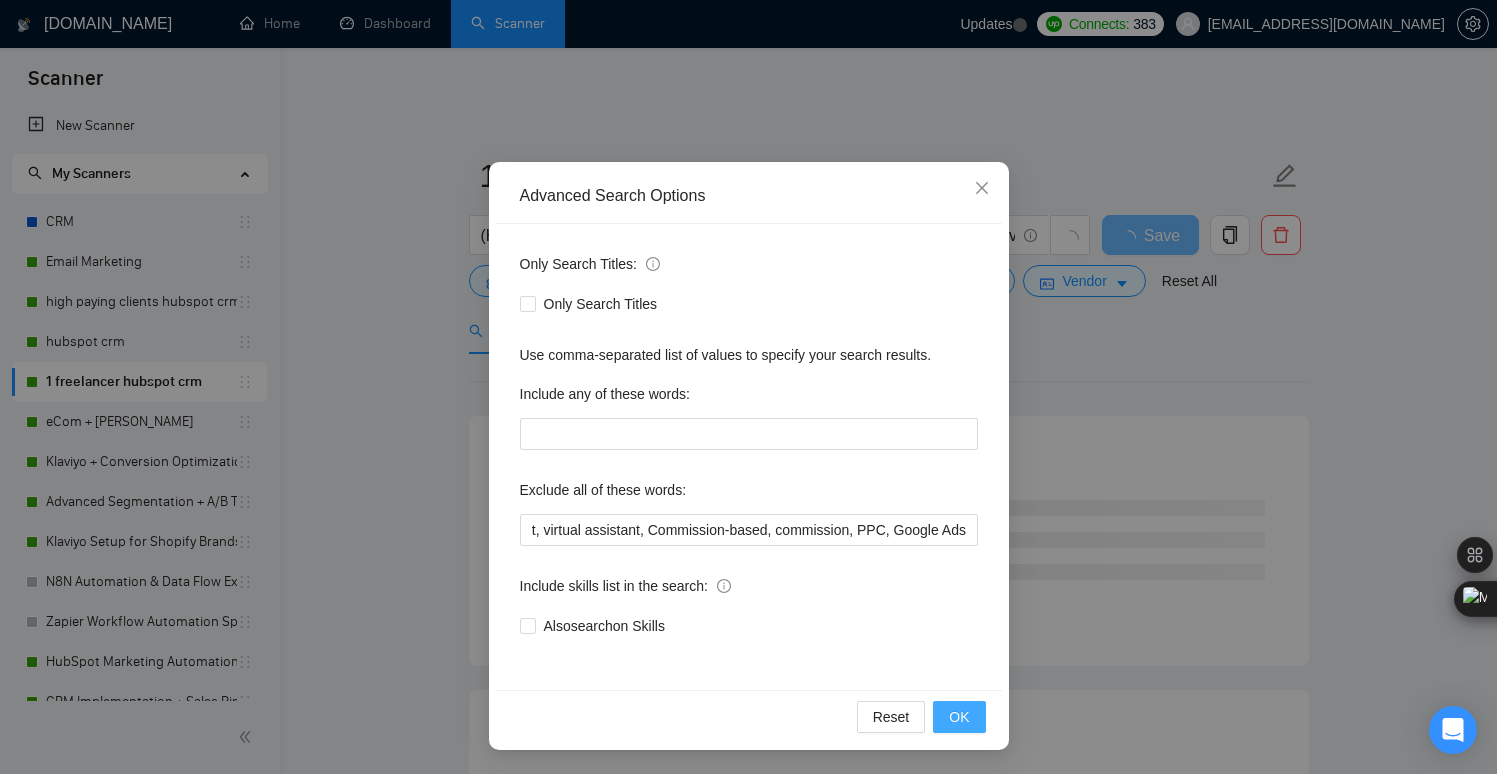 scroll, scrollTop: 0, scrollLeft: 0, axis: both 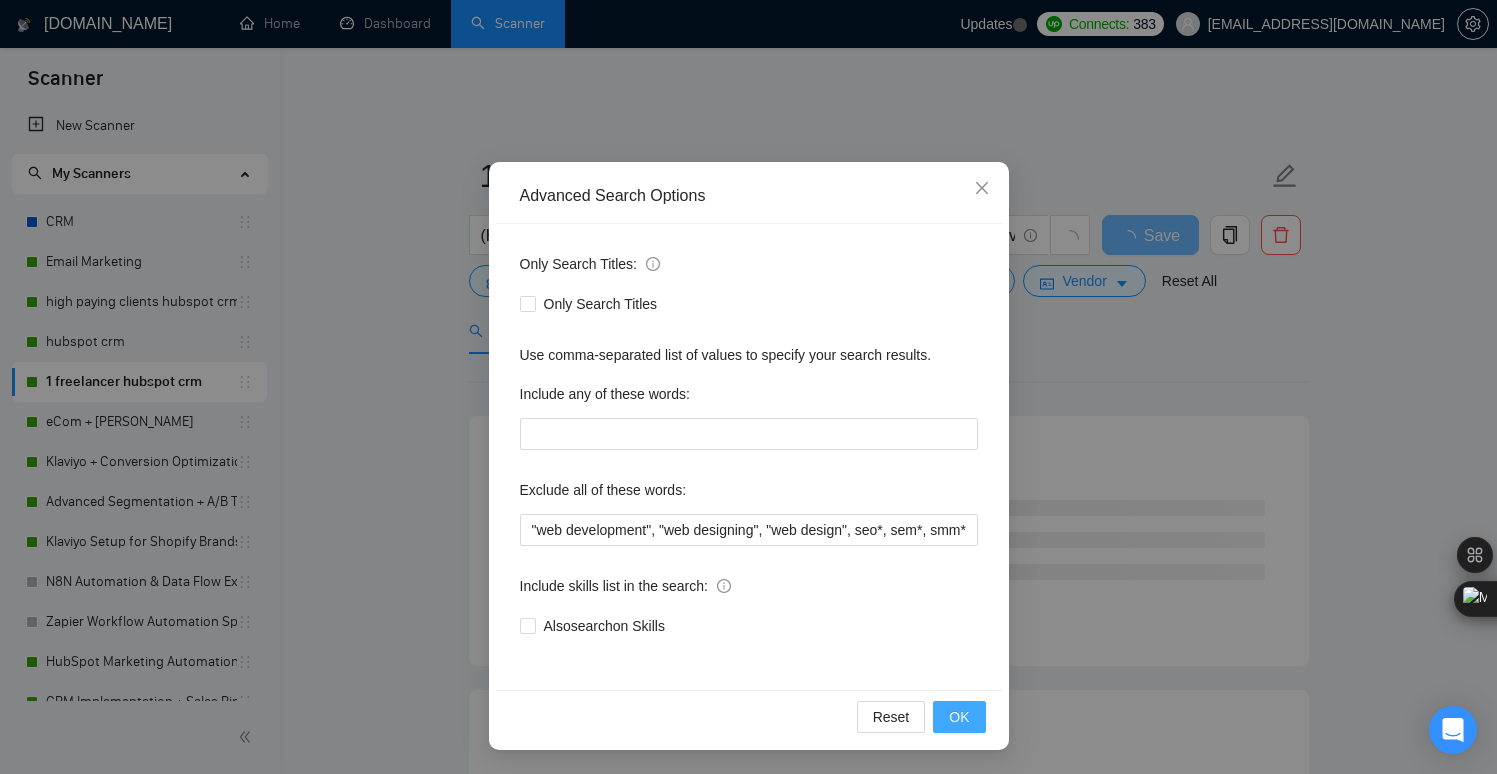 click on "OK" at bounding box center [959, 717] 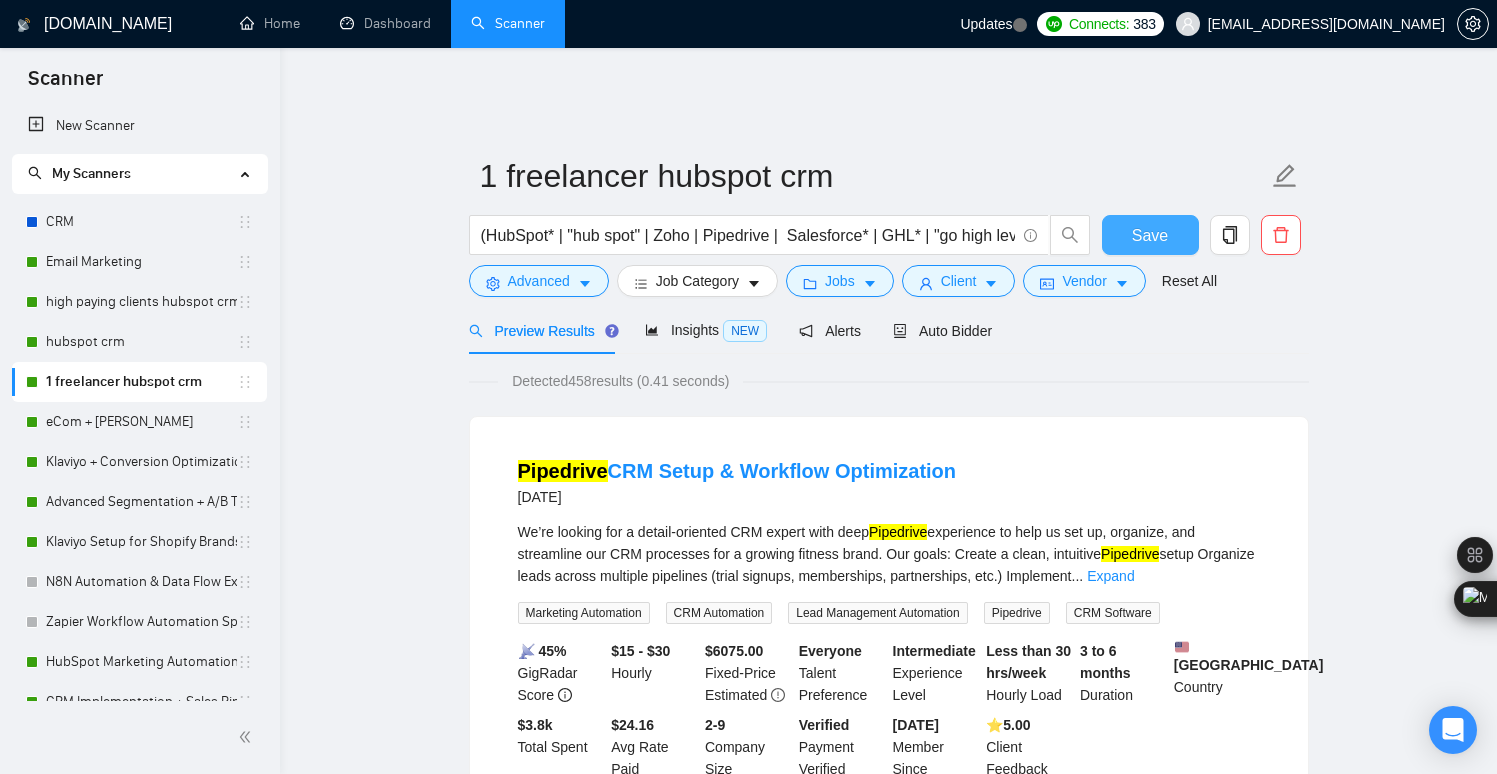 click on "Save" at bounding box center (1150, 235) 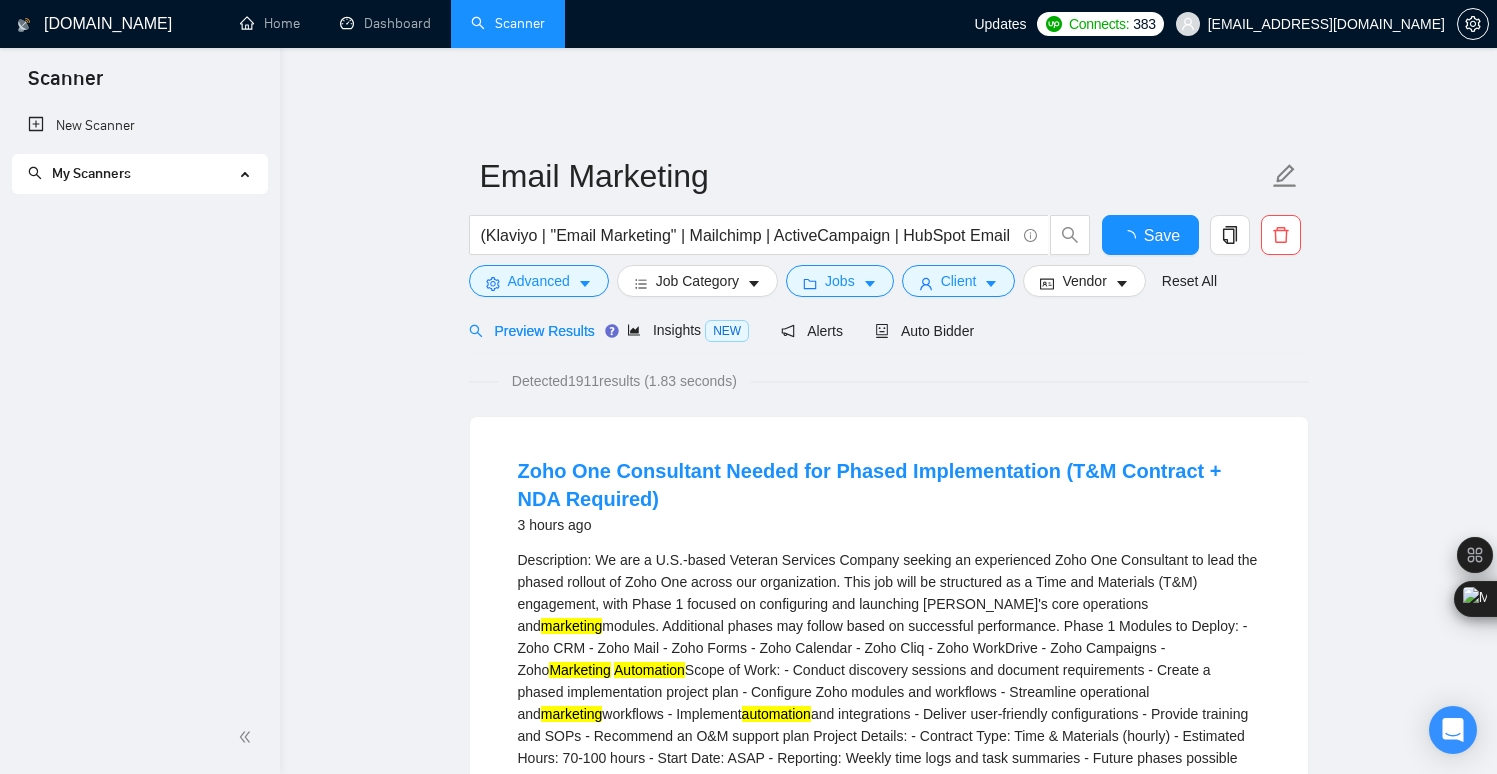 scroll, scrollTop: 0, scrollLeft: 0, axis: both 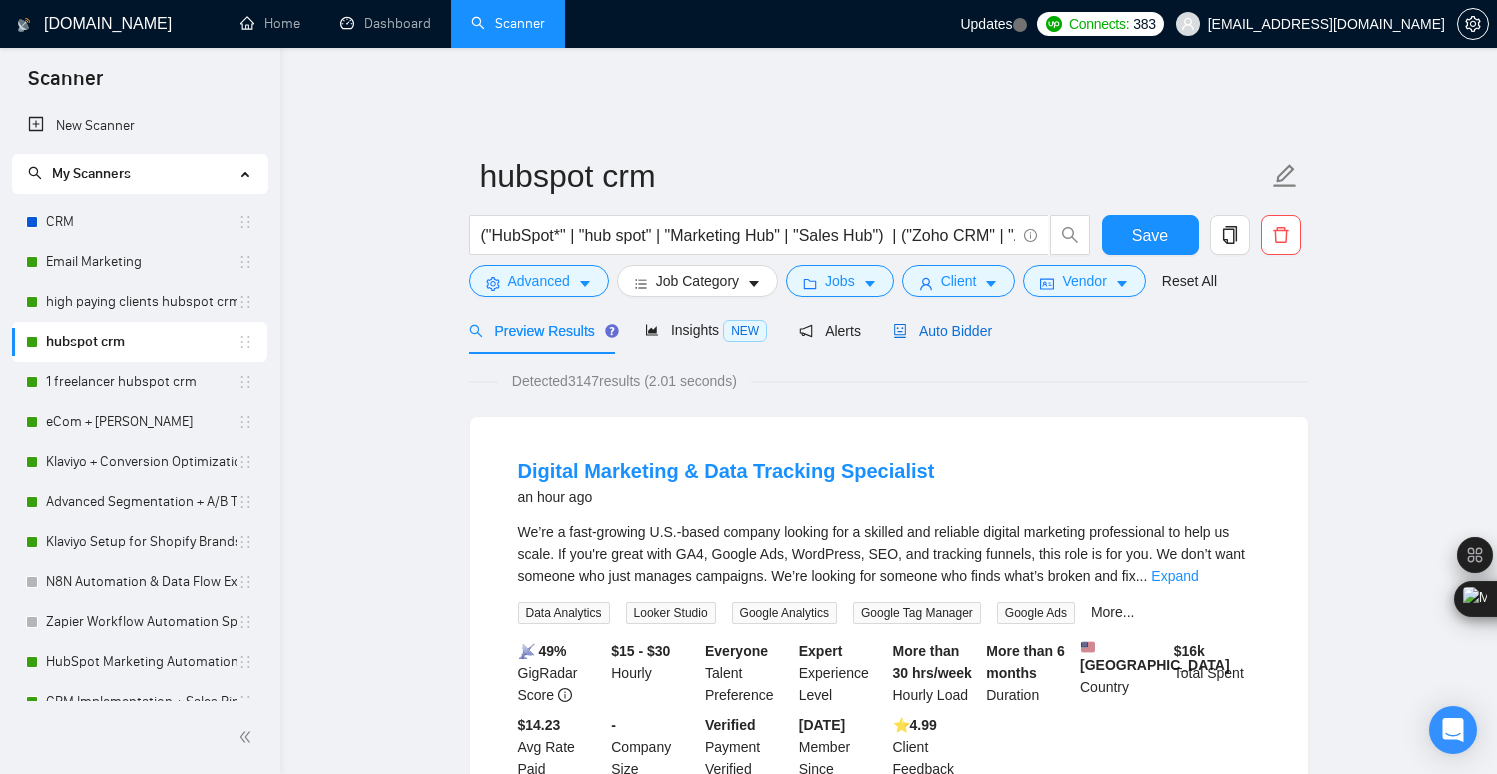 click on "Auto Bidder" at bounding box center [942, 331] 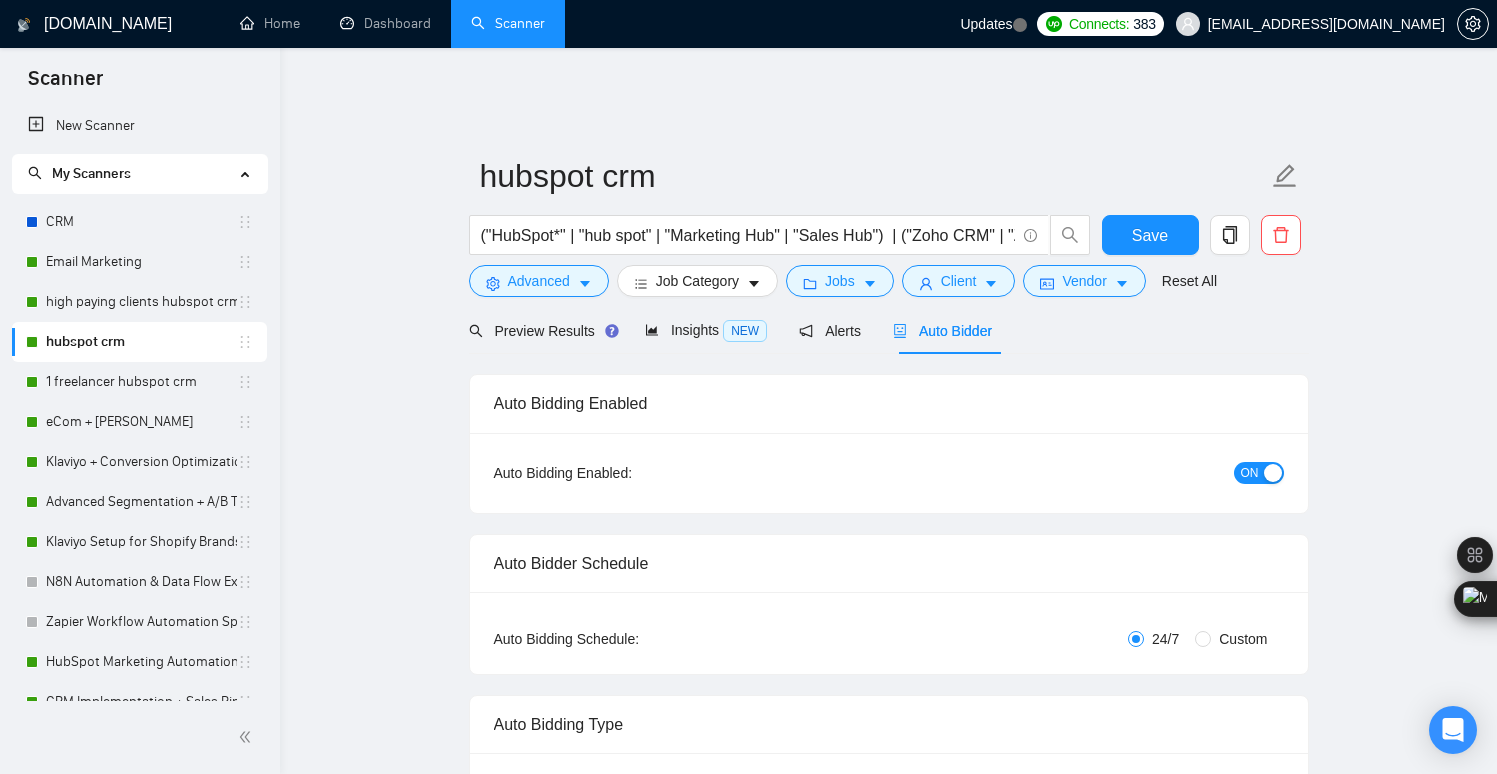 type 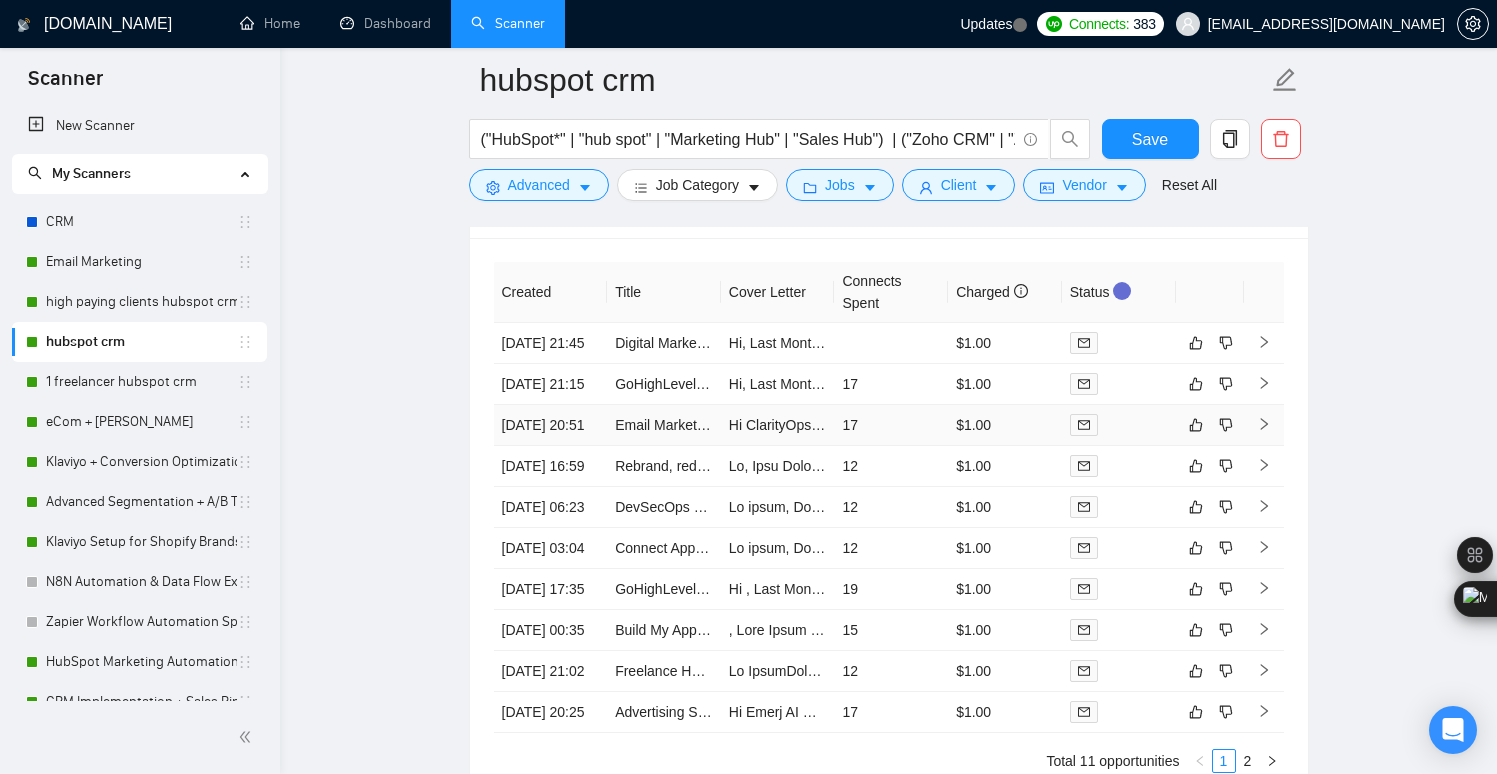 scroll, scrollTop: 4836, scrollLeft: 0, axis: vertical 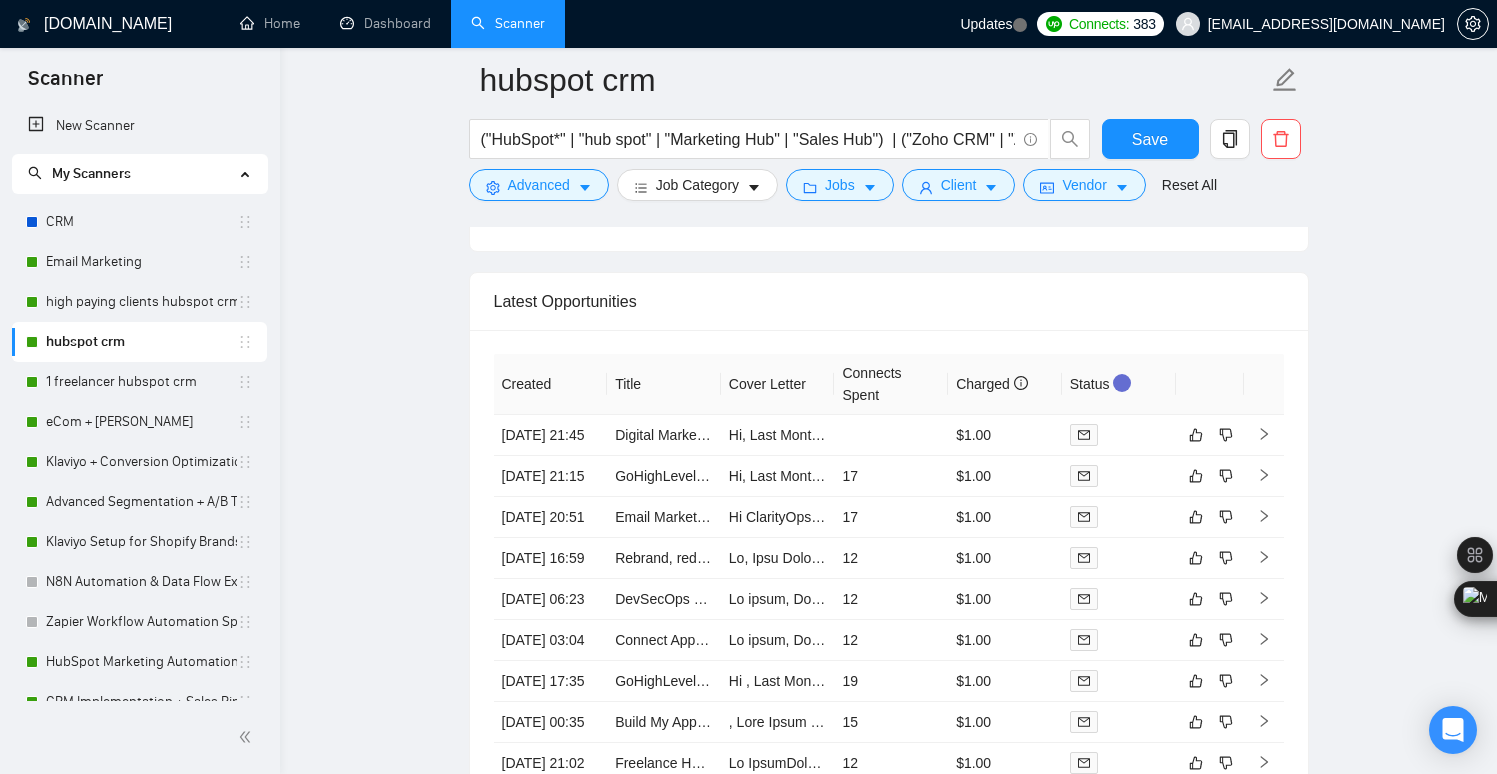 click on "hubspot crm ("HubSpot*" | "hub spot" | "Marketing Hub" | "Sales Hub")  | ("Zoho CRM" | "Zoho*")  | ("Pipedrive" | "Sales Process*" | "Deal Stages")  | ("Salesforce" | "Salesforce CRM")  | ("GoHighLevel" | "GHL*")  | ("Freshsales")  | "CRM Implementation"  | "CRM Setup"  | "CRM Automation"  | "CRM Optimization"  | "CRM Consultant") Save Advanced   Job Category   Jobs   Client   Vendor   Reset All Preview Results Insights NEW Alerts Auto Bidder Auto Bidding Enabled Auto Bidding Enabled: ON Auto Bidder Schedule Auto Bidding Type: Automated (recommended) Semi-automated Auto Bidding Schedule: 24/7 Custom Custom Auto Bidder Schedule Repeat every week [DATE] [DATE] [DATE] [DATE] [DATE] [DATE] [DATE] Active Hours ( [GEOGRAPHIC_DATA]/[GEOGRAPHIC_DATA] ): From: To: ( 24  hours) [GEOGRAPHIC_DATA]/[GEOGRAPHIC_DATA] Auto Bidding Type Select your bidding algorithm: Choose the algorithm for you bidding. The price per proposal does not include your connects expenditure. Template Bidder Works great for narrow segments and short cover letters that don't change." at bounding box center (888, -1886) 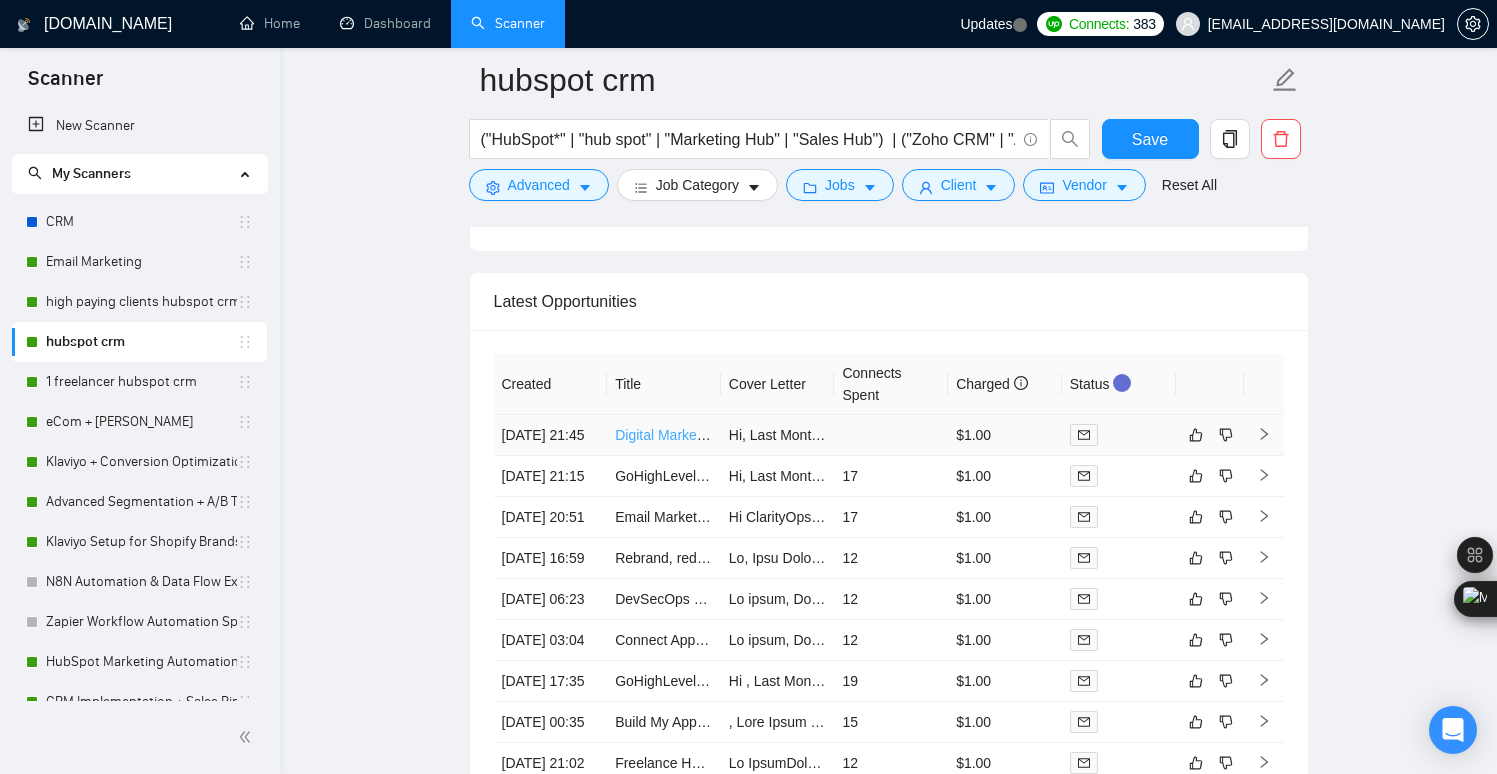 click on "Digital Marketing & Data Tracking Specialist" at bounding box center [751, 435] 